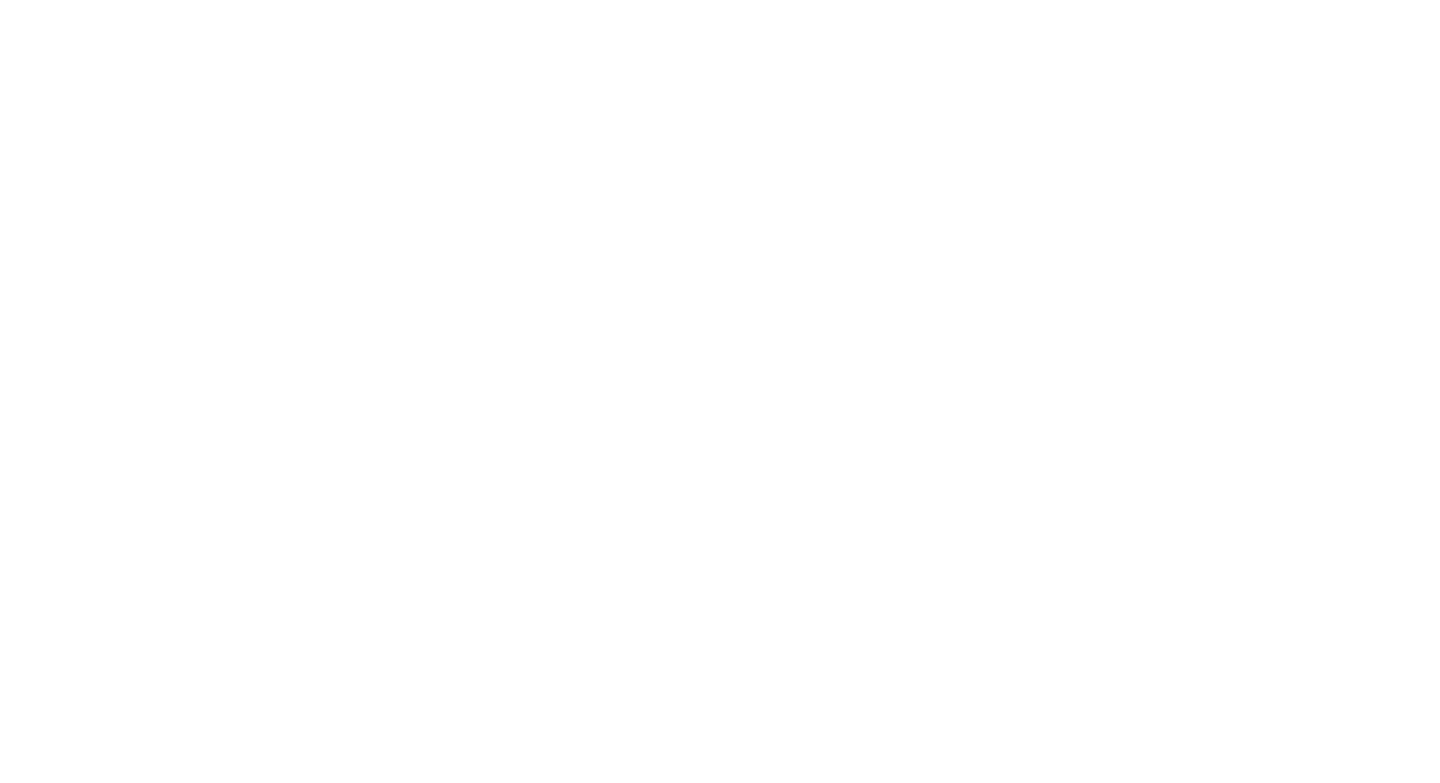 scroll, scrollTop: 0, scrollLeft: 0, axis: both 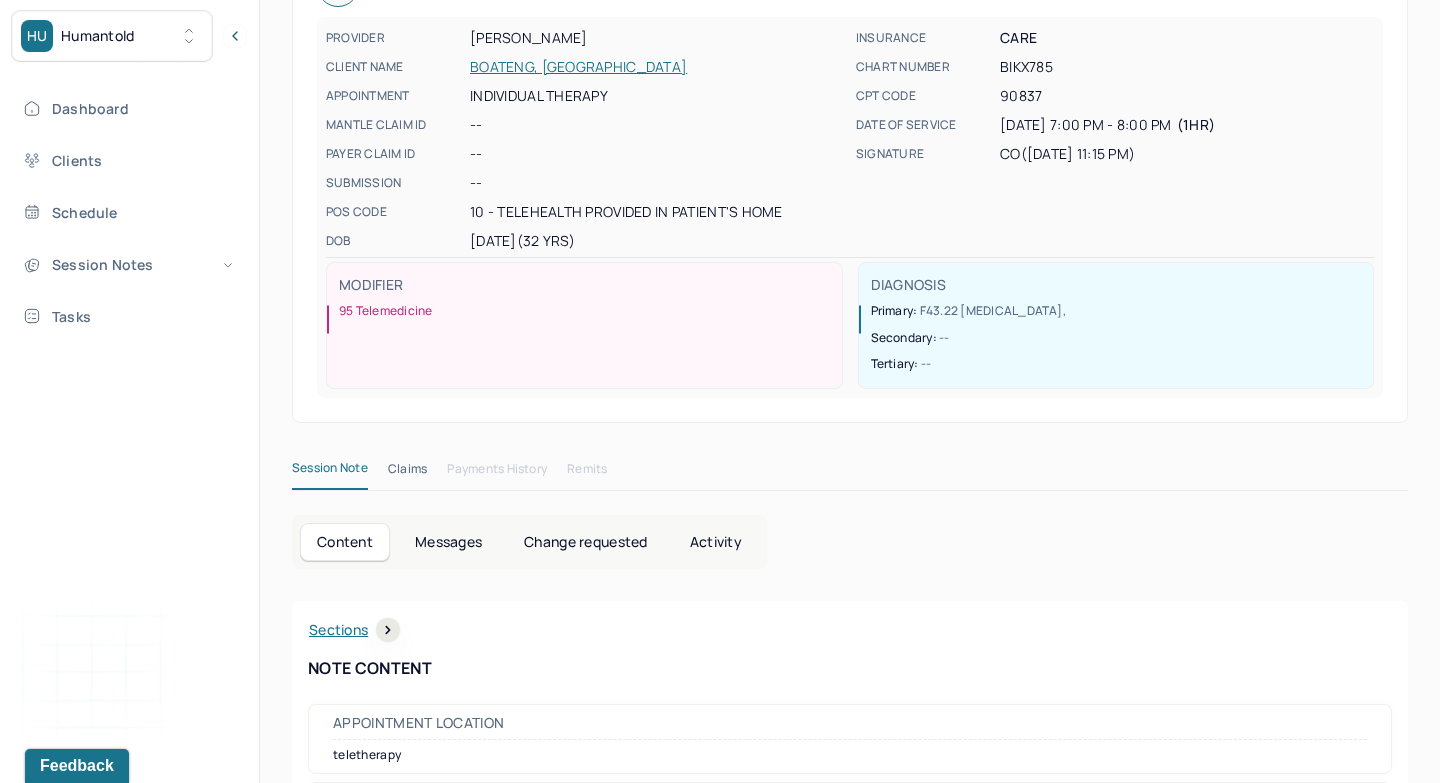 click on "Dashboard Clients Schedule Session Notes Tasks" at bounding box center [129, 212] 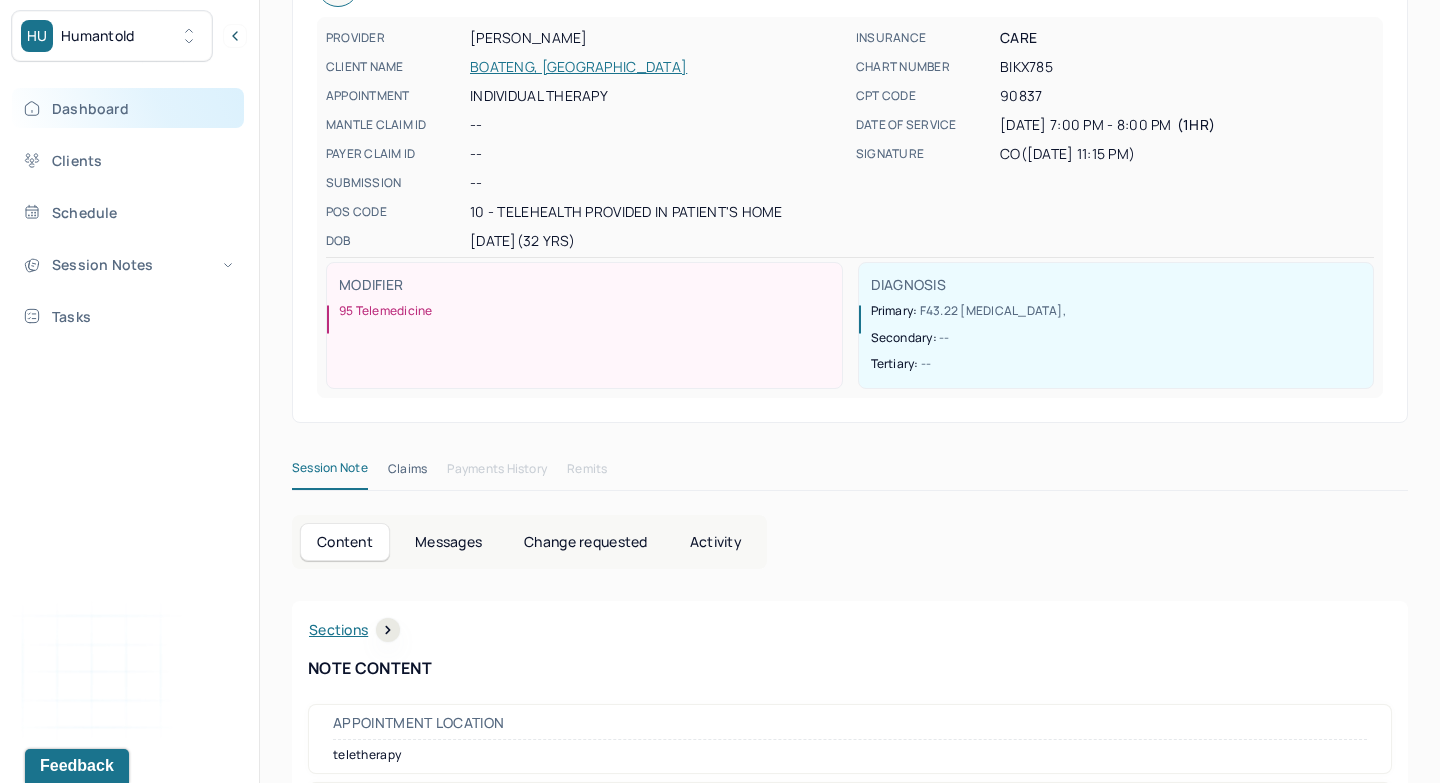 click on "Dashboard" at bounding box center (128, 108) 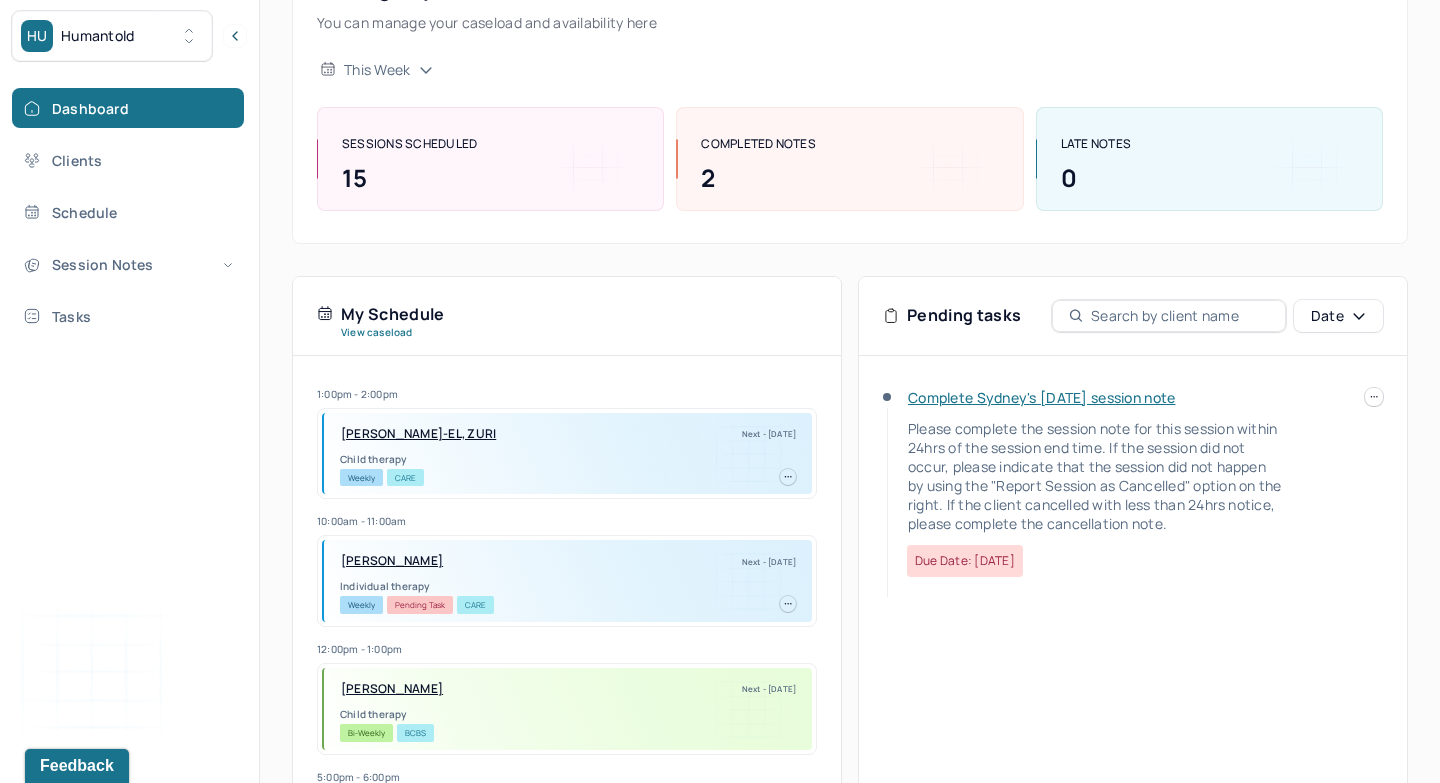 click 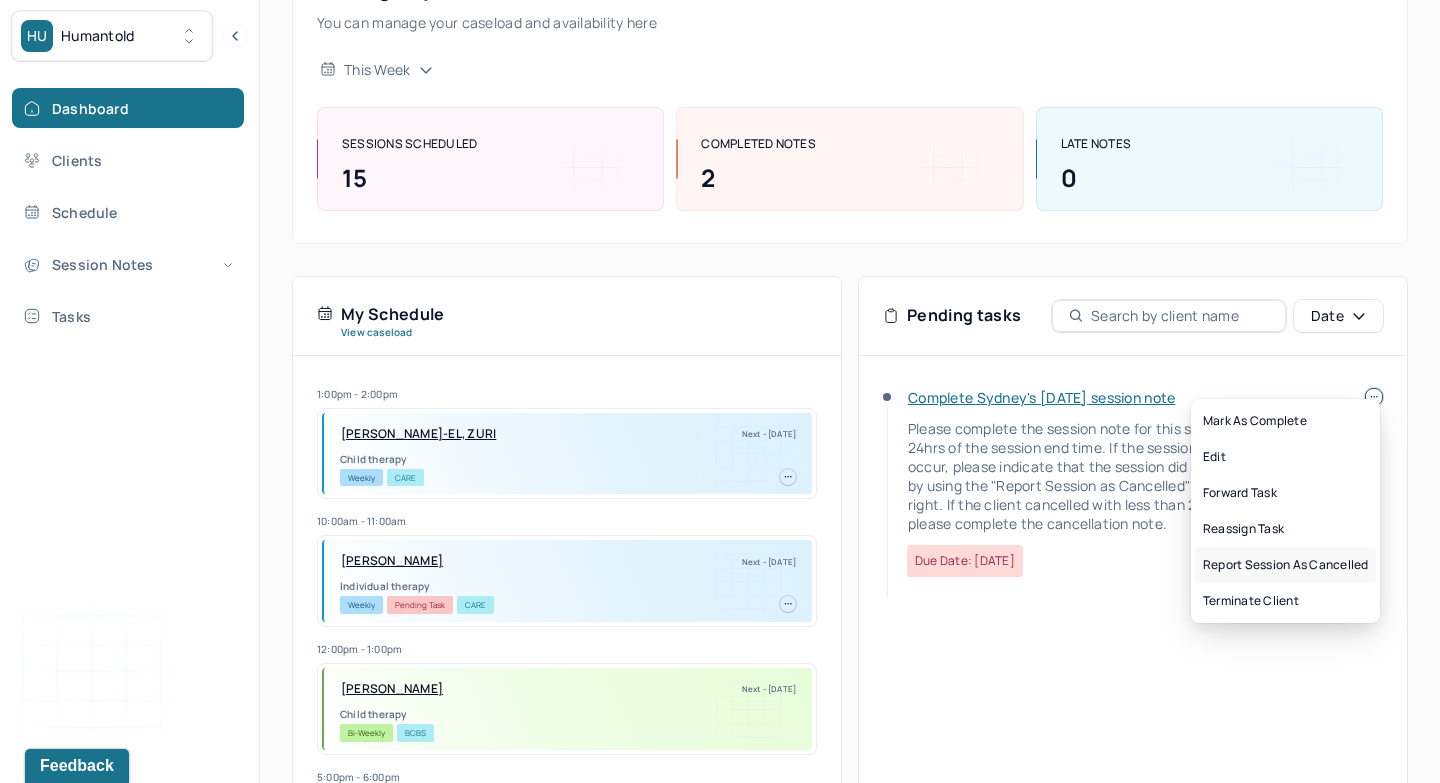 click on "Report session as cancelled" at bounding box center [1285, 565] 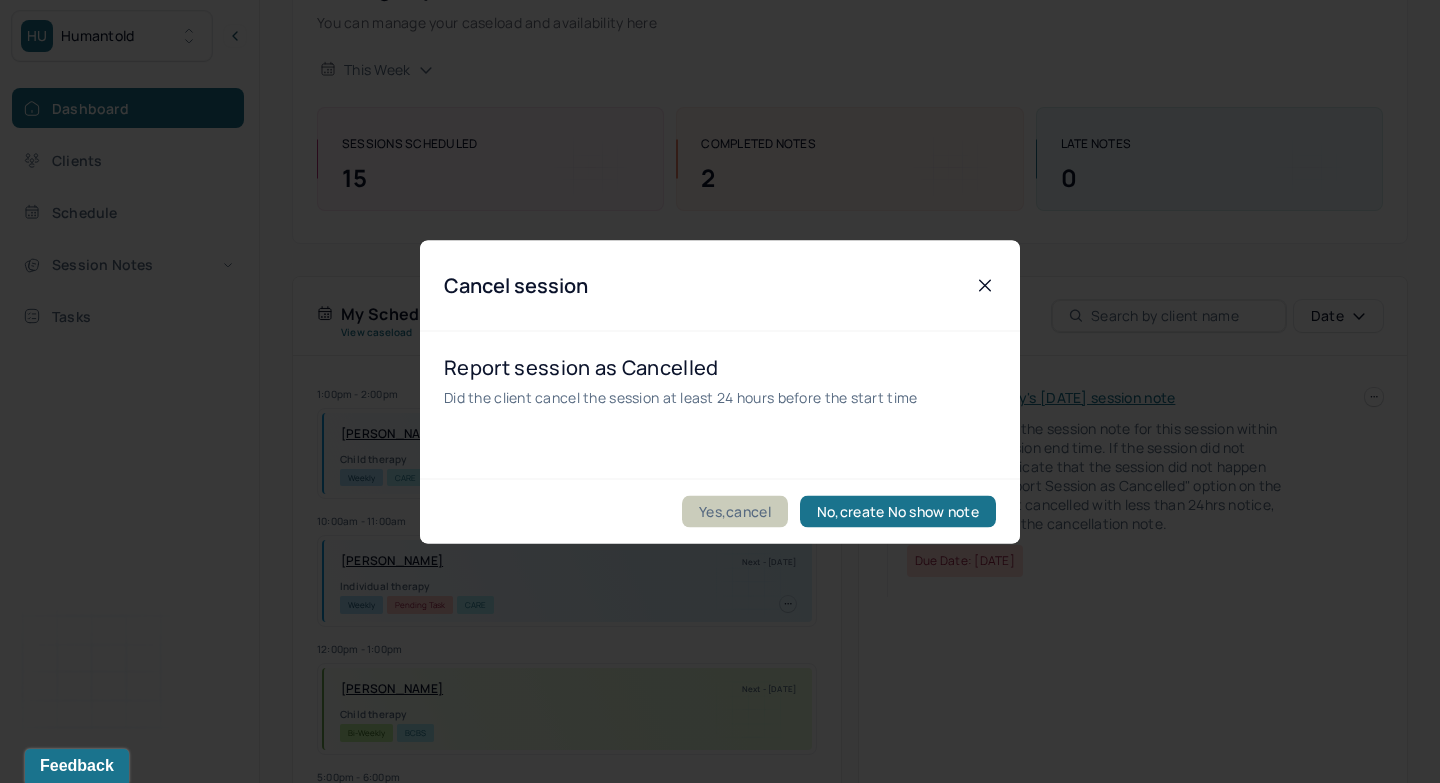 click on "Yes,cancel" at bounding box center (735, 511) 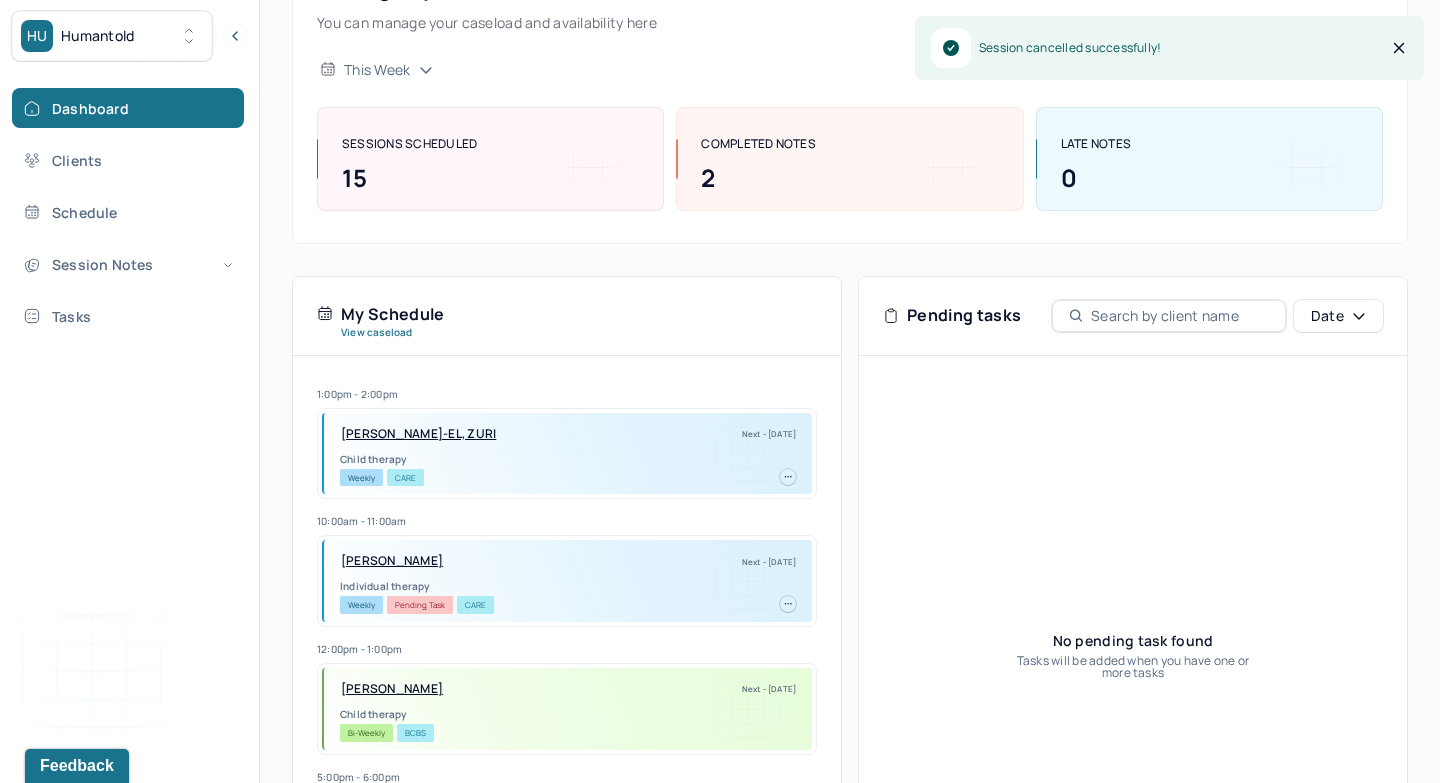 click on "HU Humantold" at bounding box center [112, 36] 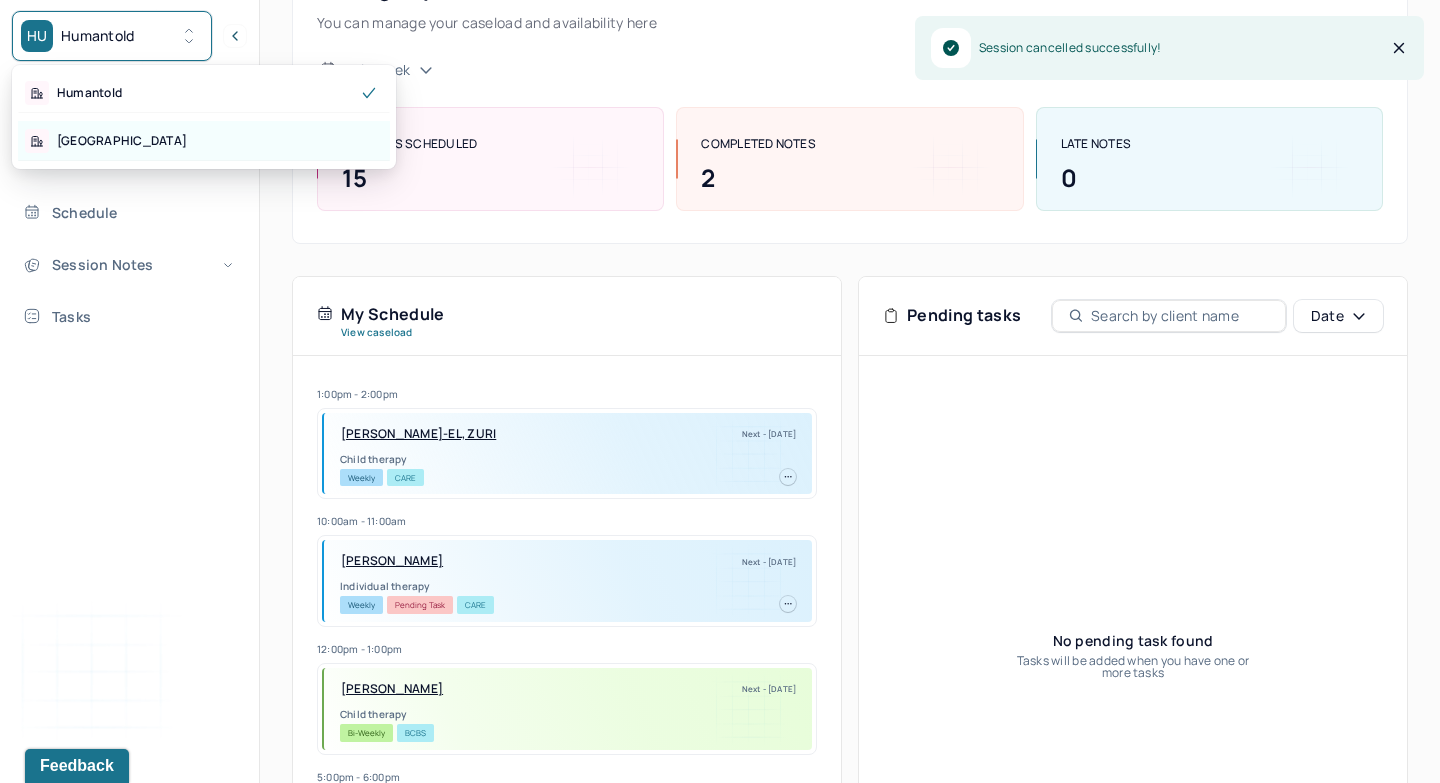 click on "Park Hill" at bounding box center [204, 141] 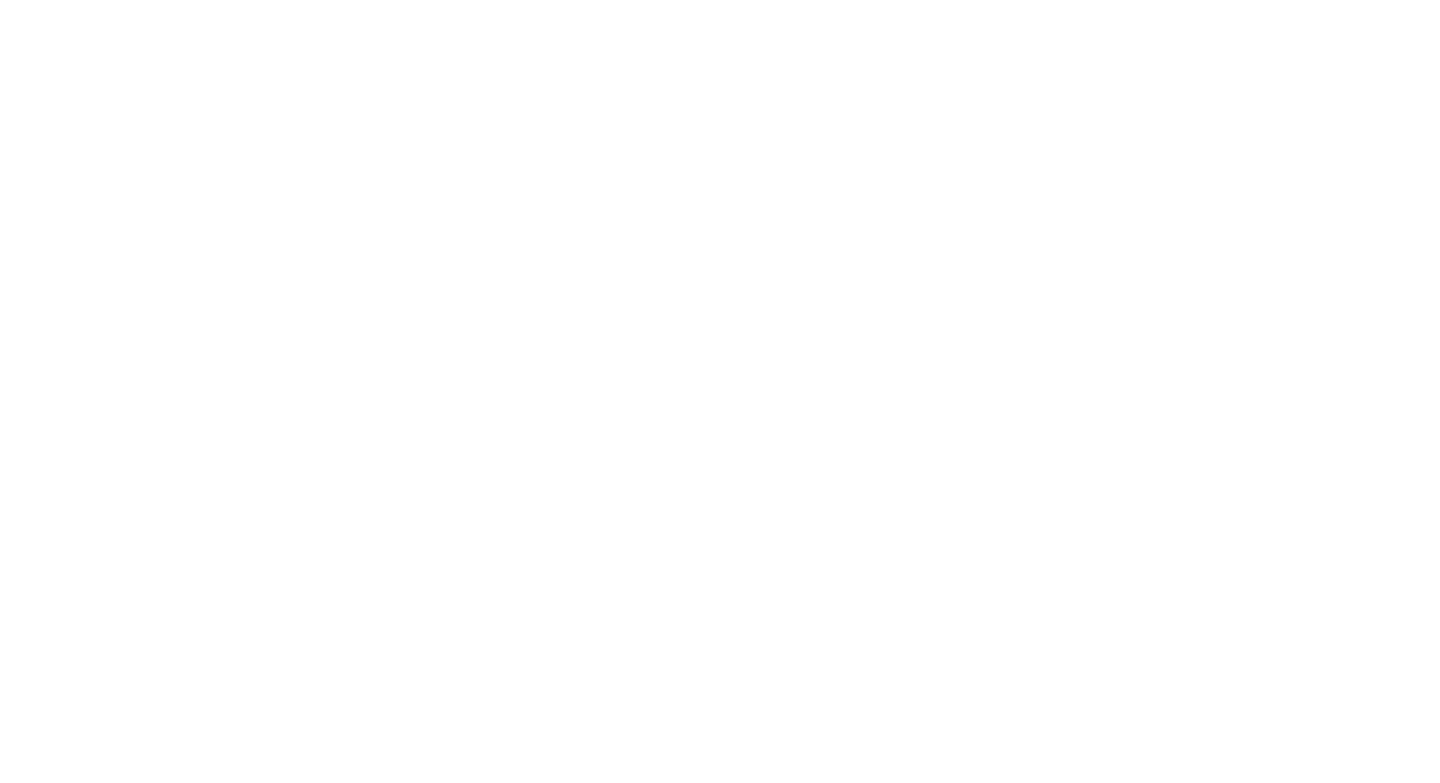 scroll, scrollTop: 0, scrollLeft: 0, axis: both 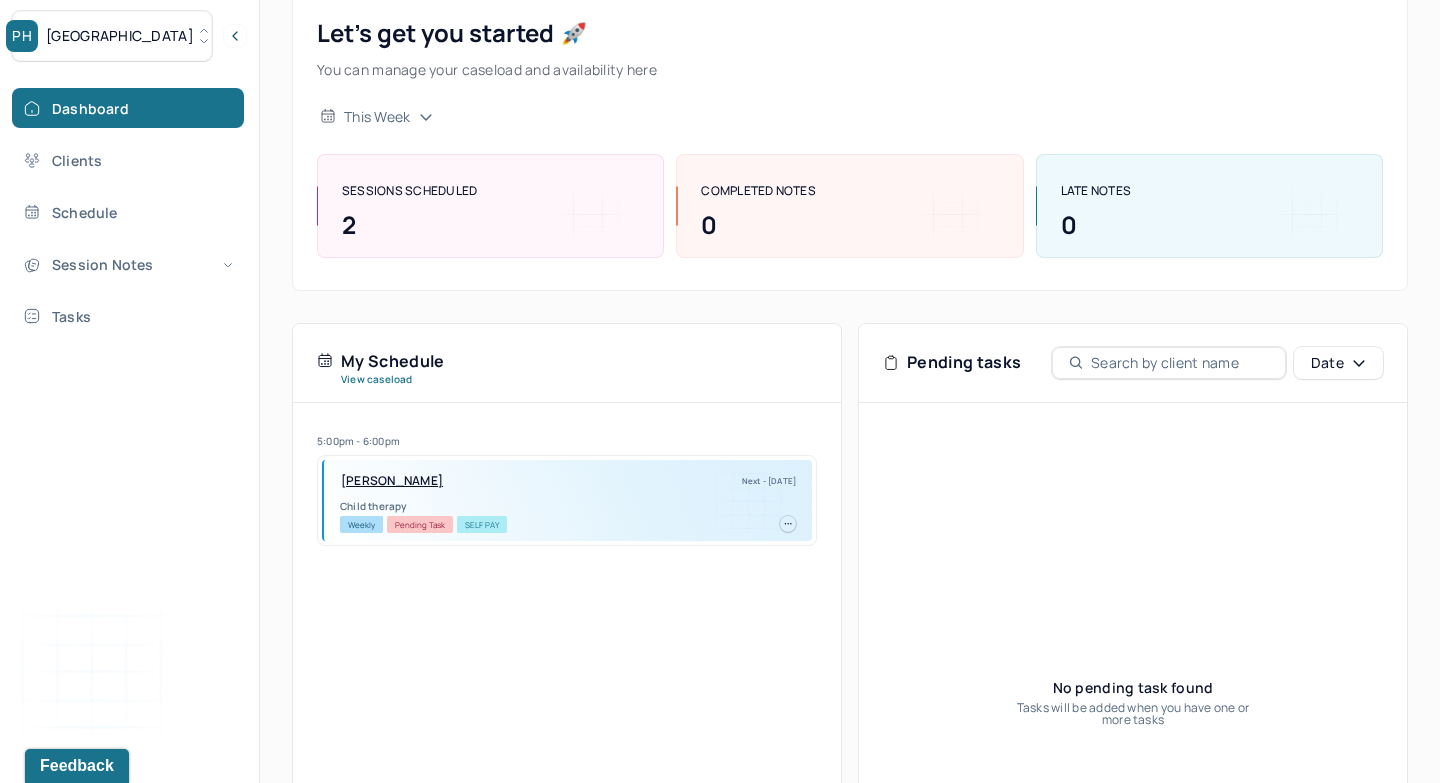 click on "[GEOGRAPHIC_DATA]" at bounding box center (112, 36) 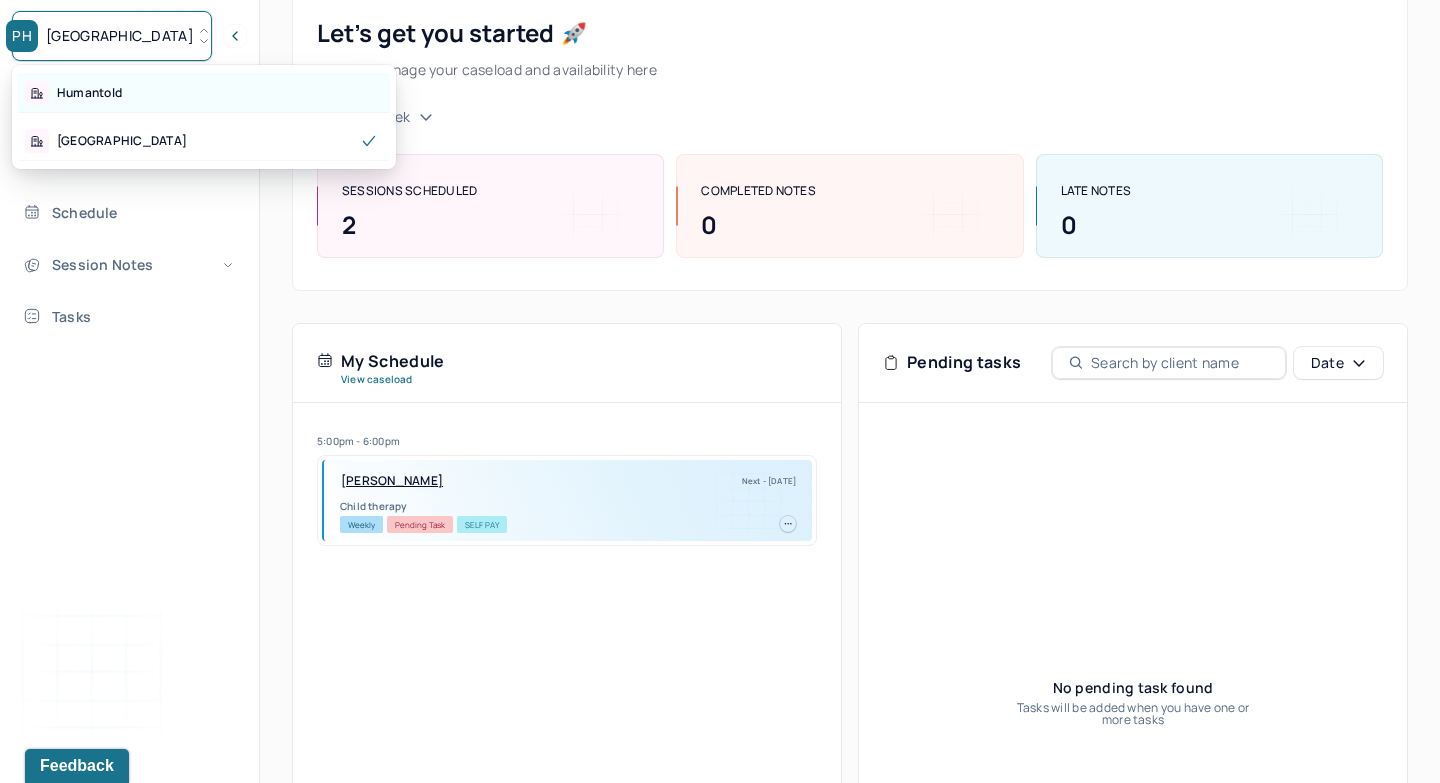 click on "Humantold" at bounding box center (204, 93) 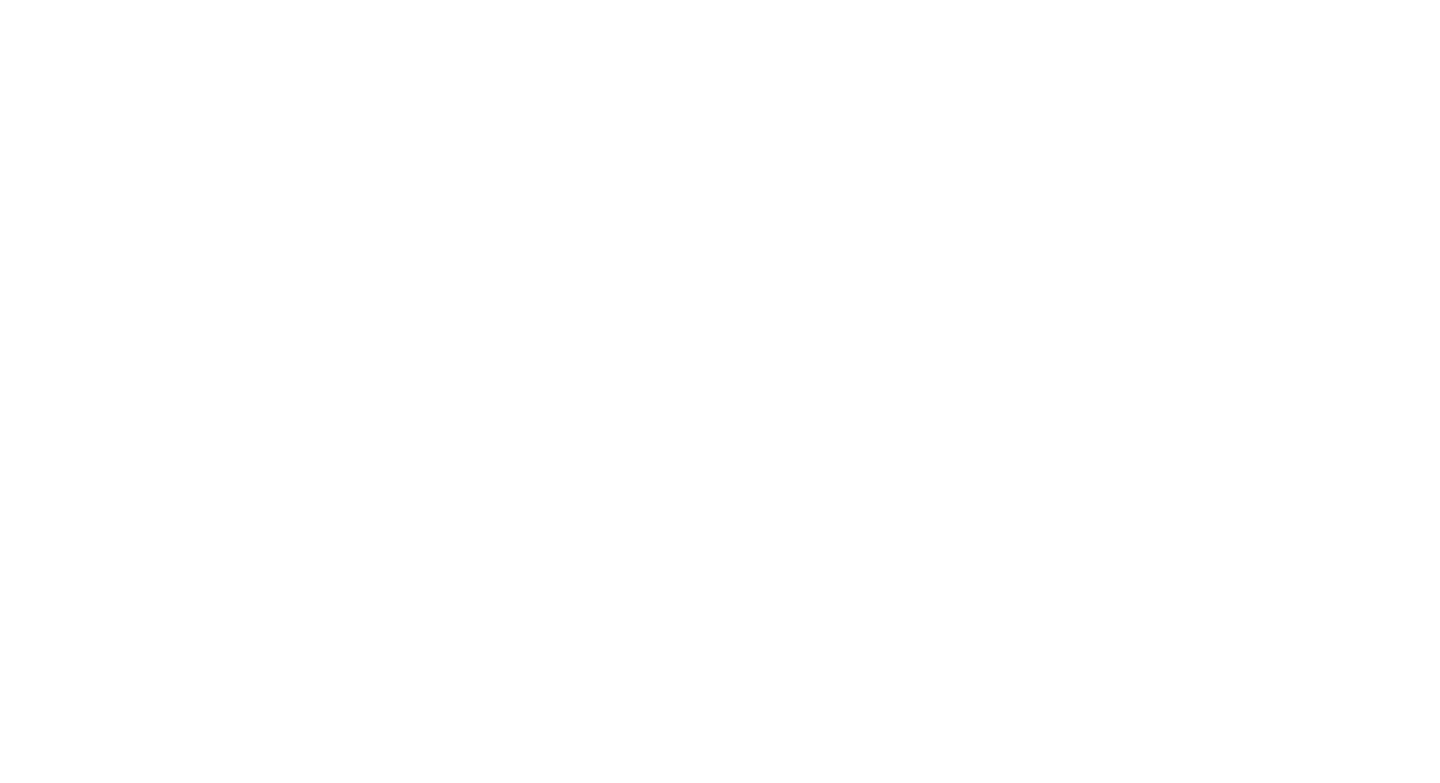 scroll, scrollTop: 0, scrollLeft: 0, axis: both 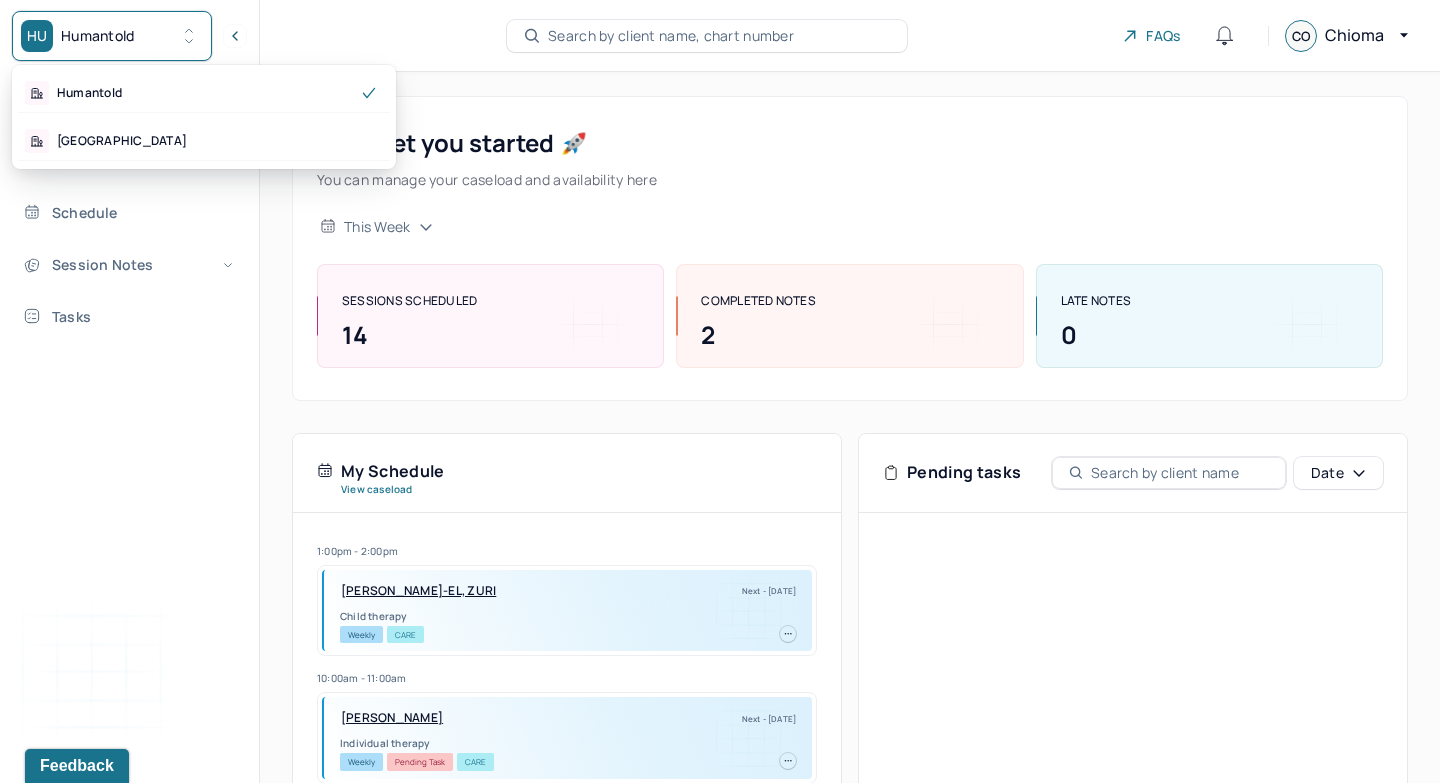 click on "HU Humantold" at bounding box center [112, 36] 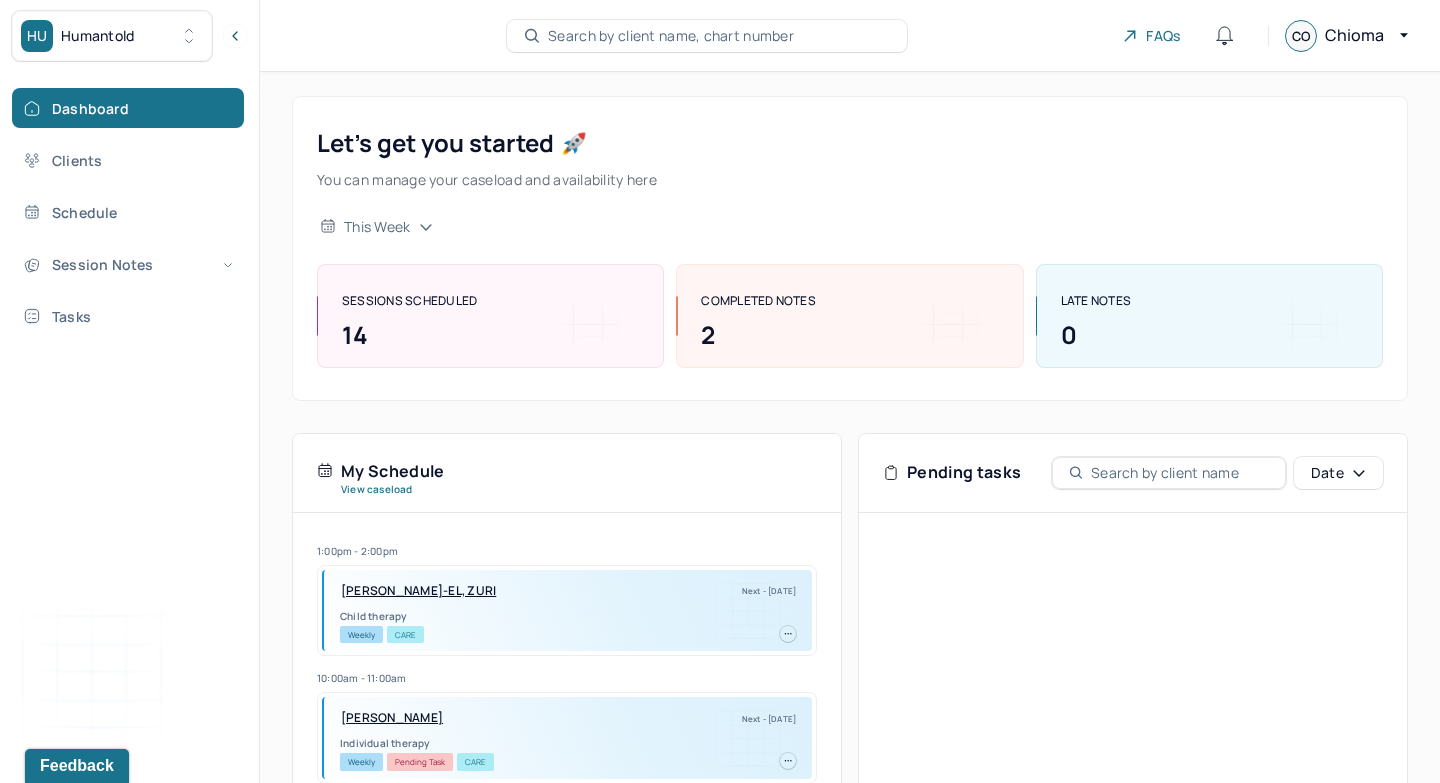 click on "this week" at bounding box center (850, 227) 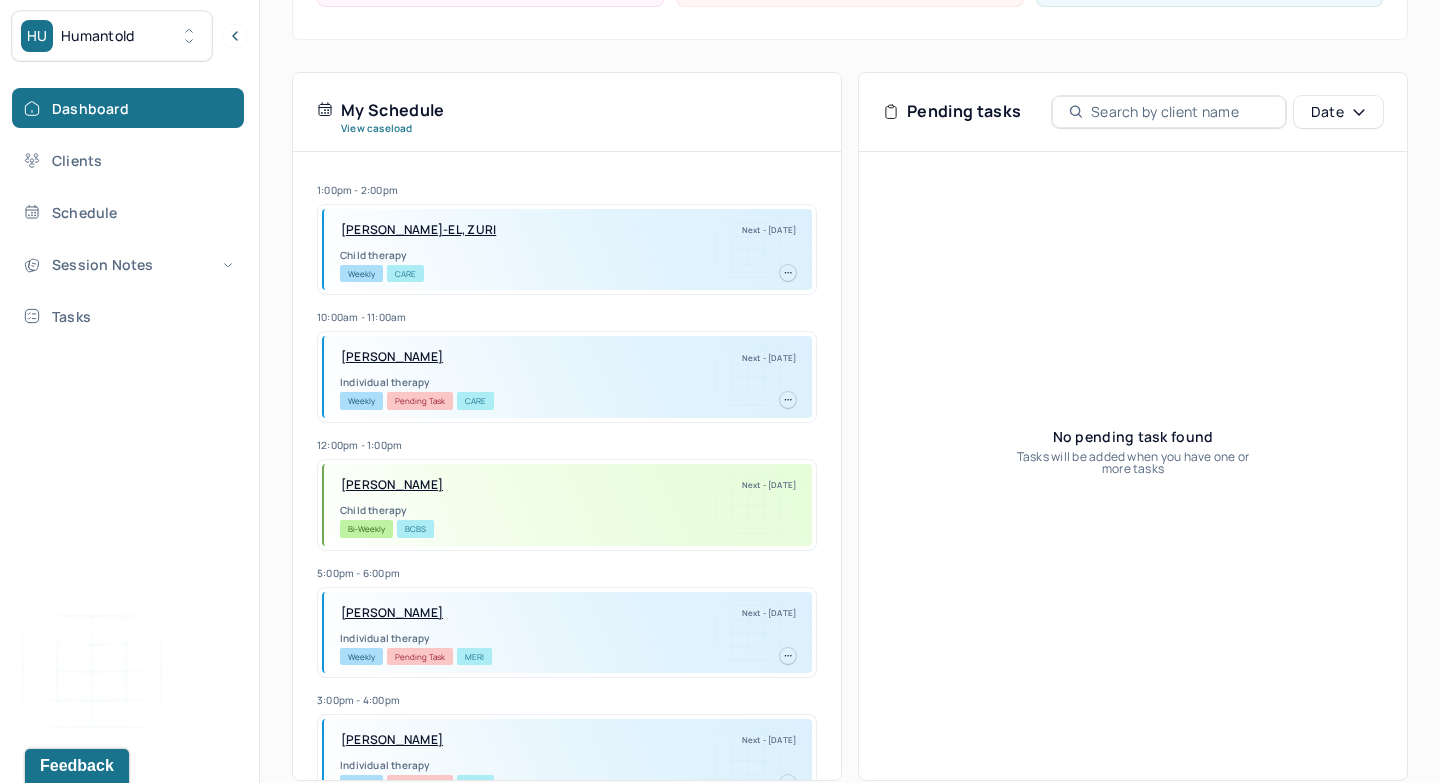 scroll, scrollTop: 383, scrollLeft: 0, axis: vertical 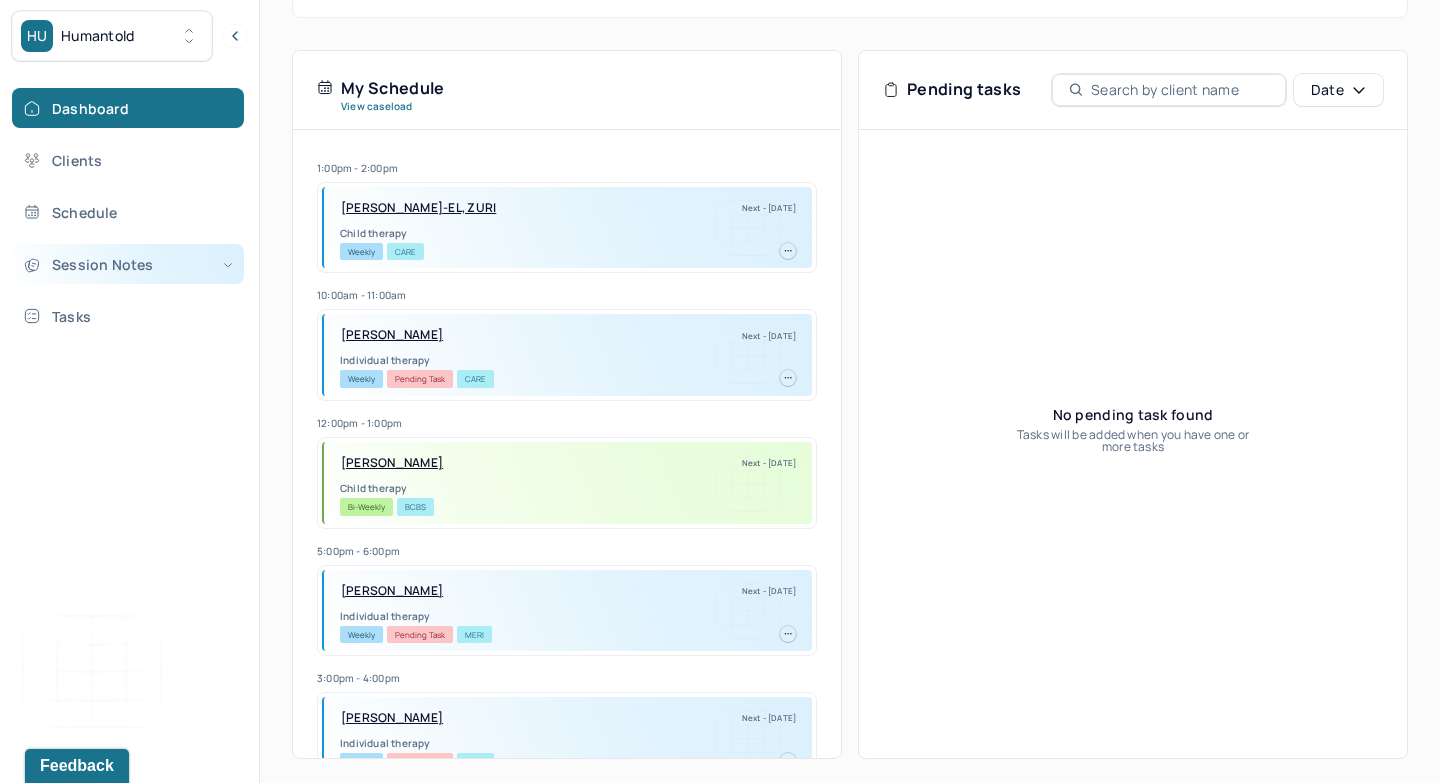 click on "Session Notes" at bounding box center (128, 264) 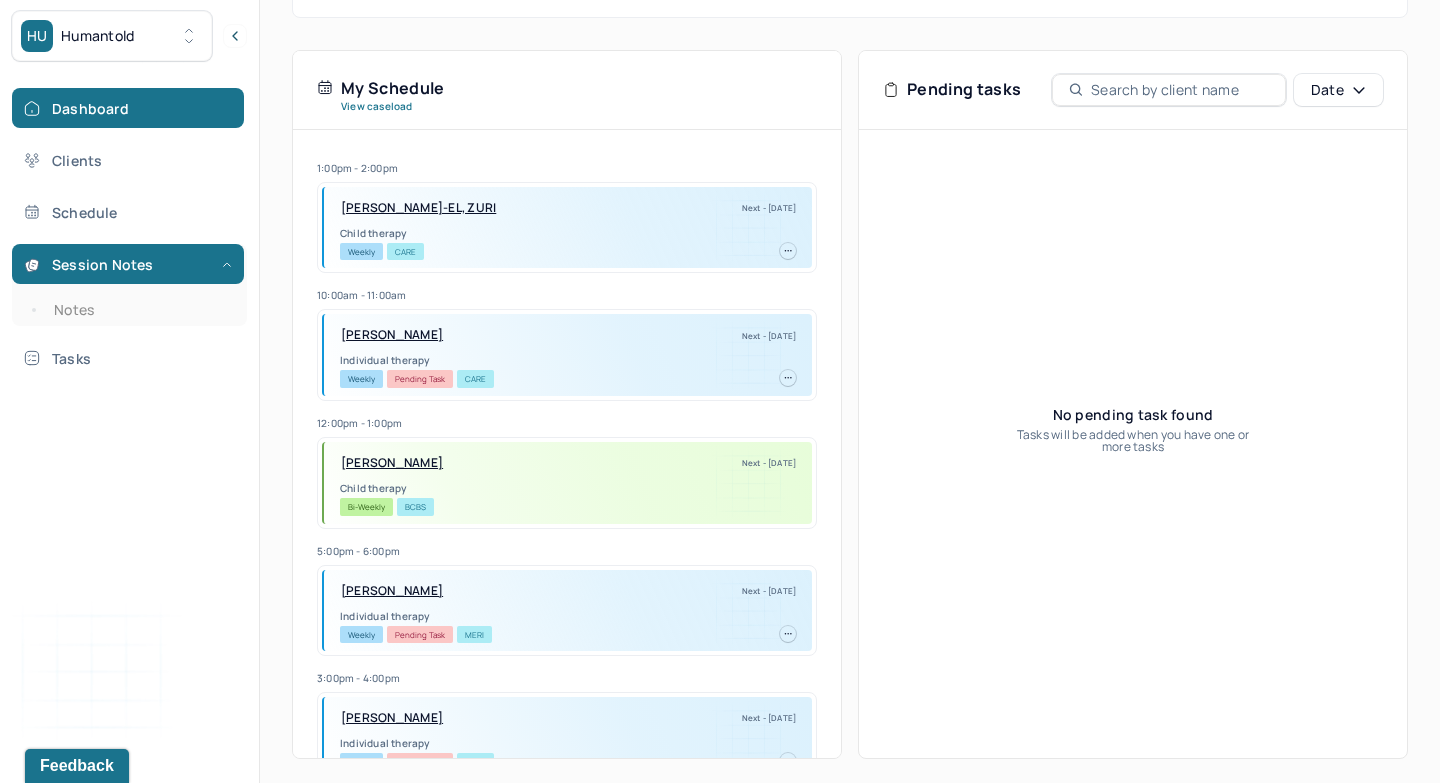 click on "Dashboard Clients Schedule Session Notes Notes Tasks" at bounding box center [129, 233] 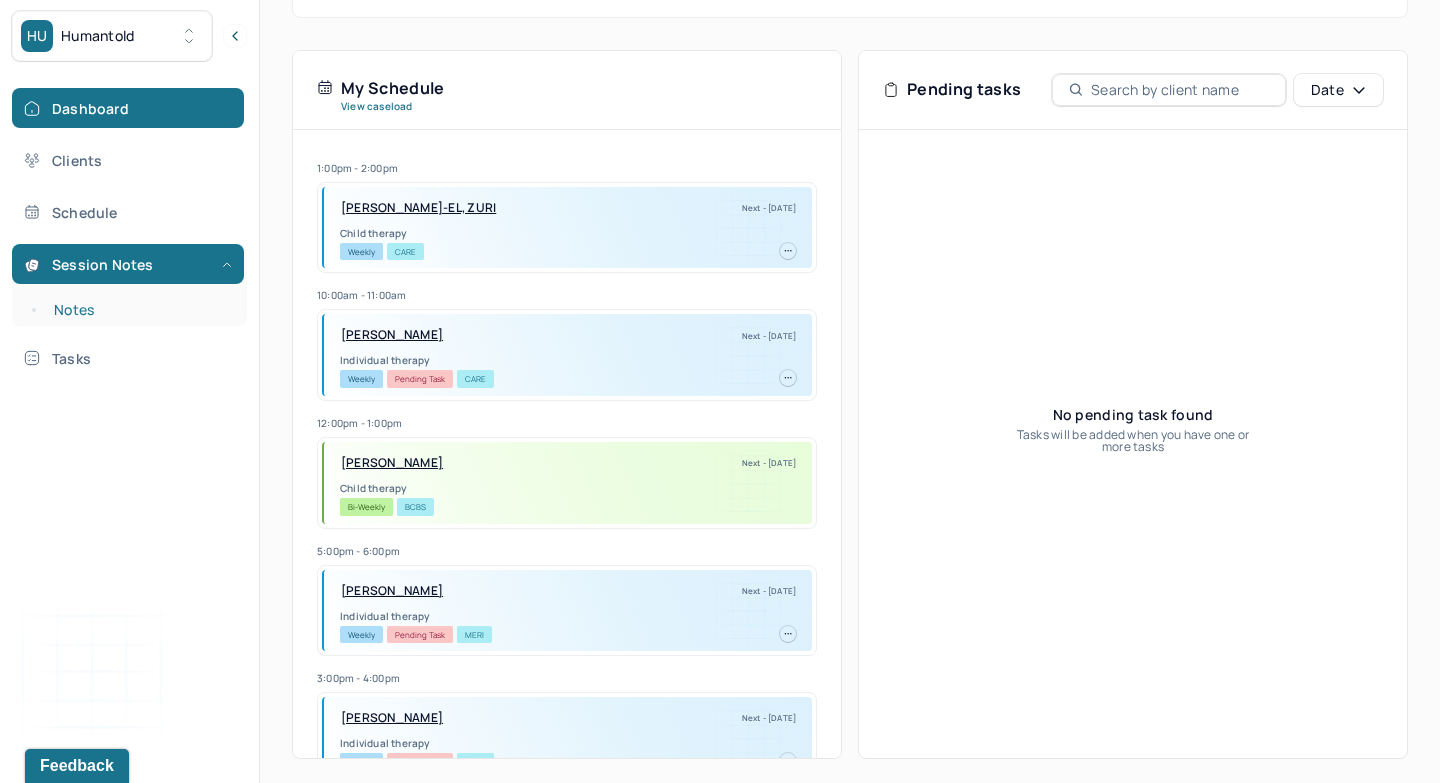 click on "Notes" at bounding box center (139, 310) 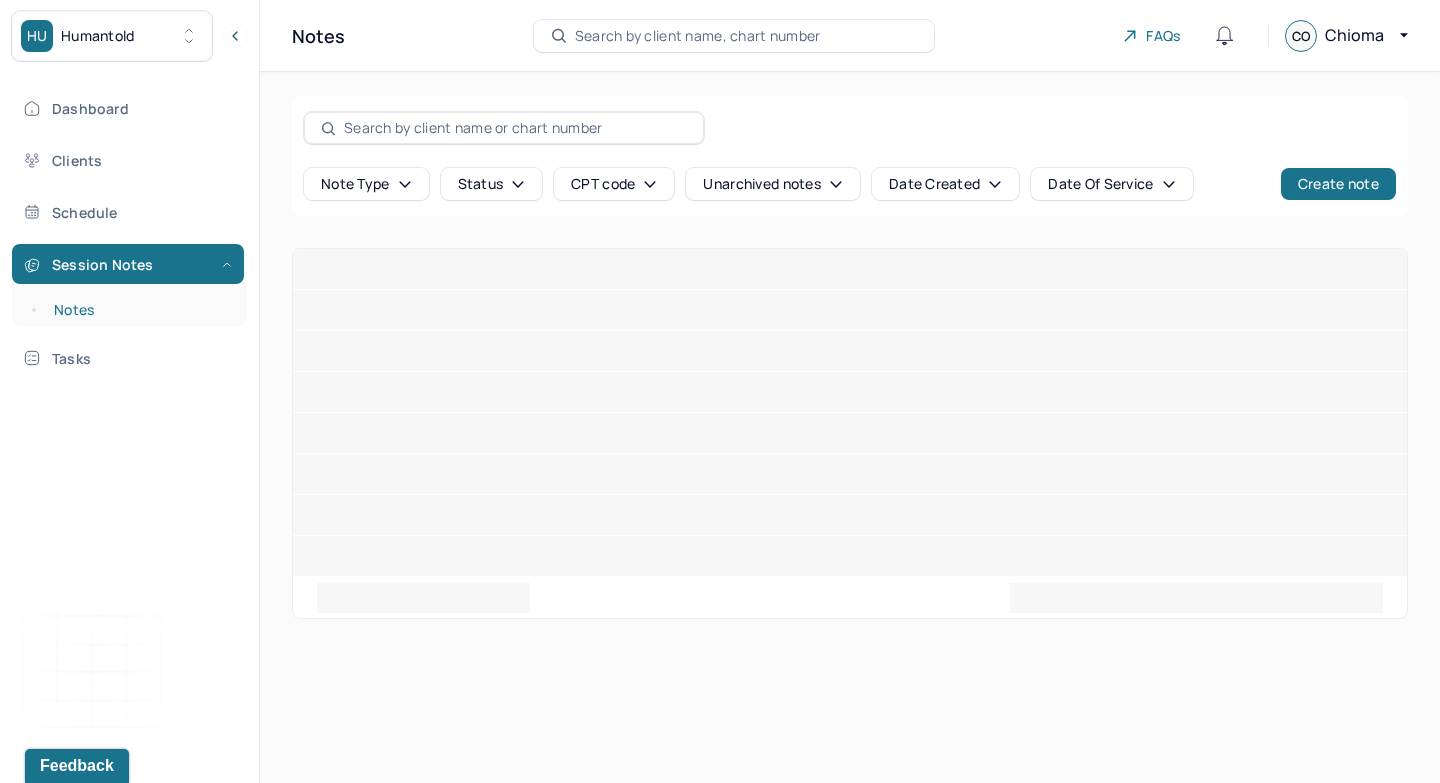 scroll, scrollTop: 0, scrollLeft: 0, axis: both 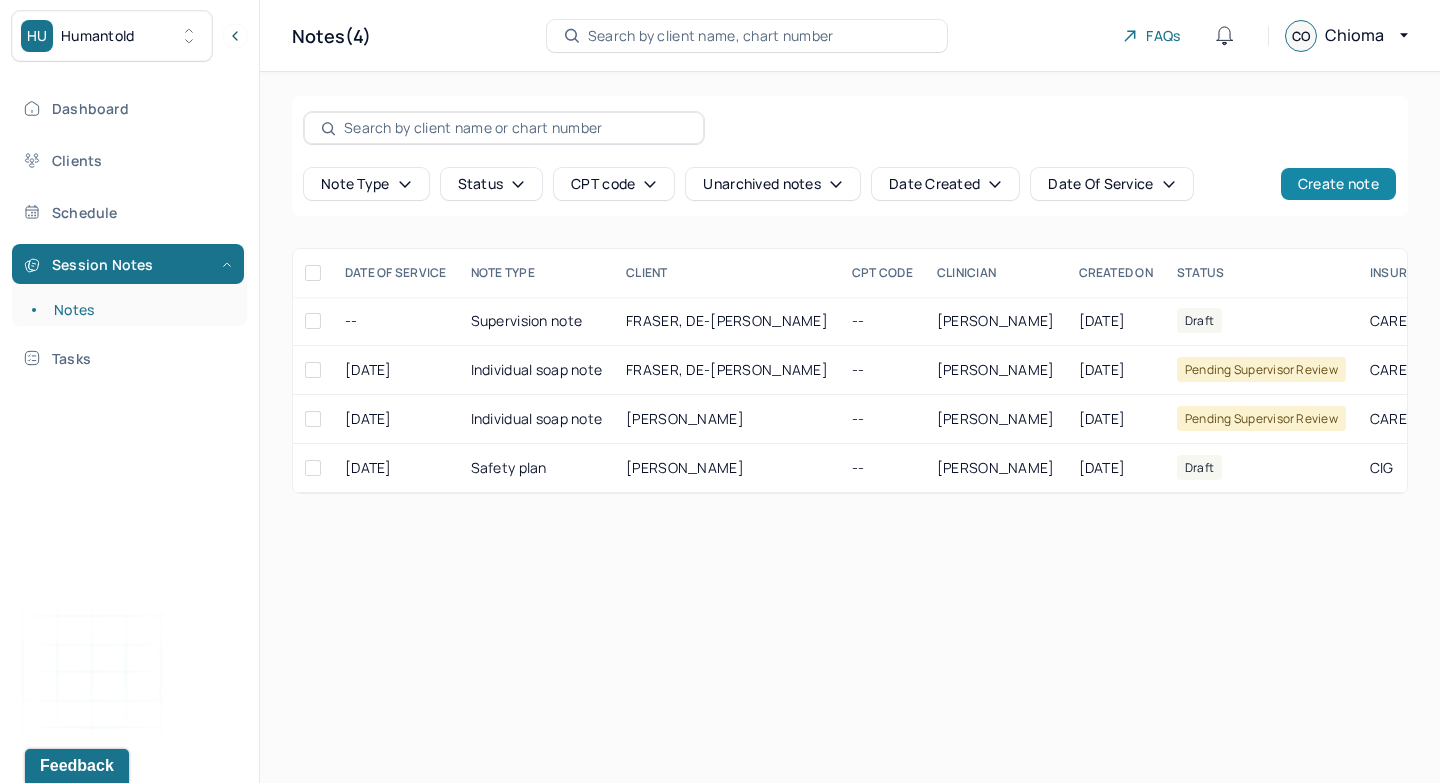 click on "Create note" at bounding box center [1338, 184] 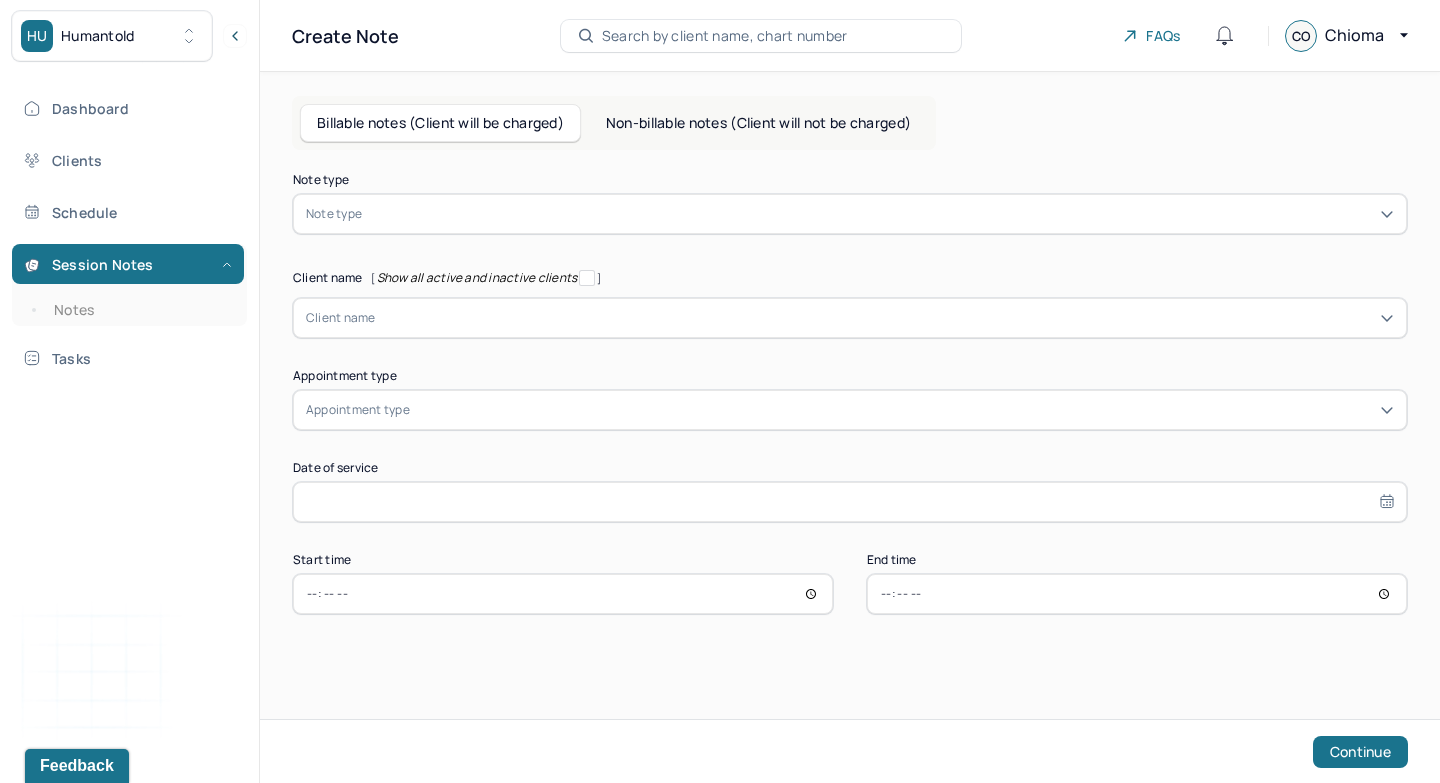 click on "Non-billable notes (Client will not be charged)" at bounding box center [758, 123] 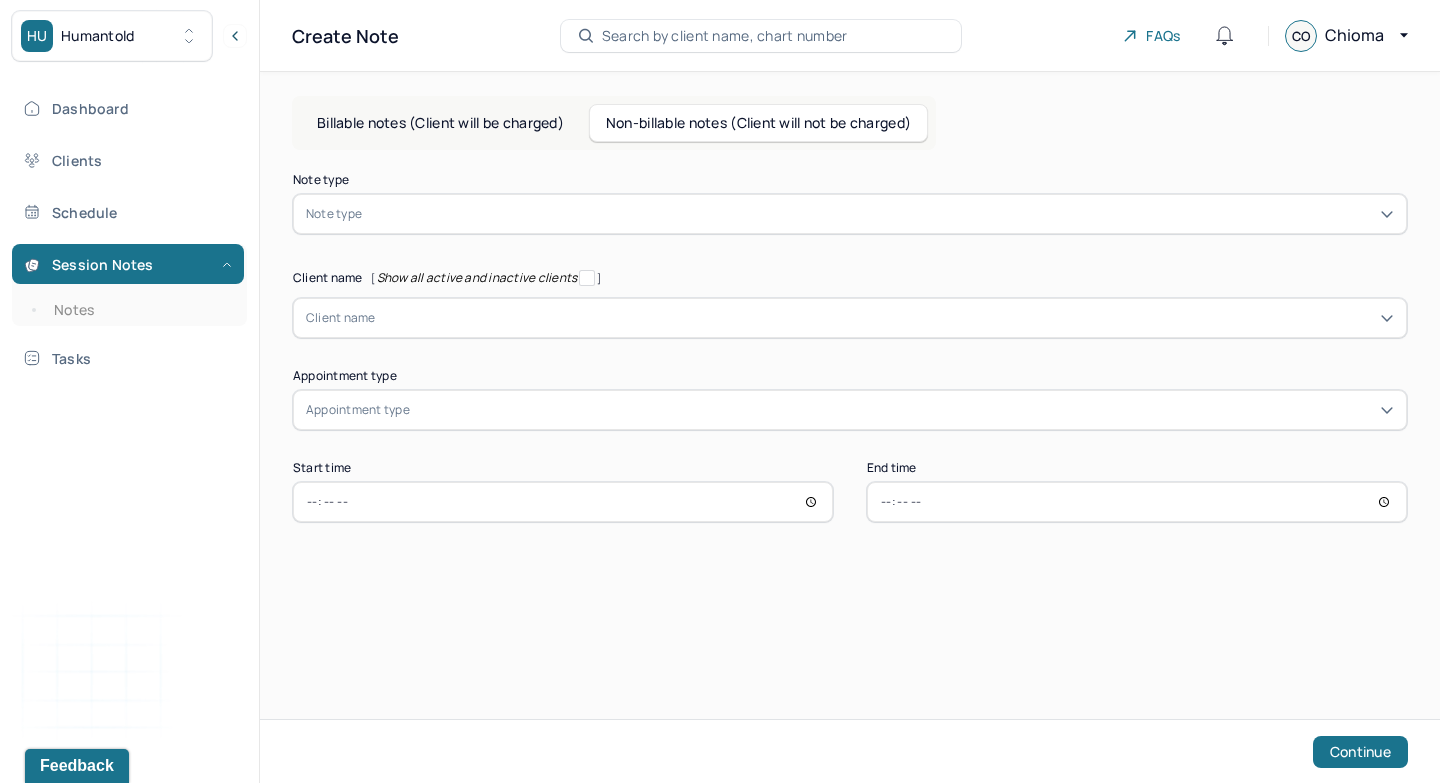 click at bounding box center (880, 214) 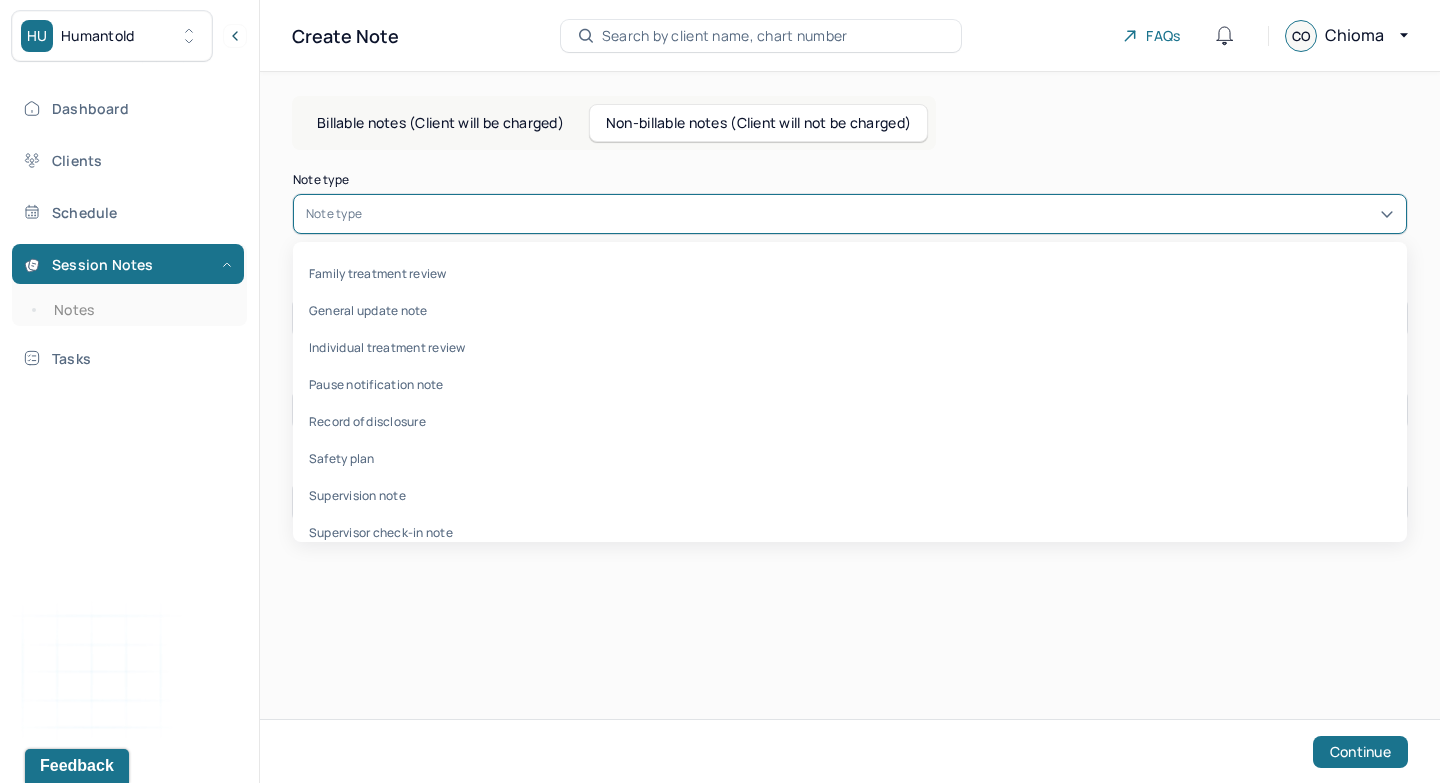 scroll, scrollTop: 59, scrollLeft: 0, axis: vertical 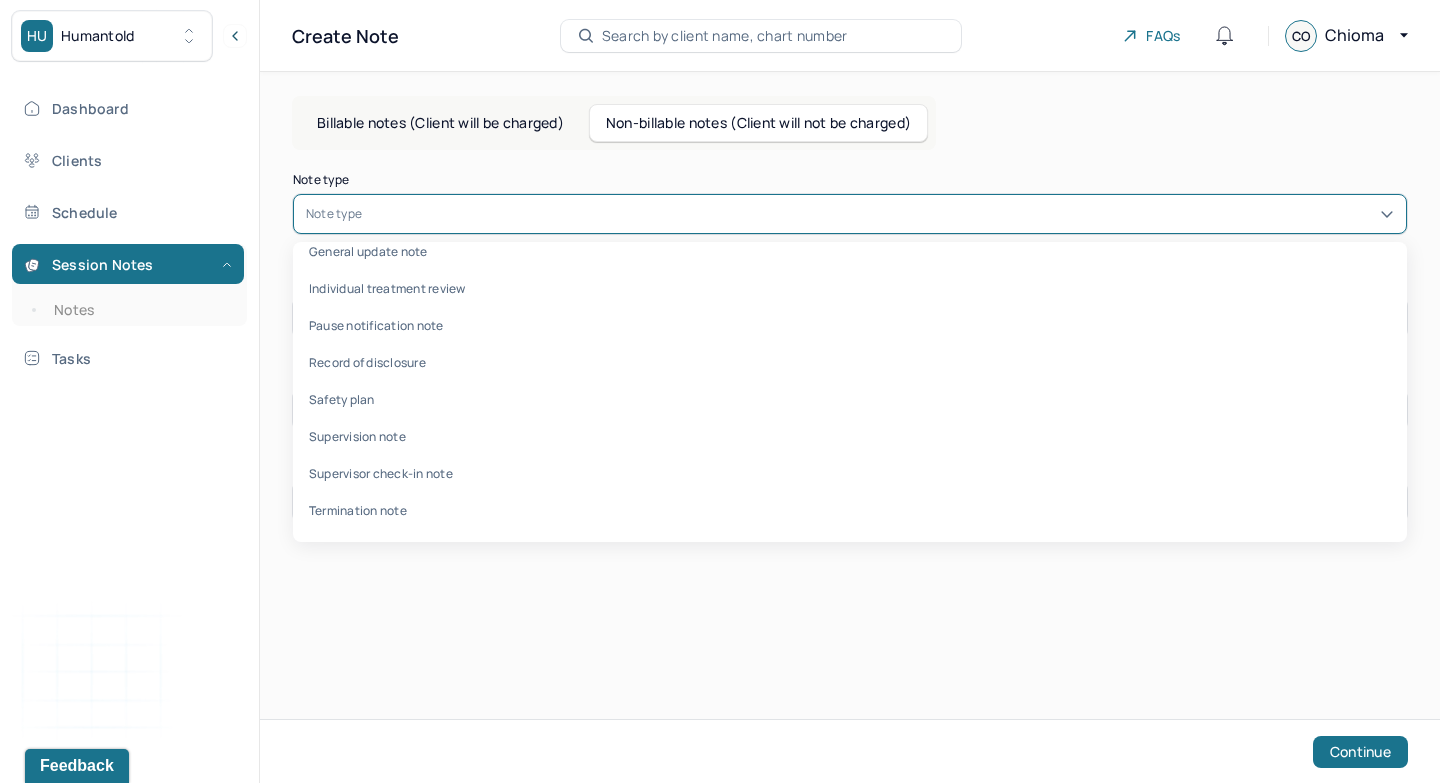 click on "Supervision note" at bounding box center (850, 436) 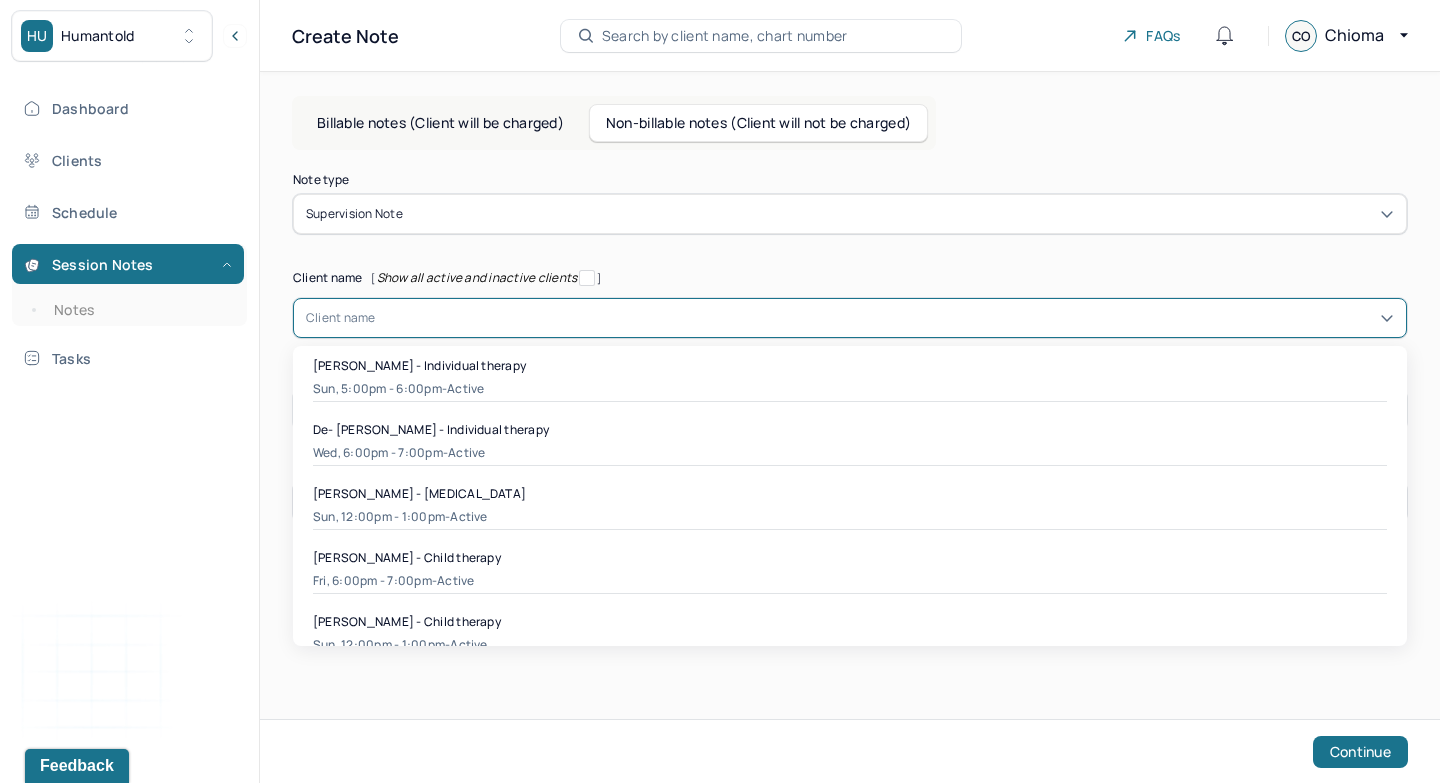 click at bounding box center [885, 318] 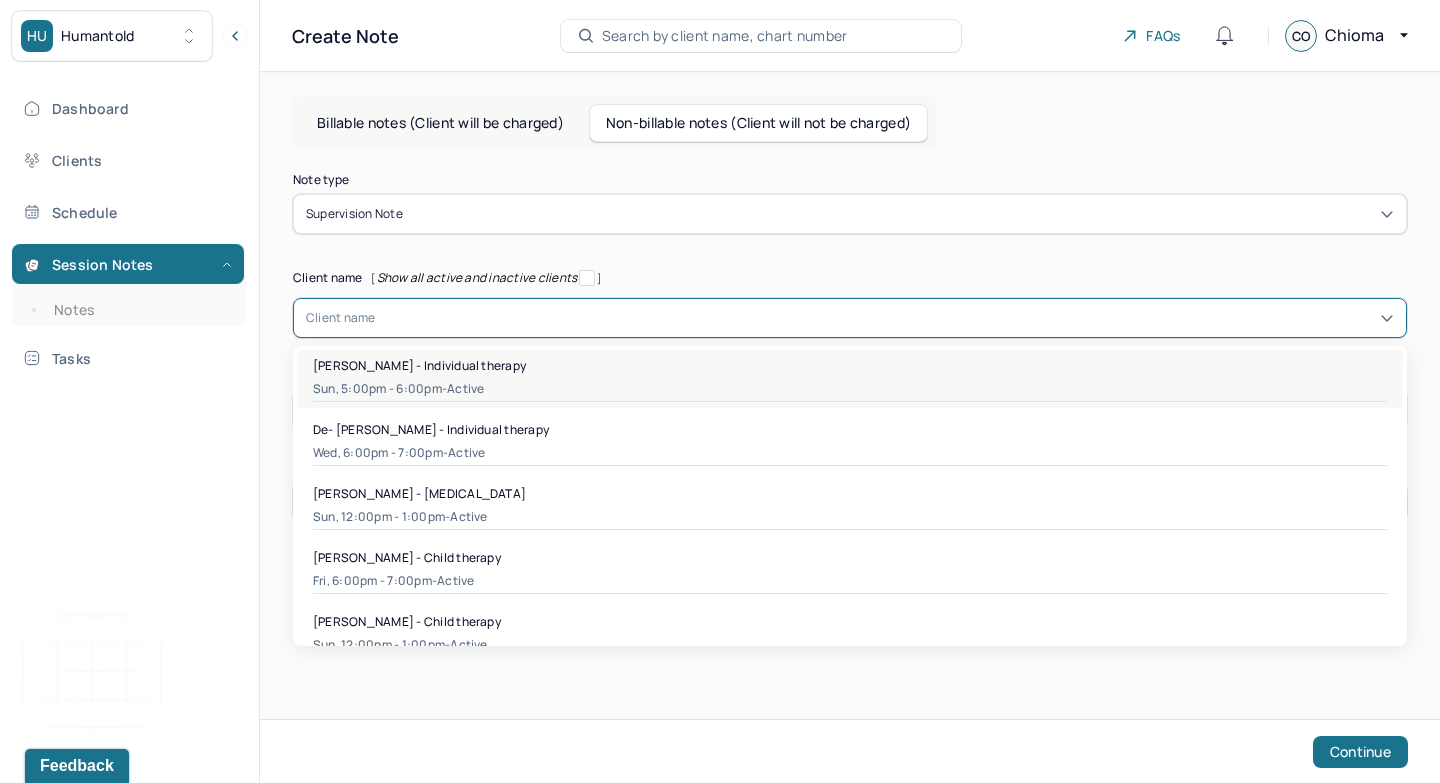 click on "[PERSON_NAME] - Individual therapy" at bounding box center [419, 365] 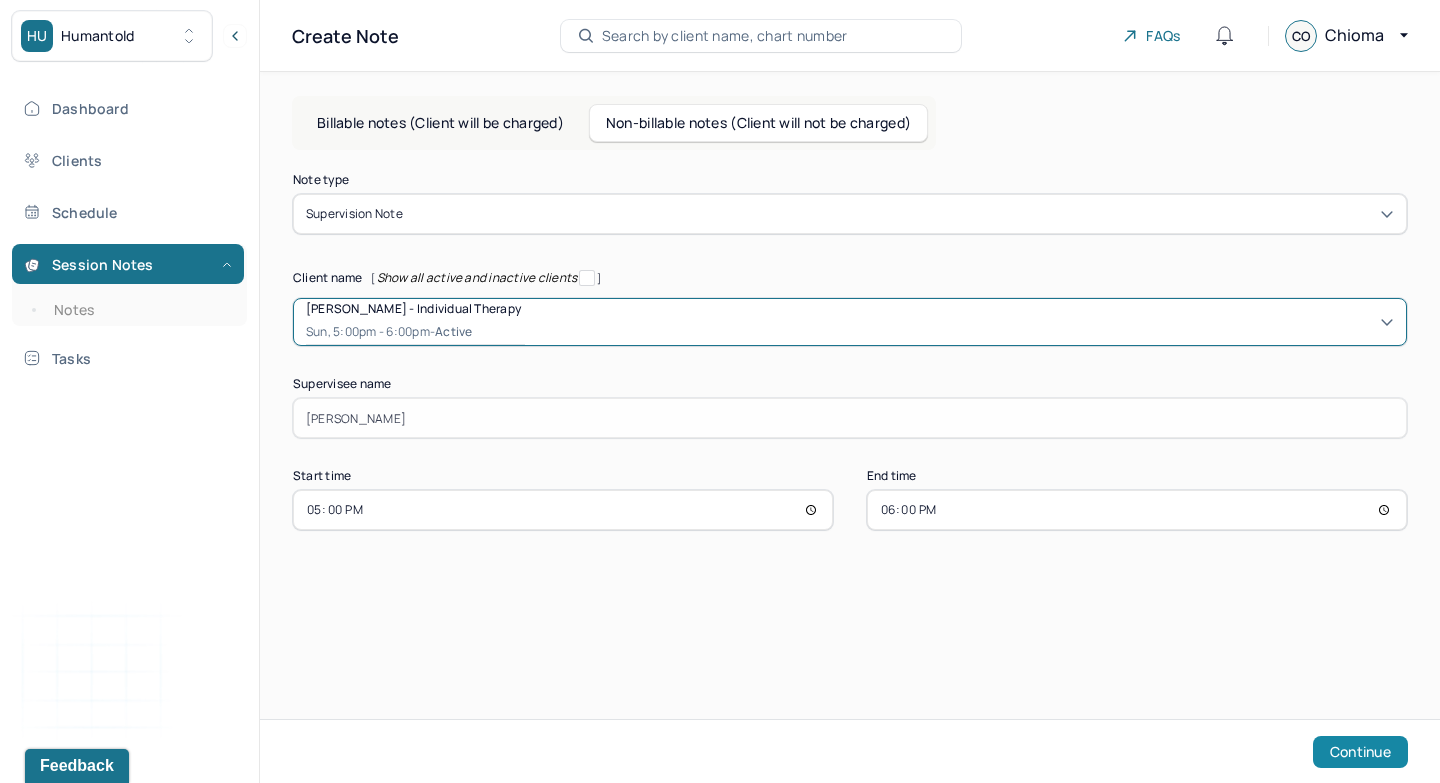 click on "Continue" at bounding box center (1360, 752) 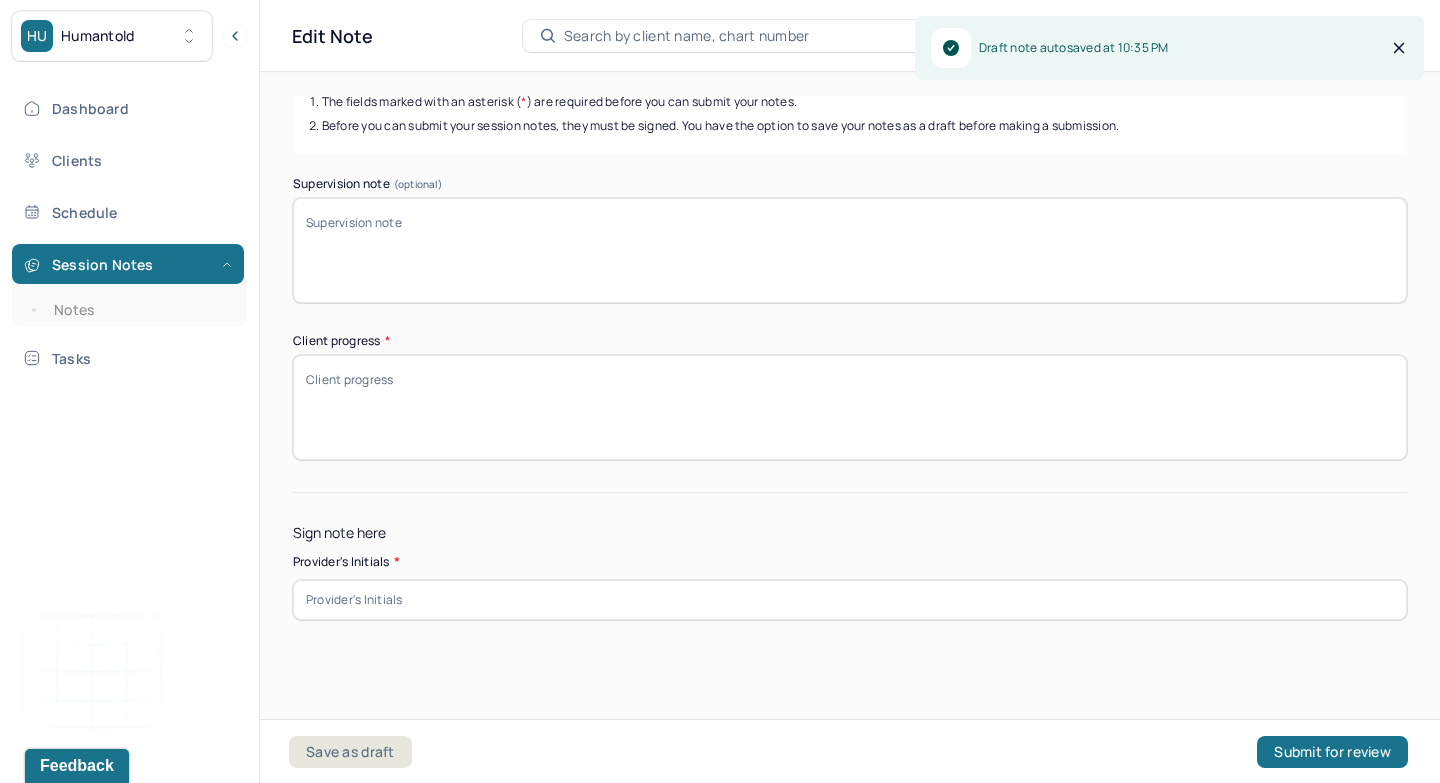 scroll, scrollTop: 362, scrollLeft: 0, axis: vertical 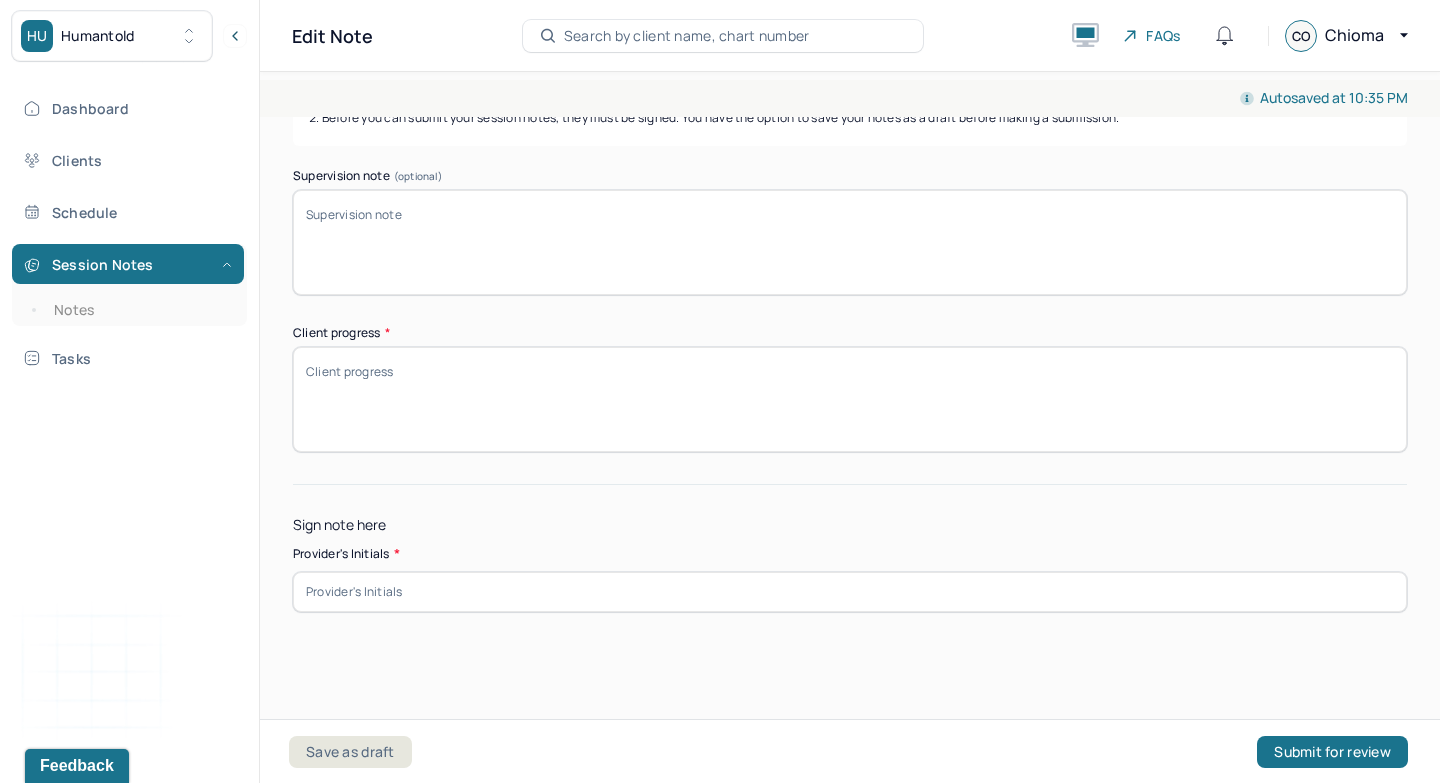 click on "Supervision note (optional)" at bounding box center [850, 242] 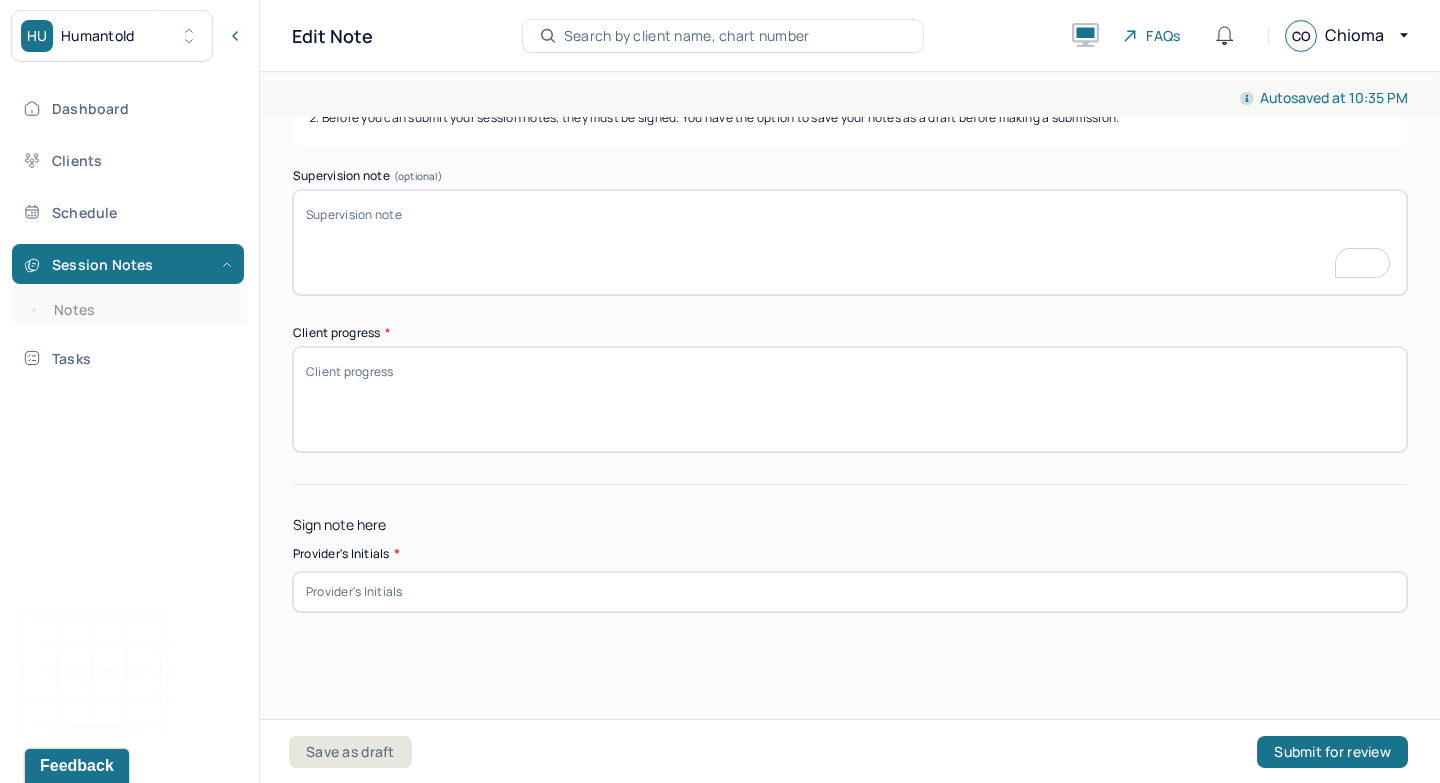 scroll, scrollTop: 362, scrollLeft: 0, axis: vertical 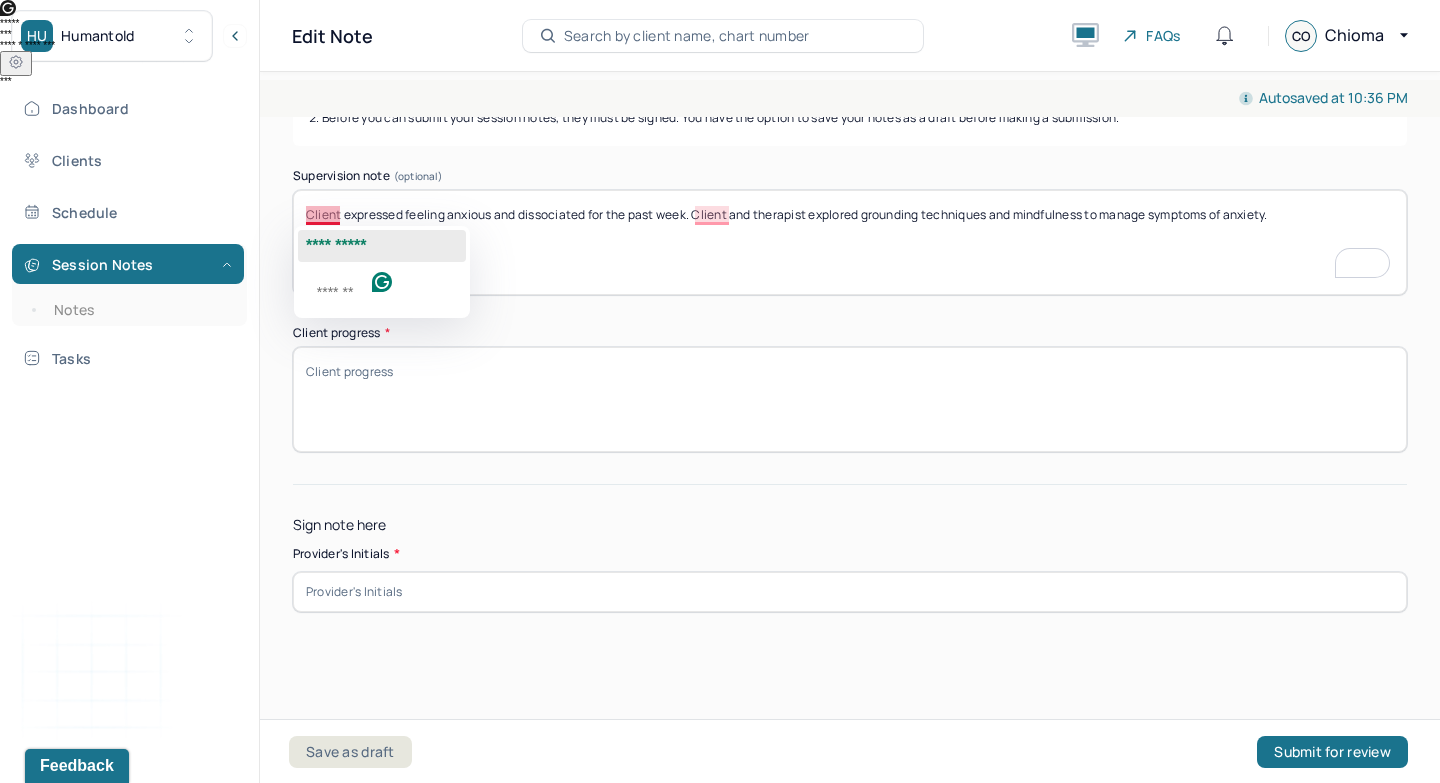 click on "**********" 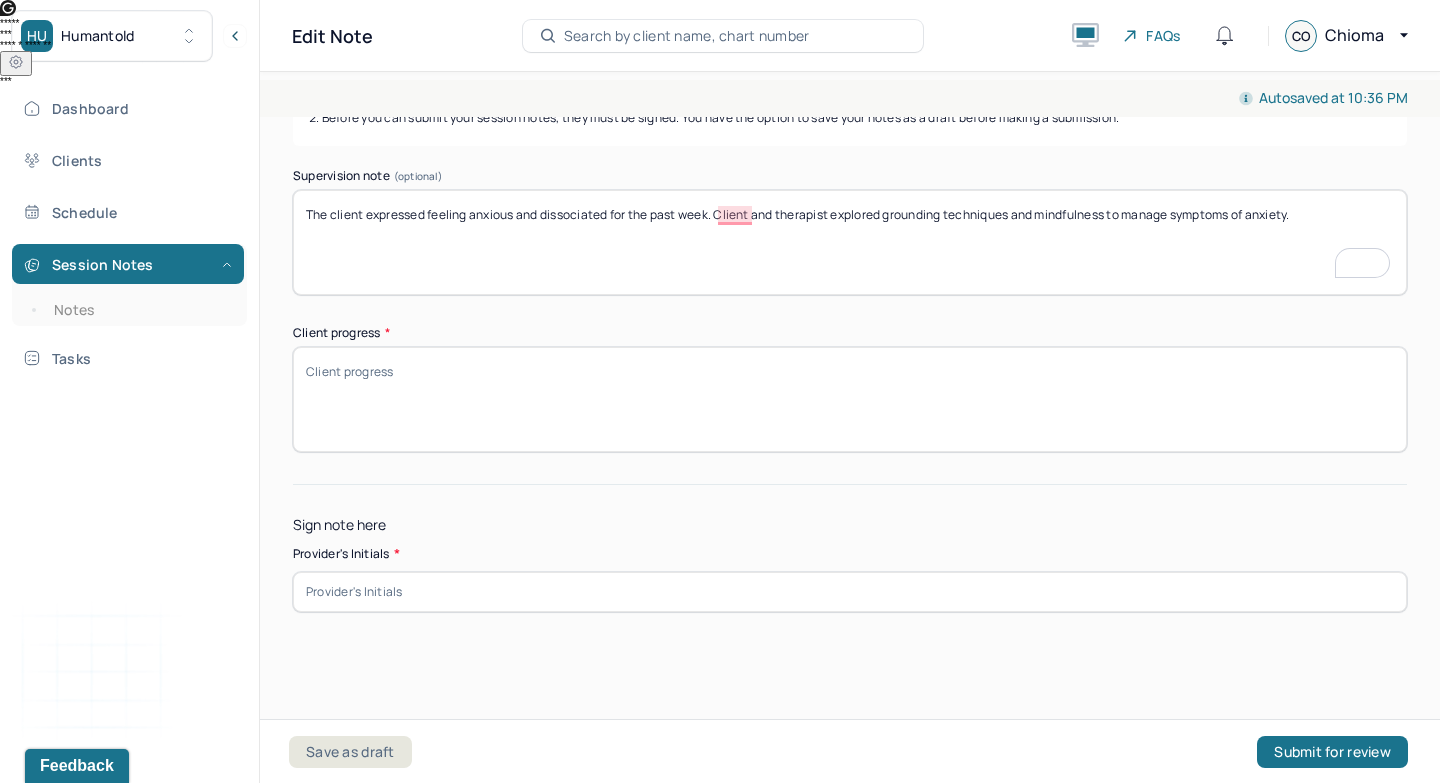 click on "The client expressed feeling anxious and dissociated for the past week. Client and therapist explored grounding techniques and mindfulness to manage symptoms of anxiety." at bounding box center [850, 242] 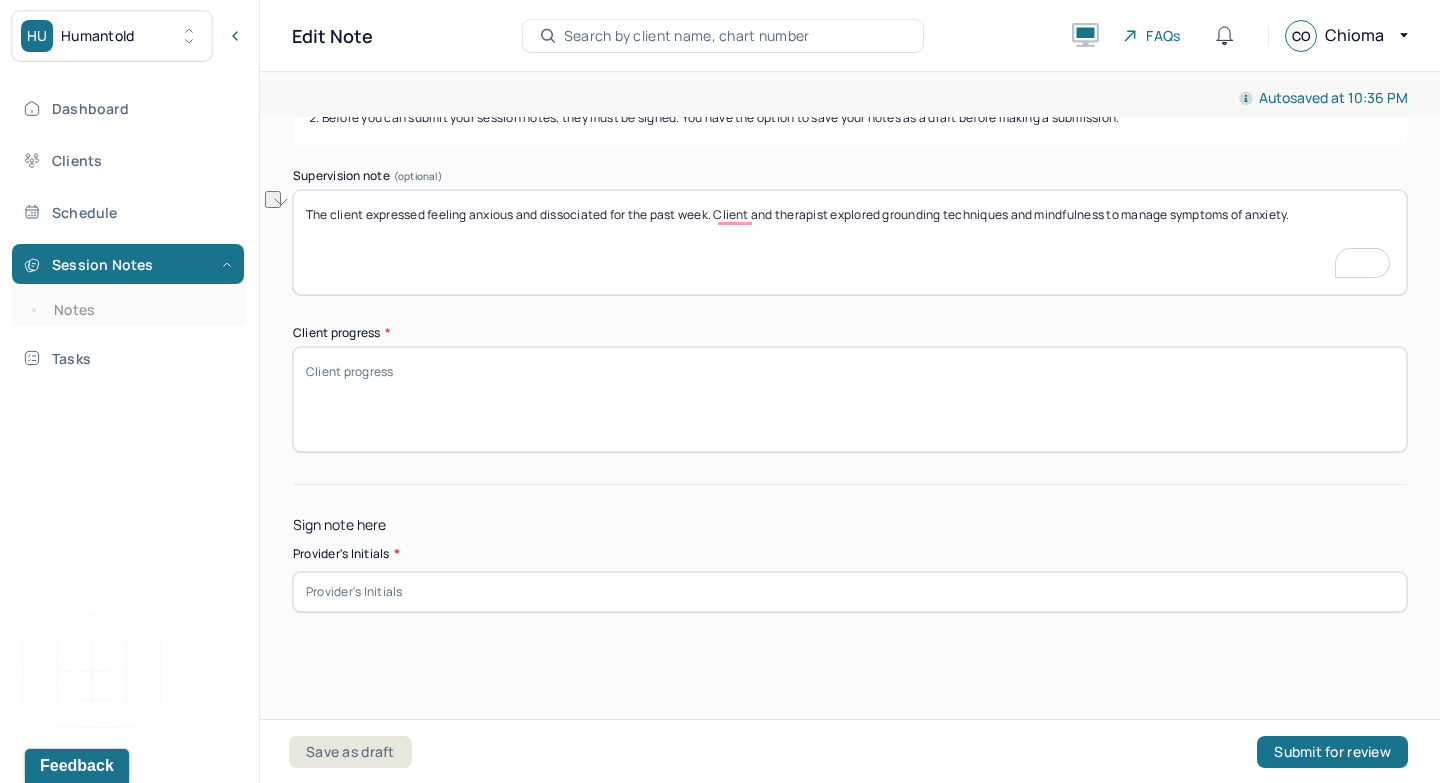drag, startPoint x: 679, startPoint y: 217, endPoint x: 527, endPoint y: 218, distance: 152.0033 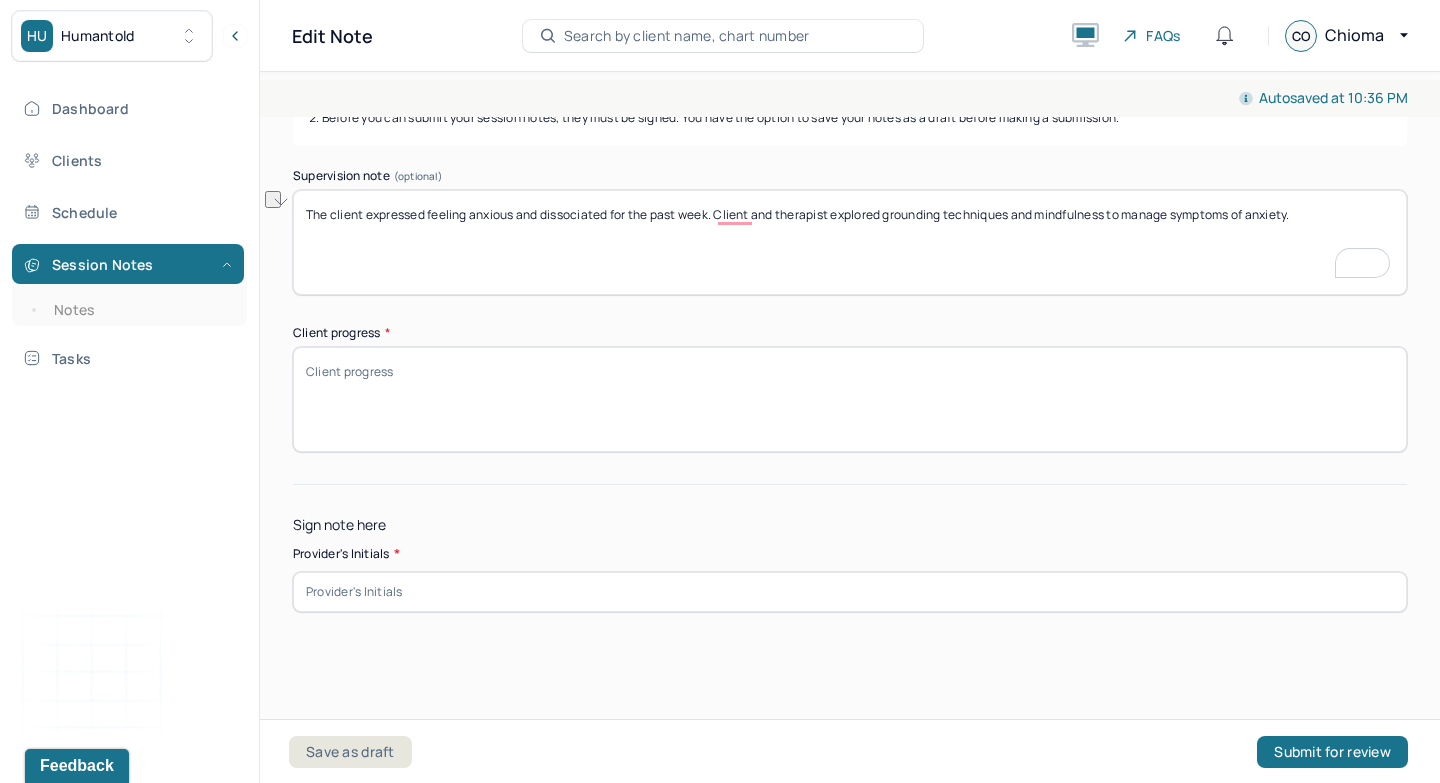 click on "The client expressed feeling anxious and dissociated for the past week. Client and therapist explored grounding techniques and mindfulness to manage symptoms of anxiety." at bounding box center [850, 242] 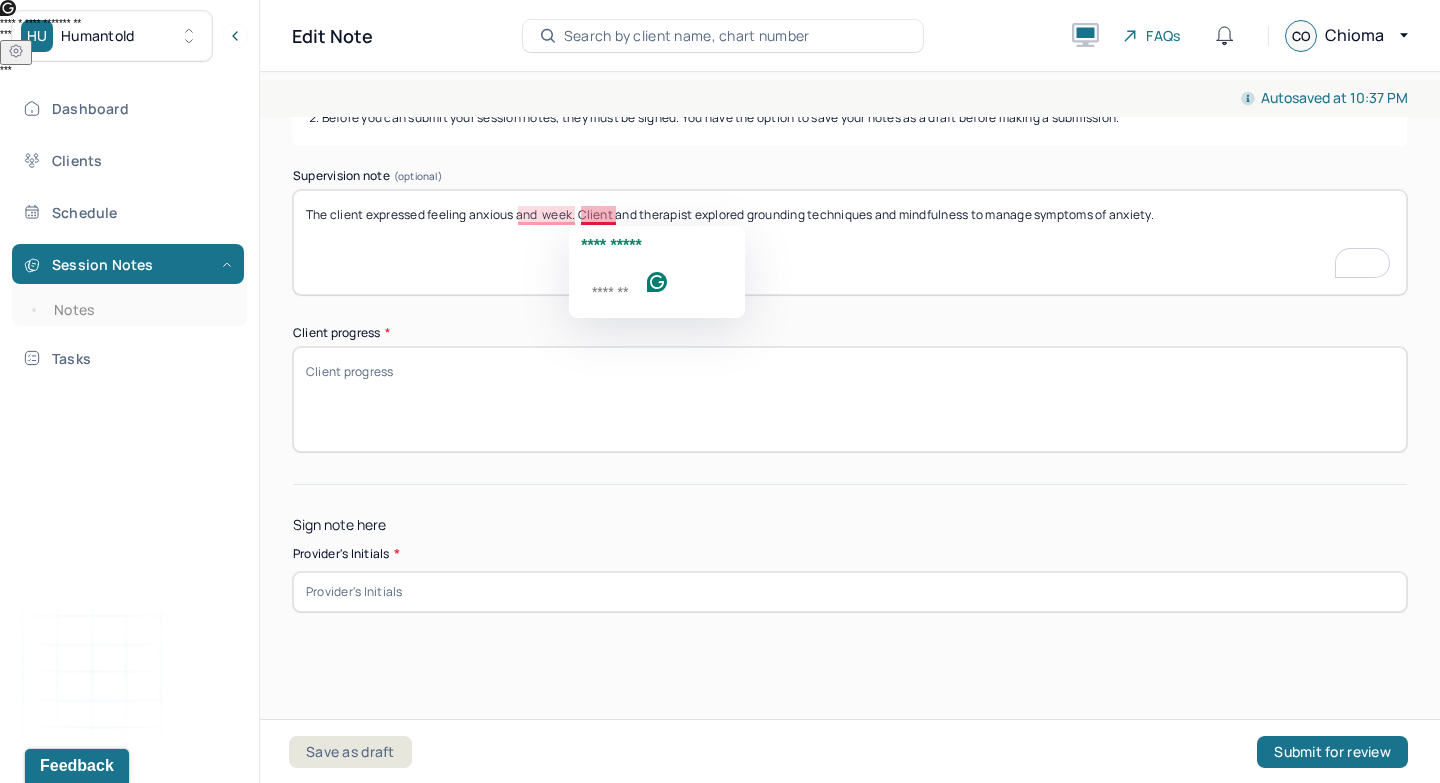 click on "The client expressed feeling anxious and  week. Client and therapist explored grounding techniques and mindfulness to manage symptoms of anxiety." at bounding box center [850, 242] 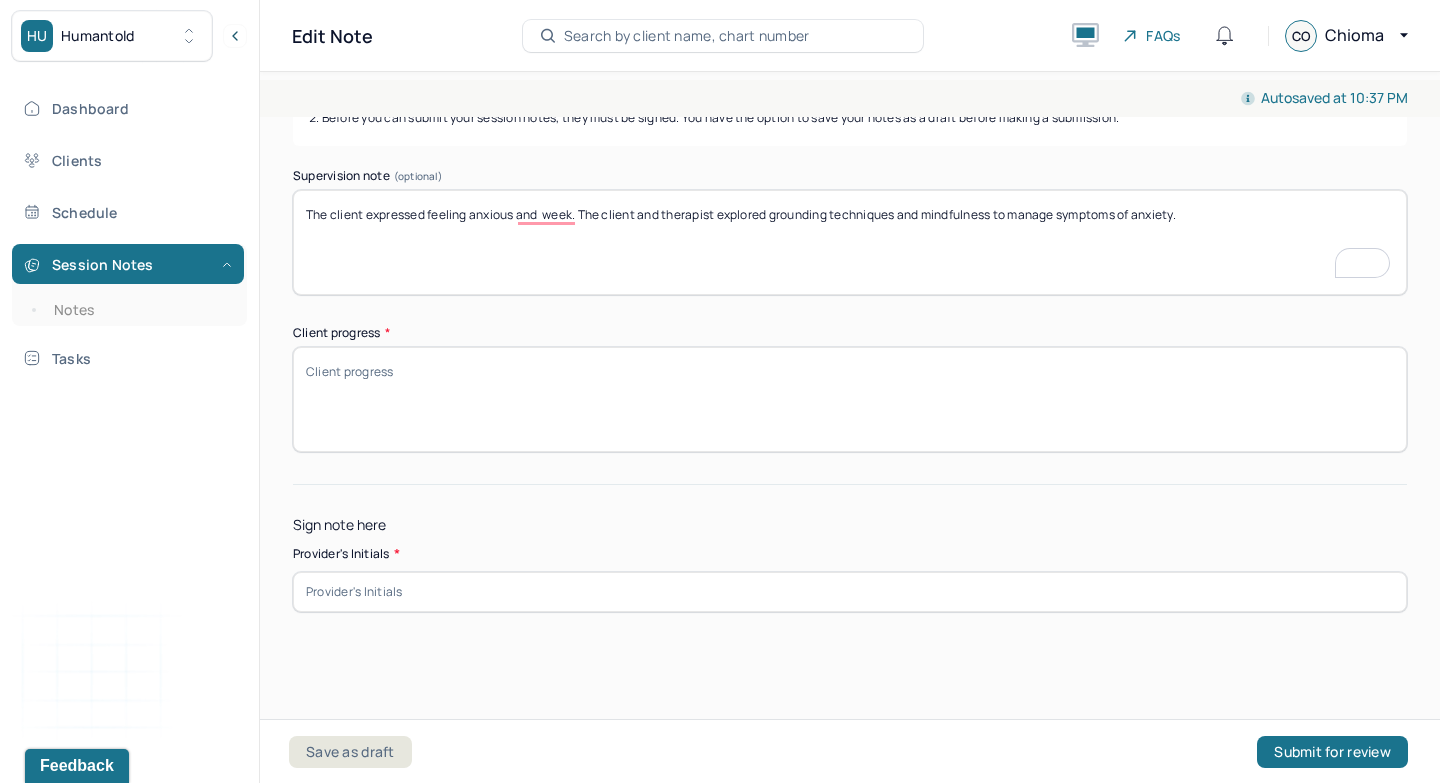 click on "The client expressed feeling anxious and  week. Client and therapist explored grounding techniques and mindfulness to manage symptoms of anxiety." at bounding box center (850, 242) 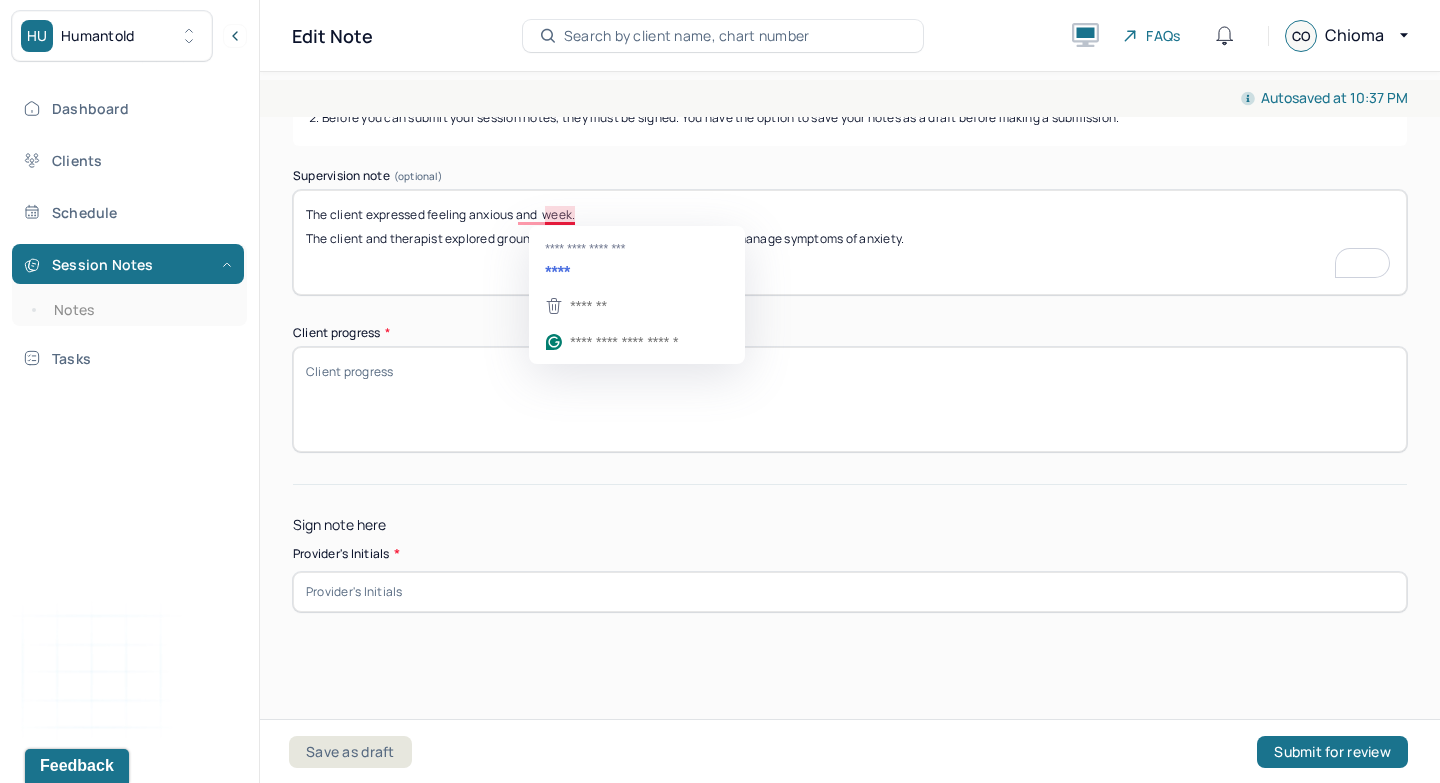 click on "The client expressed feeling anxious and  week.
The client and therapist explored grounding techniques and mindfulness to manage symptoms of anxiety." at bounding box center [850, 242] 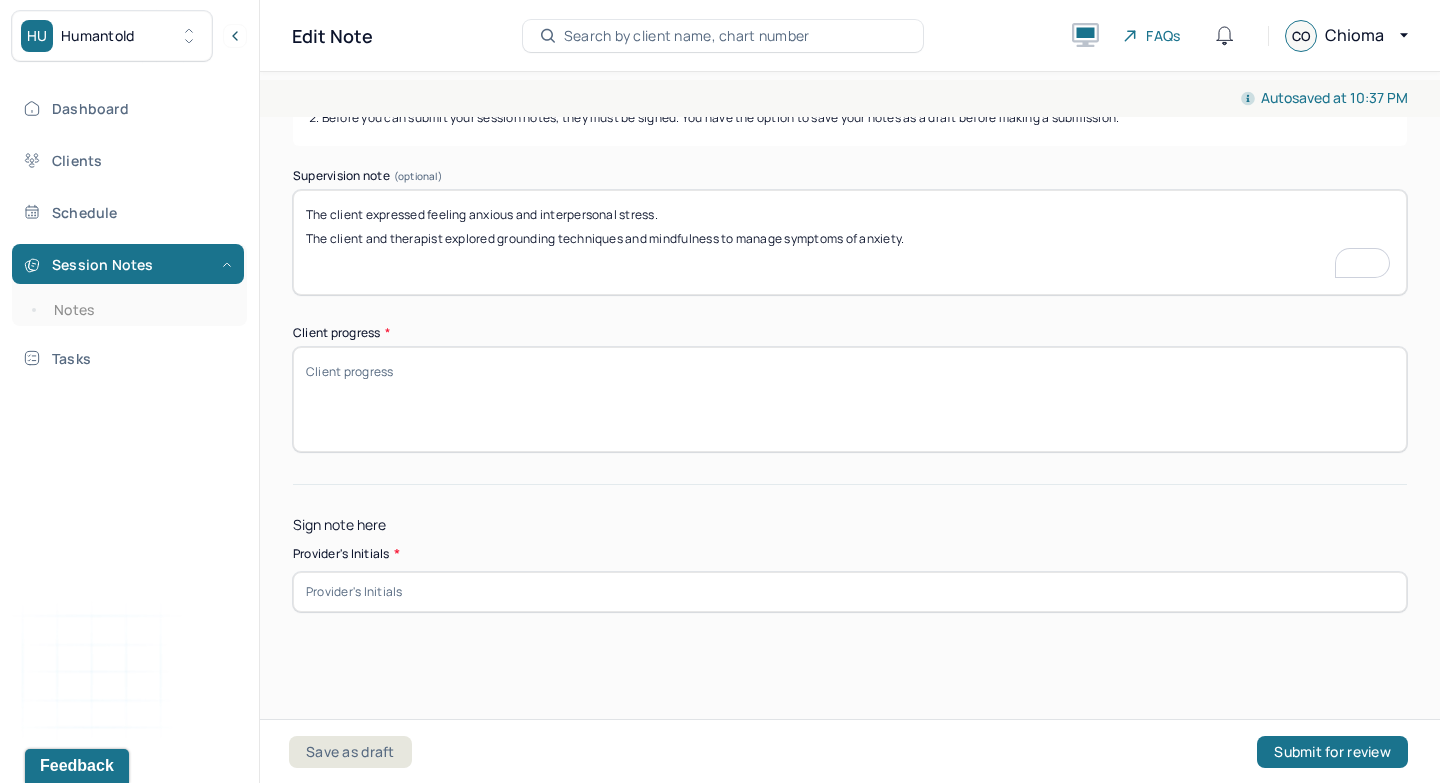click on "The client expressed feeling anxious and interpersonal stress.
The client and therapist explored grounding techniques and mindfulness to manage symptoms of anxiety." at bounding box center (850, 242) 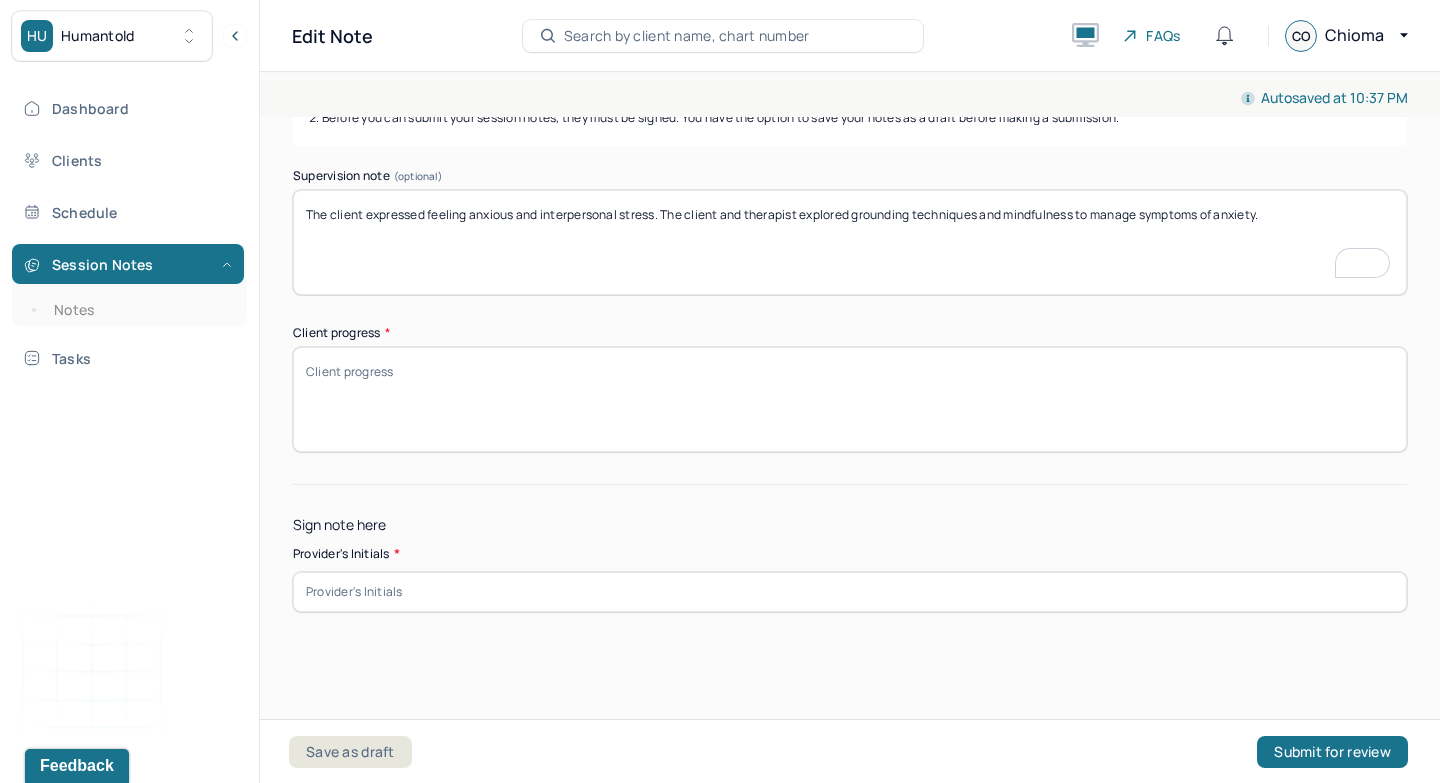 type on "The client expressed feeling anxious and interpersonal stress. The client and therapist explored grounding techniques and mindfulness to manage symptoms of anxiety." 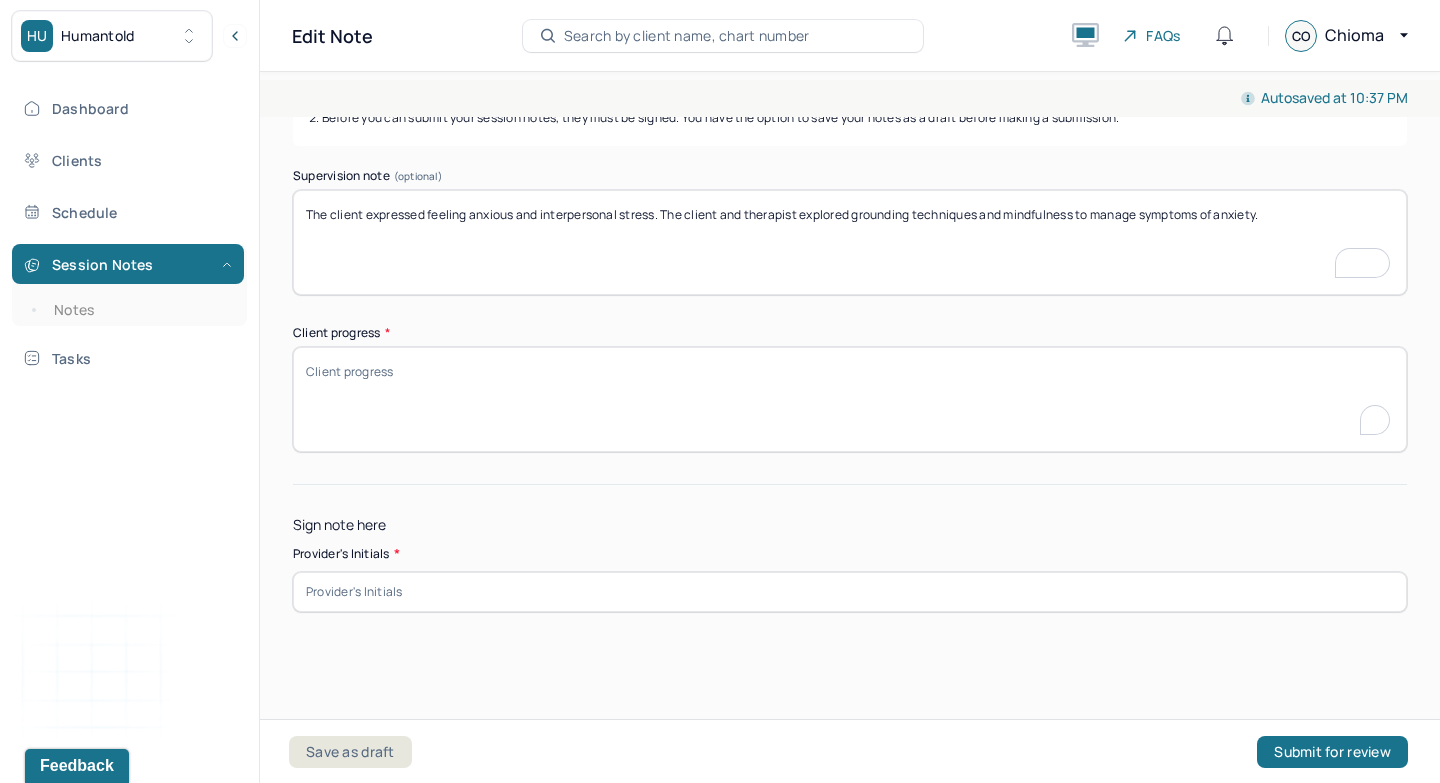 click on "Client progress *" at bounding box center (850, 399) 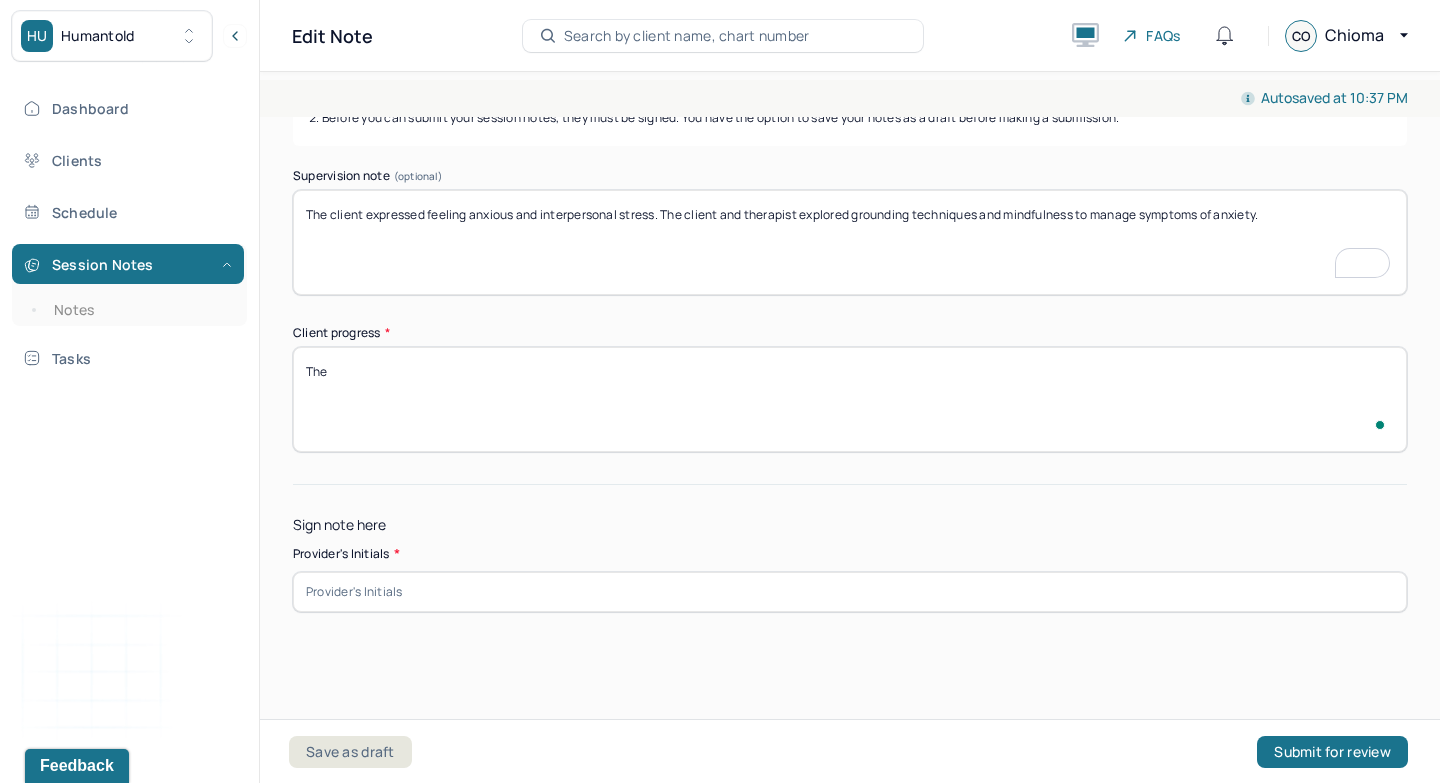 scroll, scrollTop: 362, scrollLeft: 0, axis: vertical 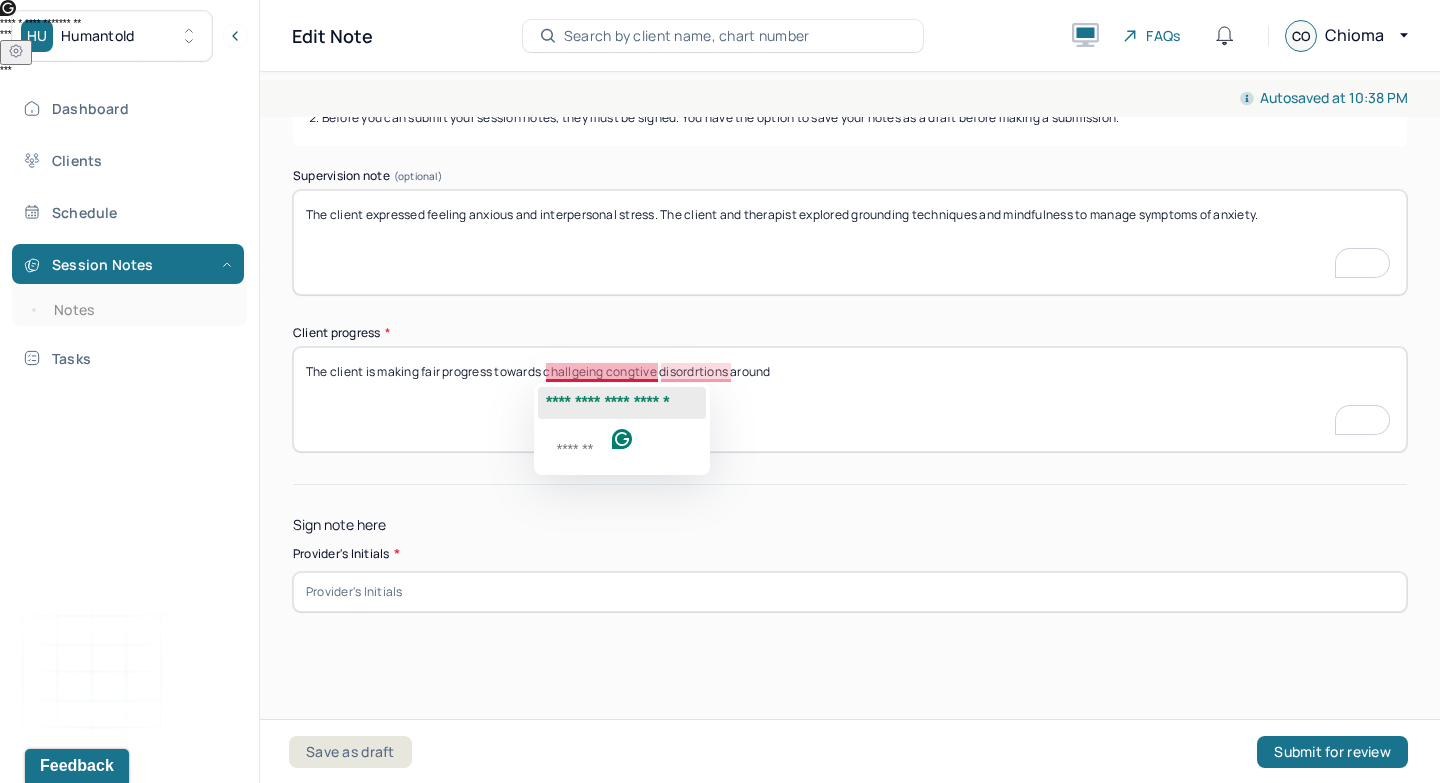 click on "**********" 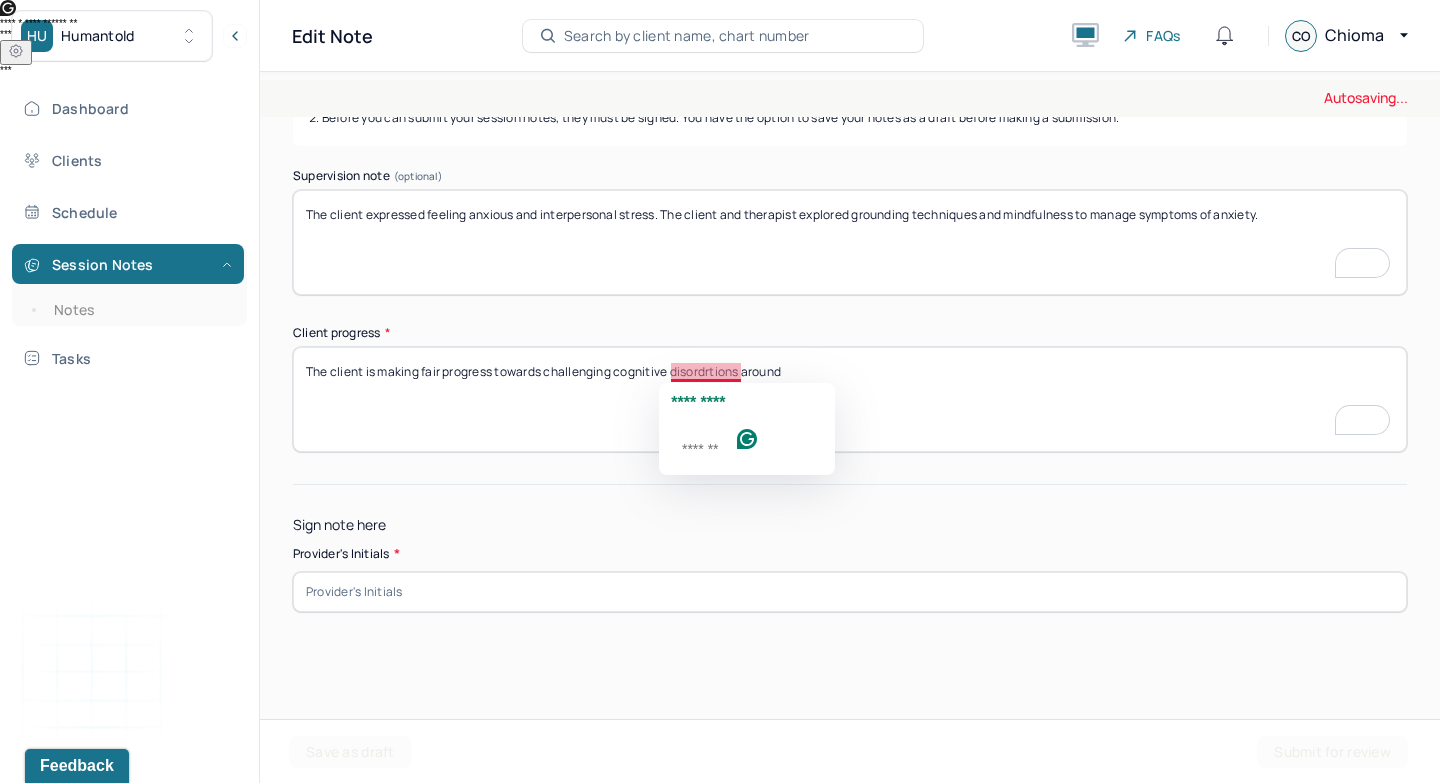 click on "The client is making fair progress towards challgeing congtive disordrtions around" at bounding box center [850, 399] 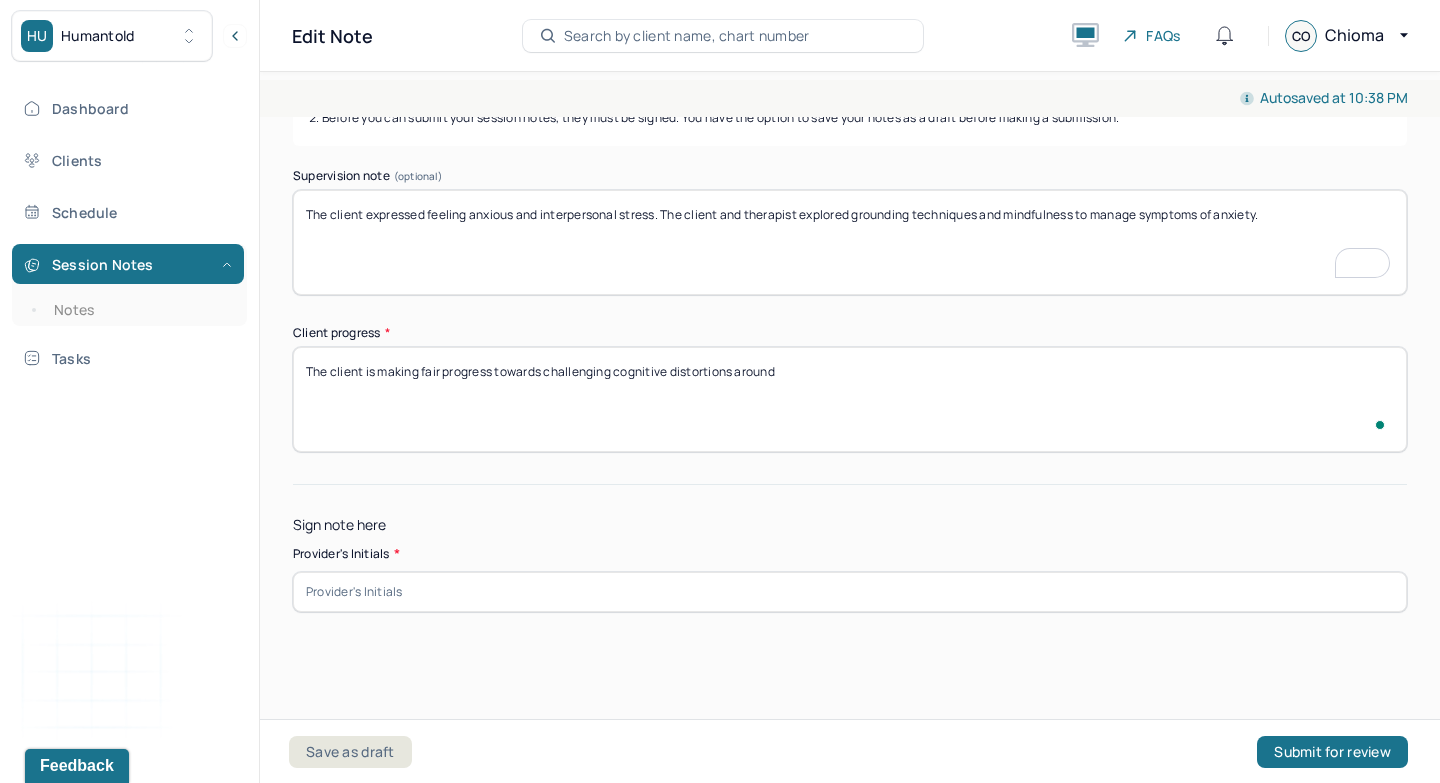 click on "The client is making fair progress towards challenging cognitive disordrtions around" at bounding box center [850, 399] 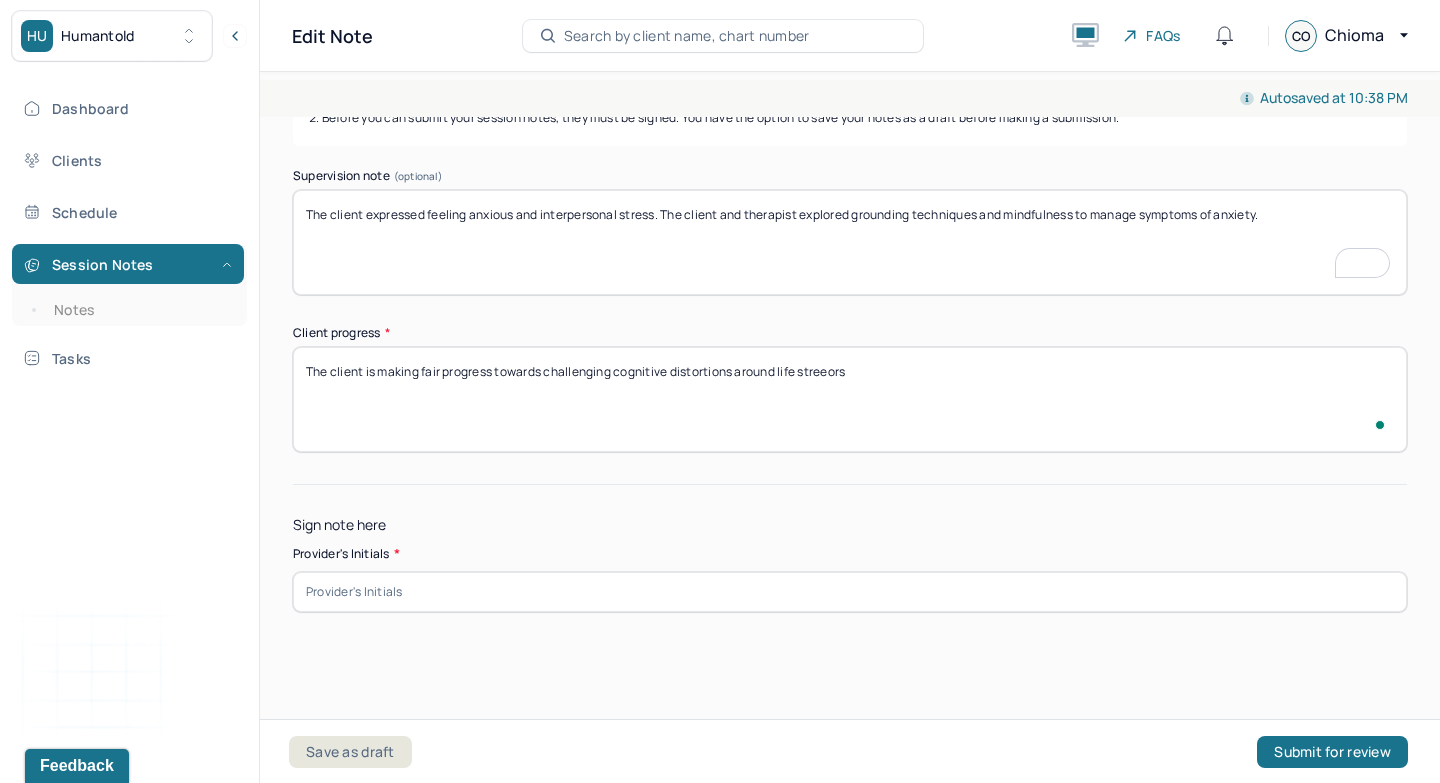 click on "The client is making fair progress towards challenging cognitive distortions around" at bounding box center [850, 399] 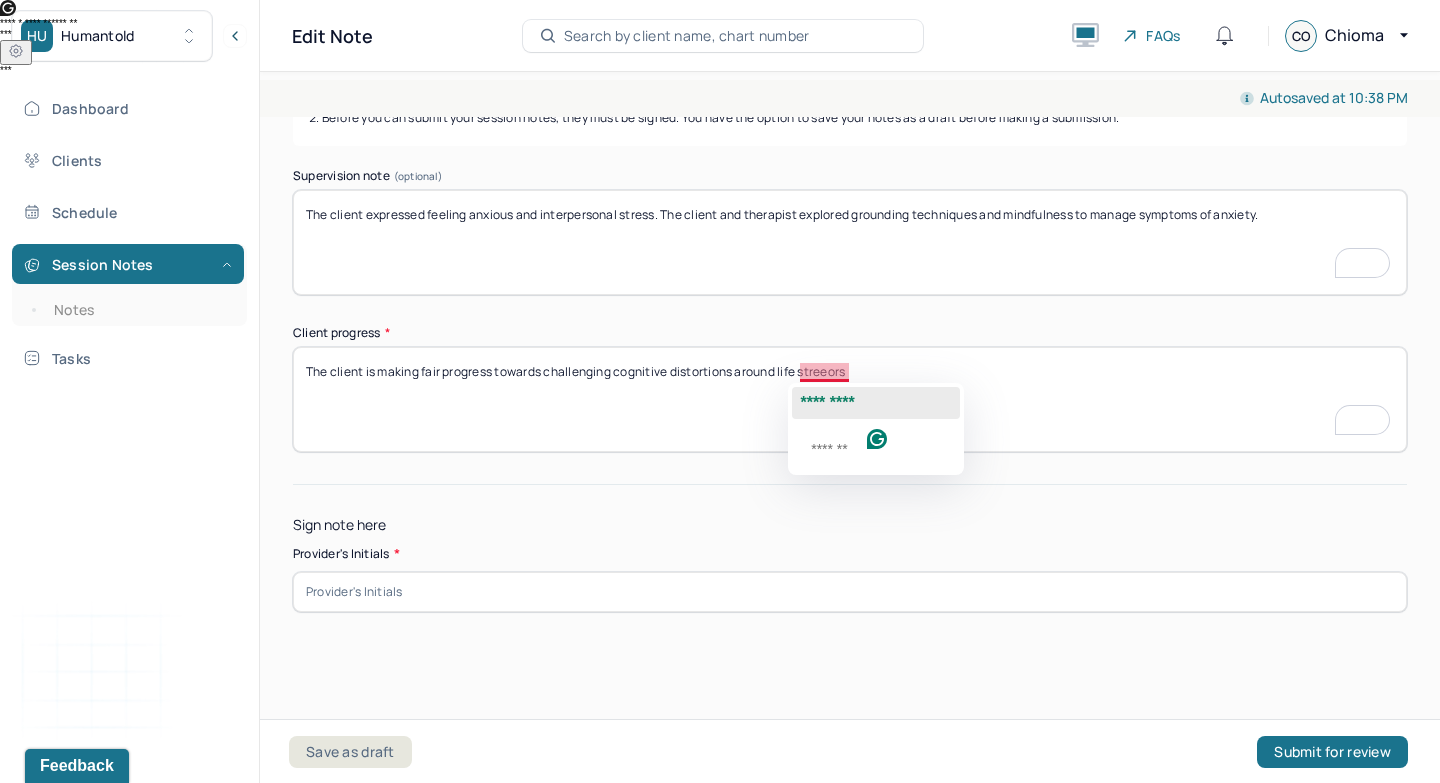 click on "*********" 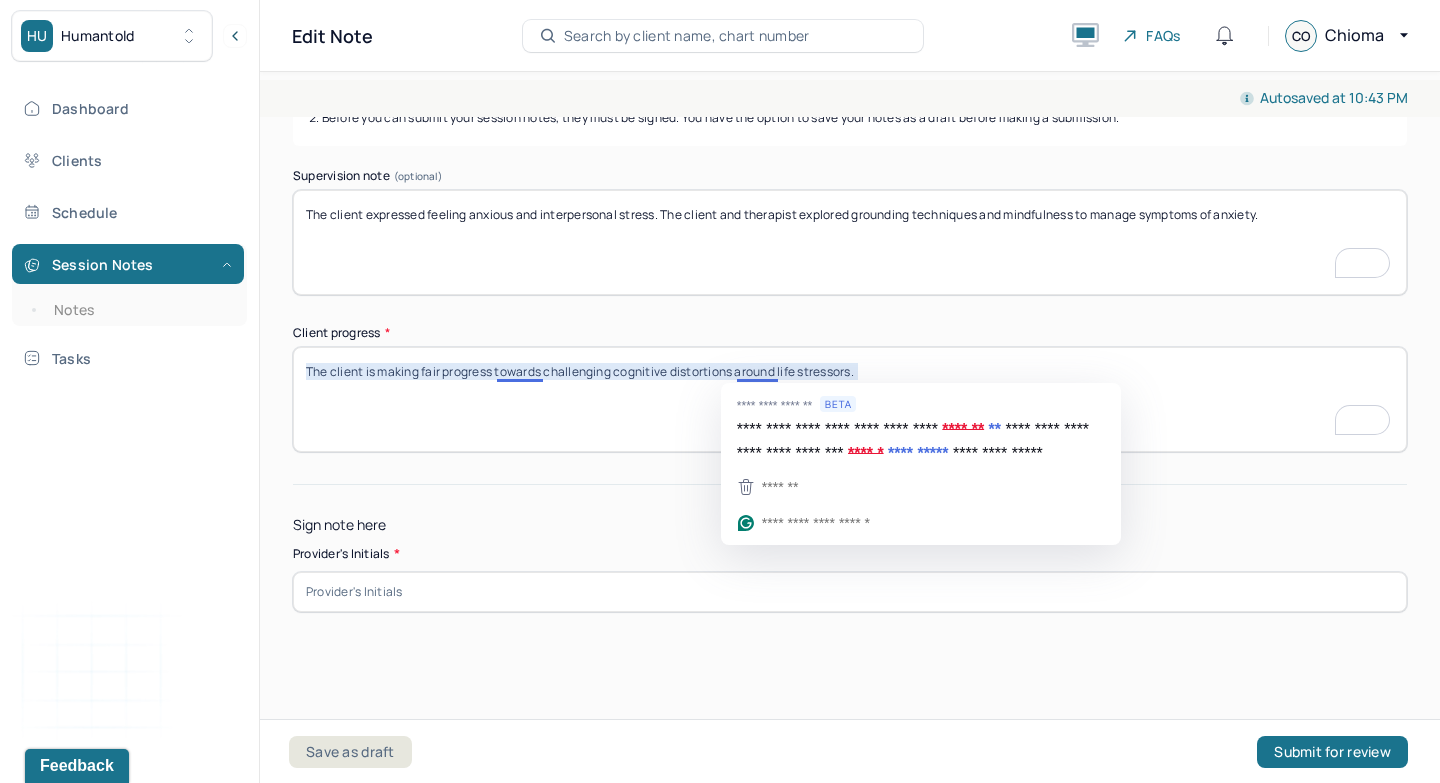 click on "The client is making fair progress towards challenging cognitive distortions around life streeors" at bounding box center (850, 399) 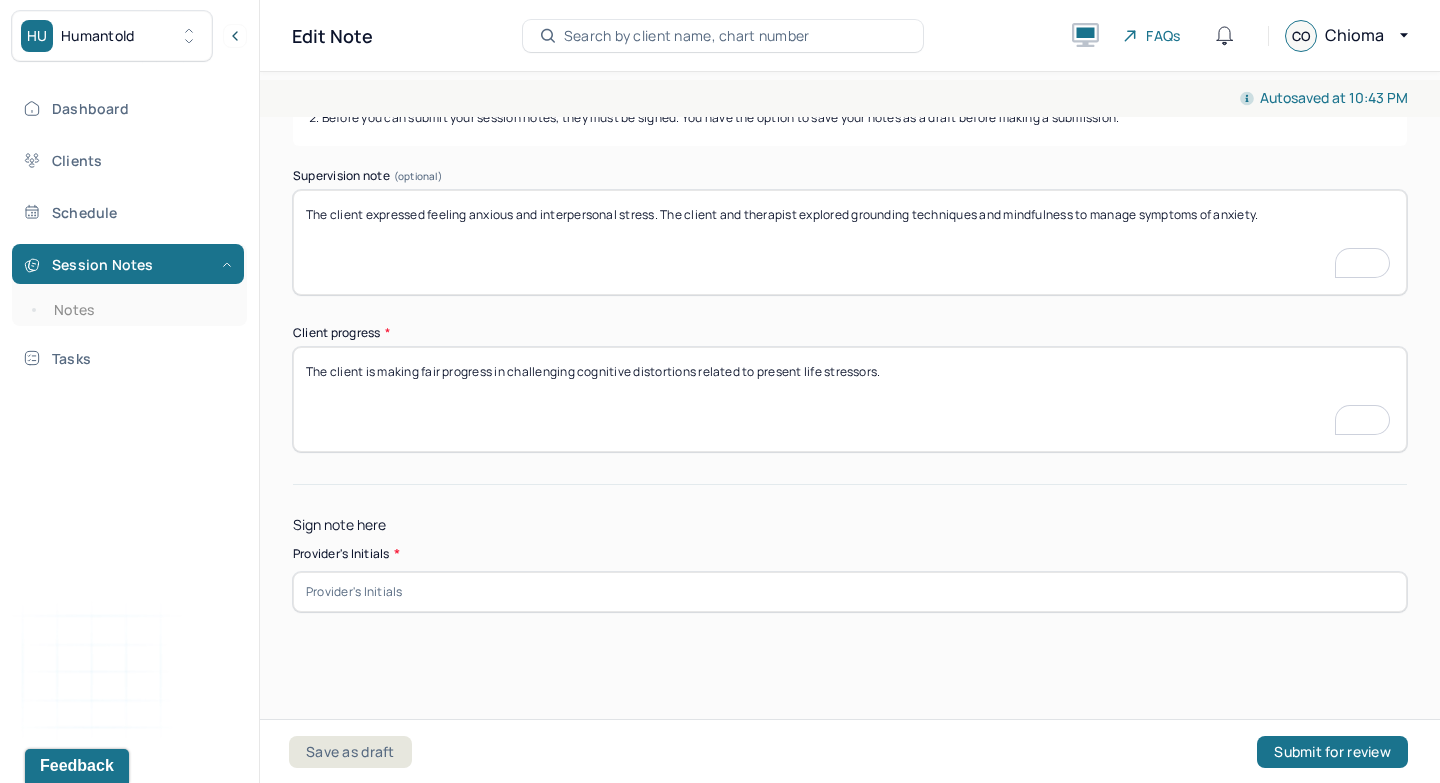 click on "The client is making fair progress in challenging cognitive distortions related to life stressors." at bounding box center (850, 399) 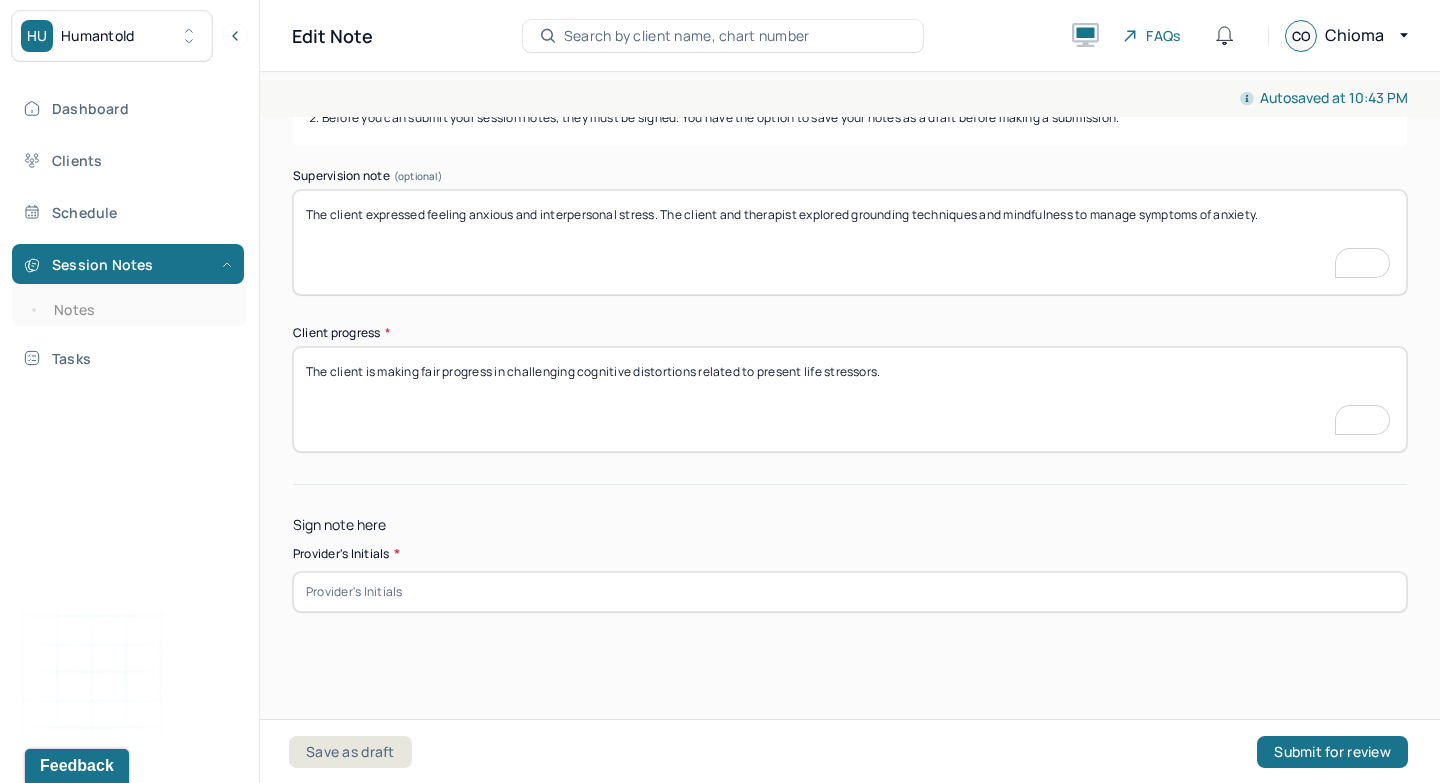 click on "The client is making fair progress in challenging cognitive distortions related to life stressors." at bounding box center (850, 399) 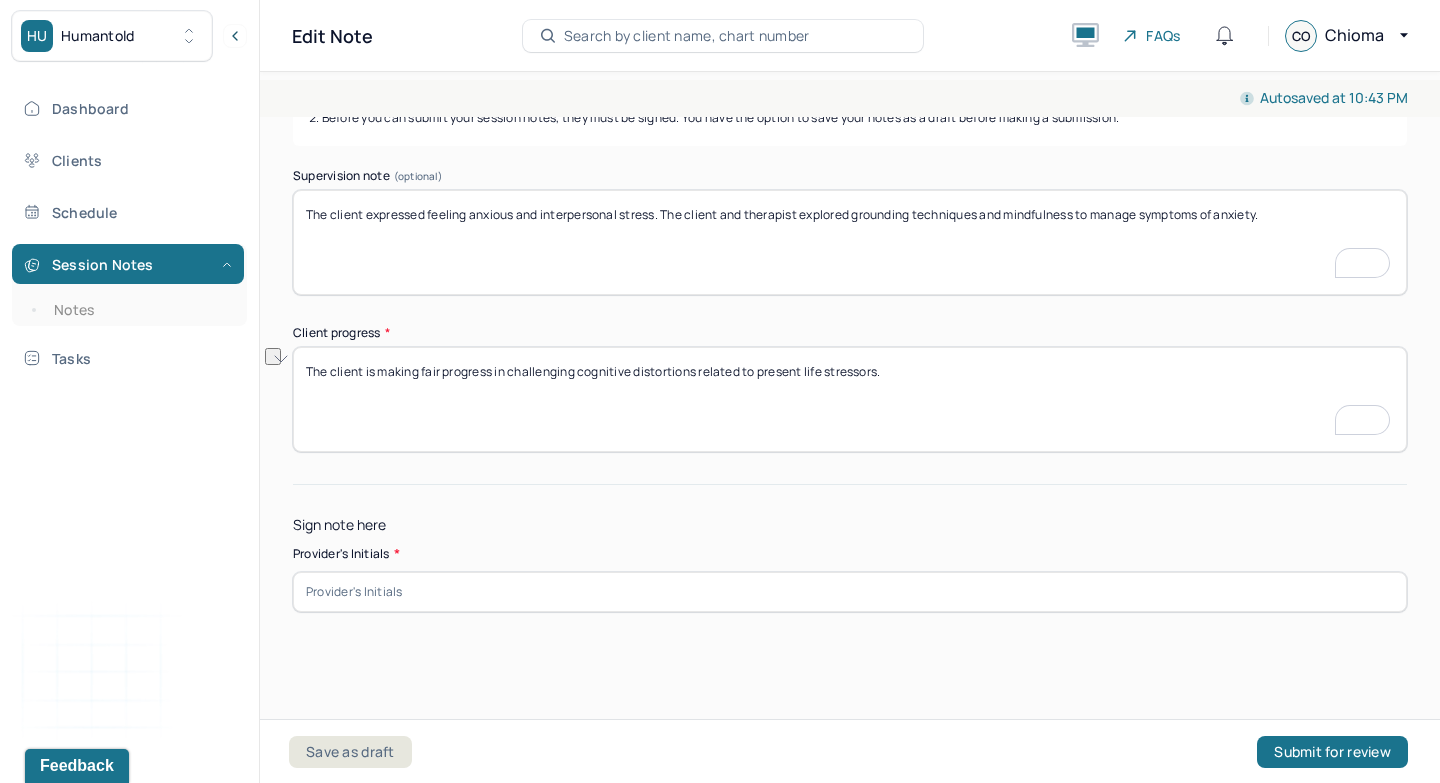 type on "The client is making fair progress in challenging cognitive distortions related to present life stressors." 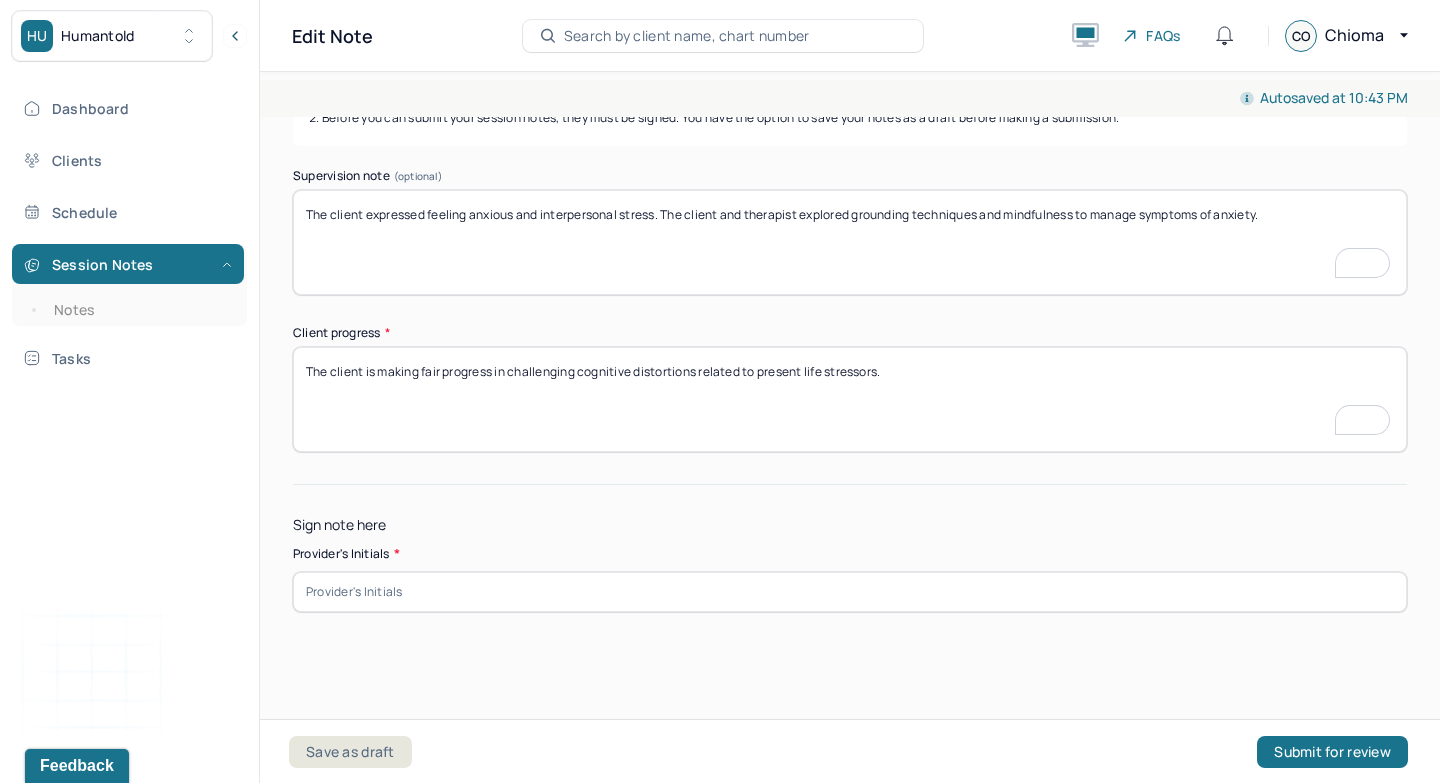 click on "The client expressed feeling anxious and interpersonal stress. The client and therapist explored grounding techniques and mindfulness to manage symptoms of anxiety." at bounding box center [850, 242] 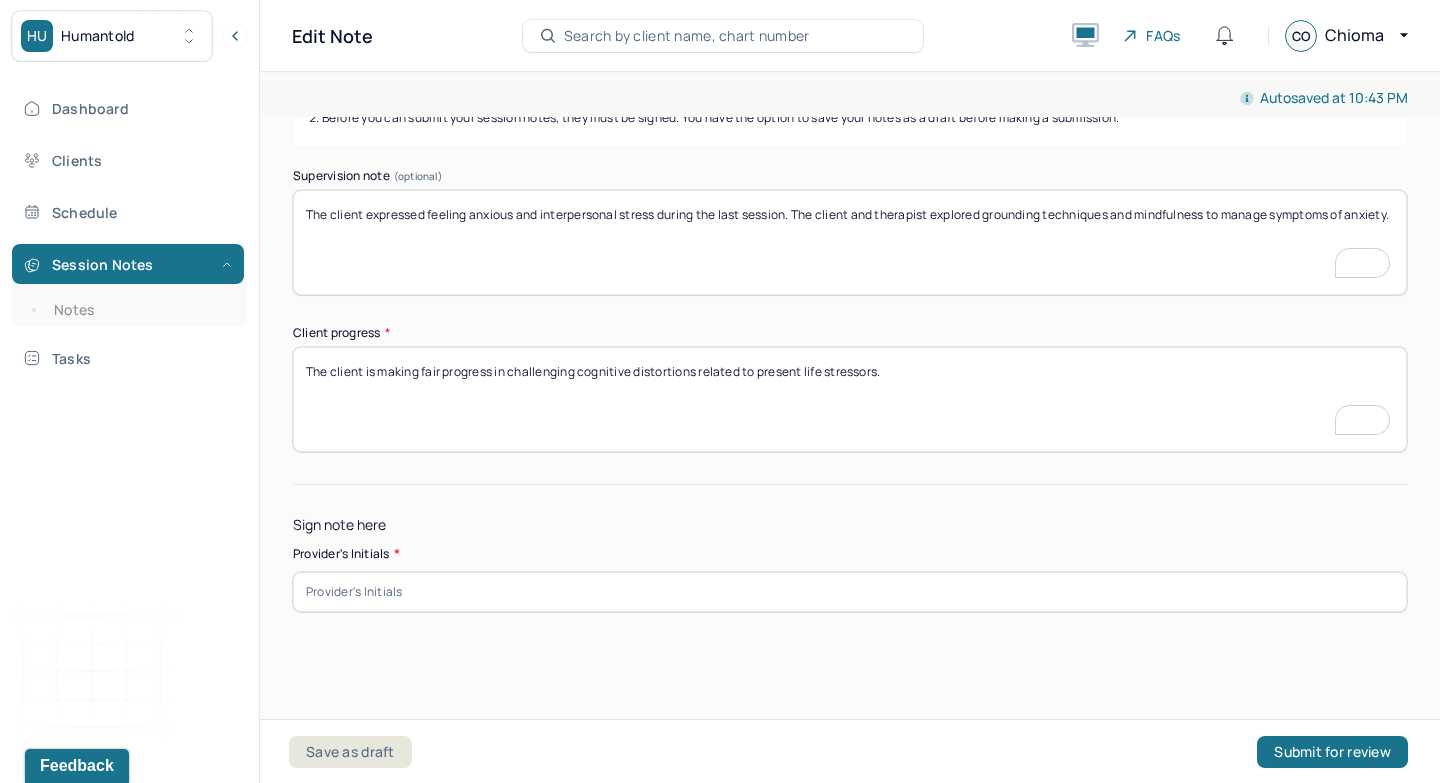 click on "The client expressed feeling anxious and interpersonal stress during the last session. The client and therapist explored grounding techniques and mindfulness to manage symptoms of anxiety." at bounding box center [850, 242] 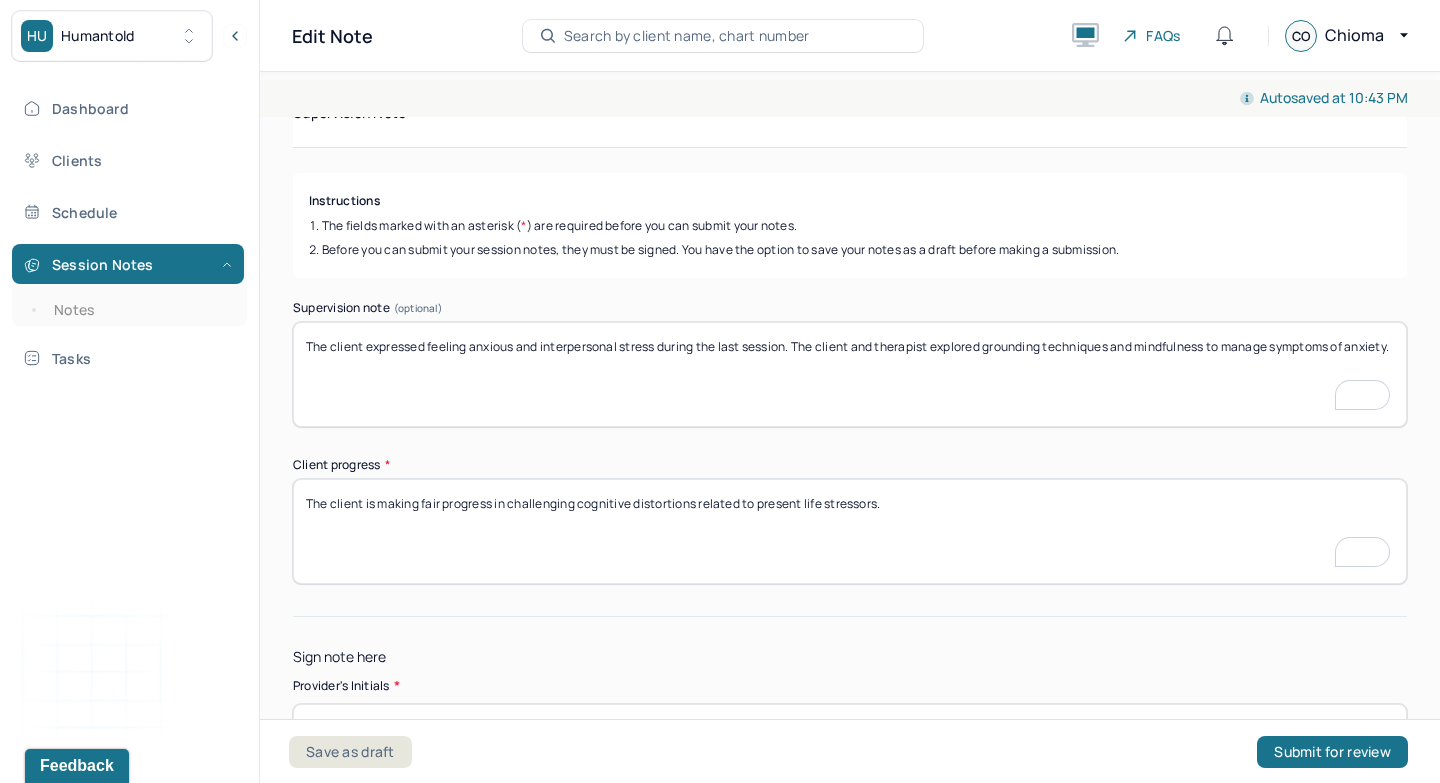 scroll, scrollTop: 175, scrollLeft: 0, axis: vertical 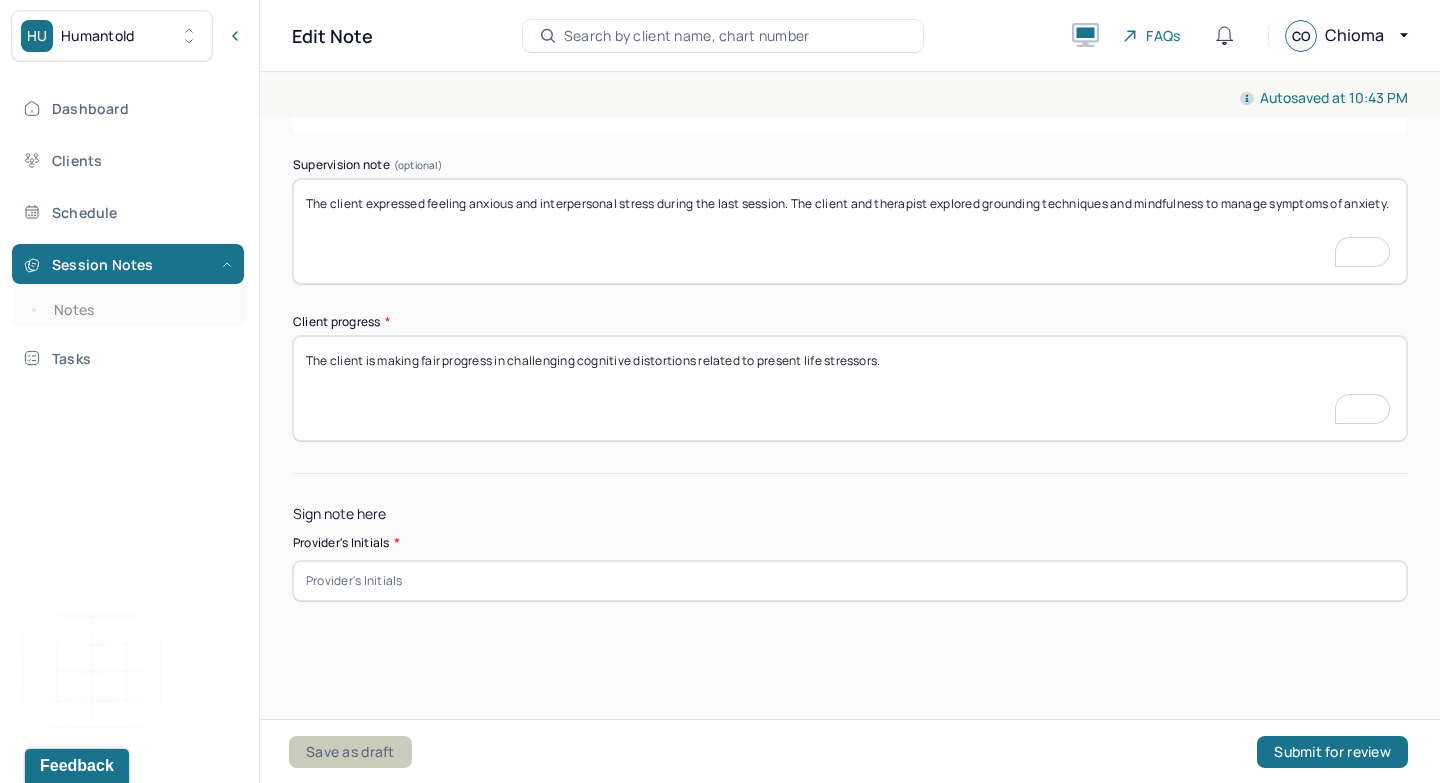 type on "The client expressed feeling anxious and interpersonal stress during the last session. The client and therapist explored grounding techniques and mindfulness to manage symptoms of anxiety." 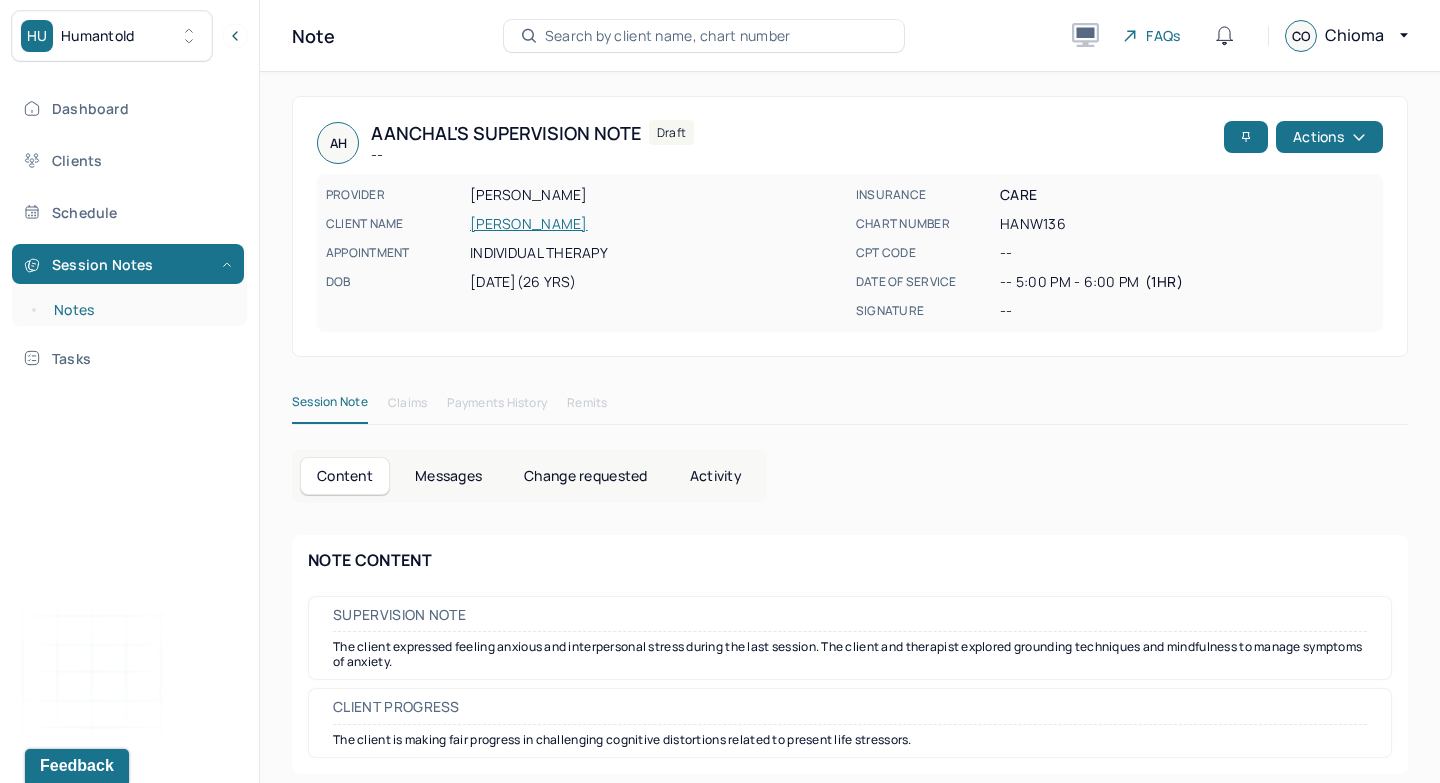 click on "Notes" at bounding box center (139, 310) 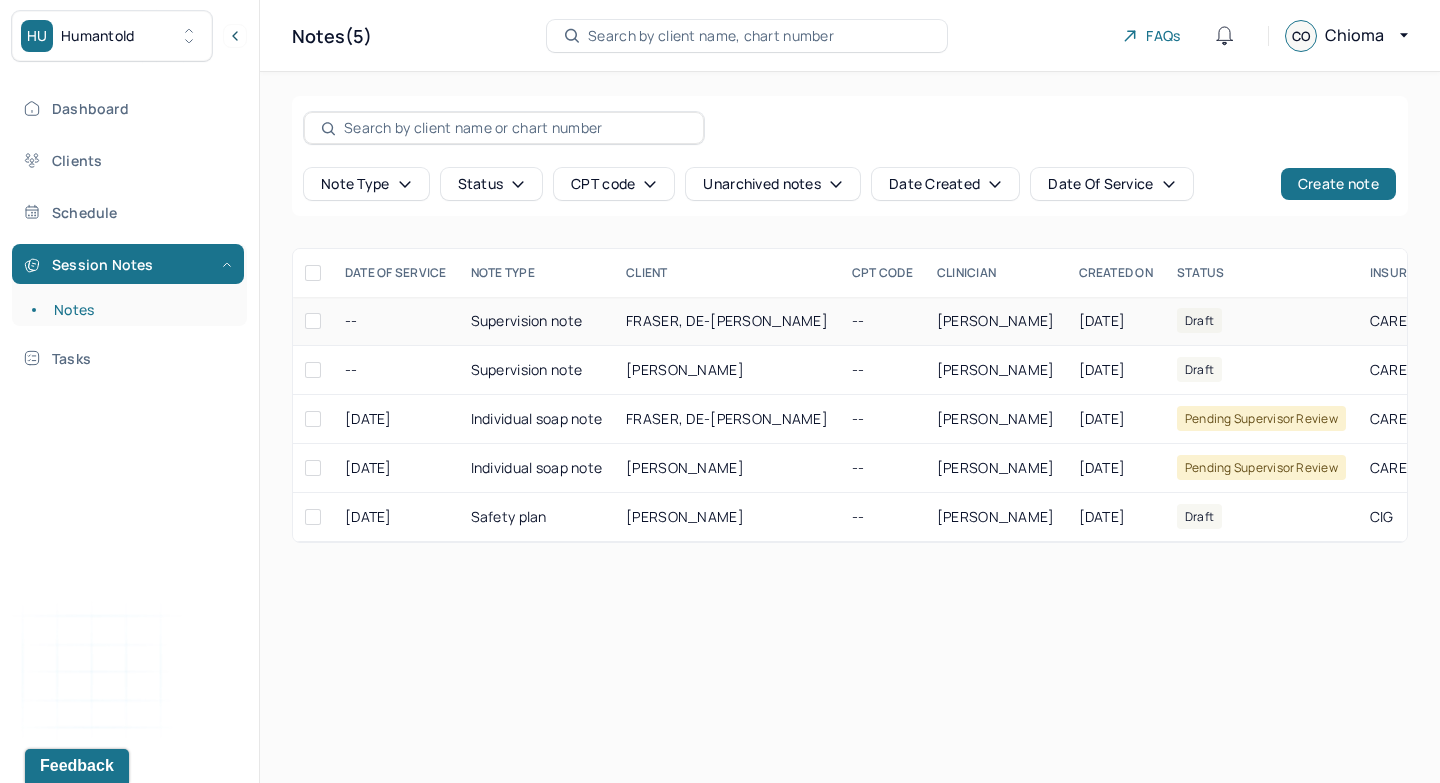 click on "Supervision note" at bounding box center [537, 321] 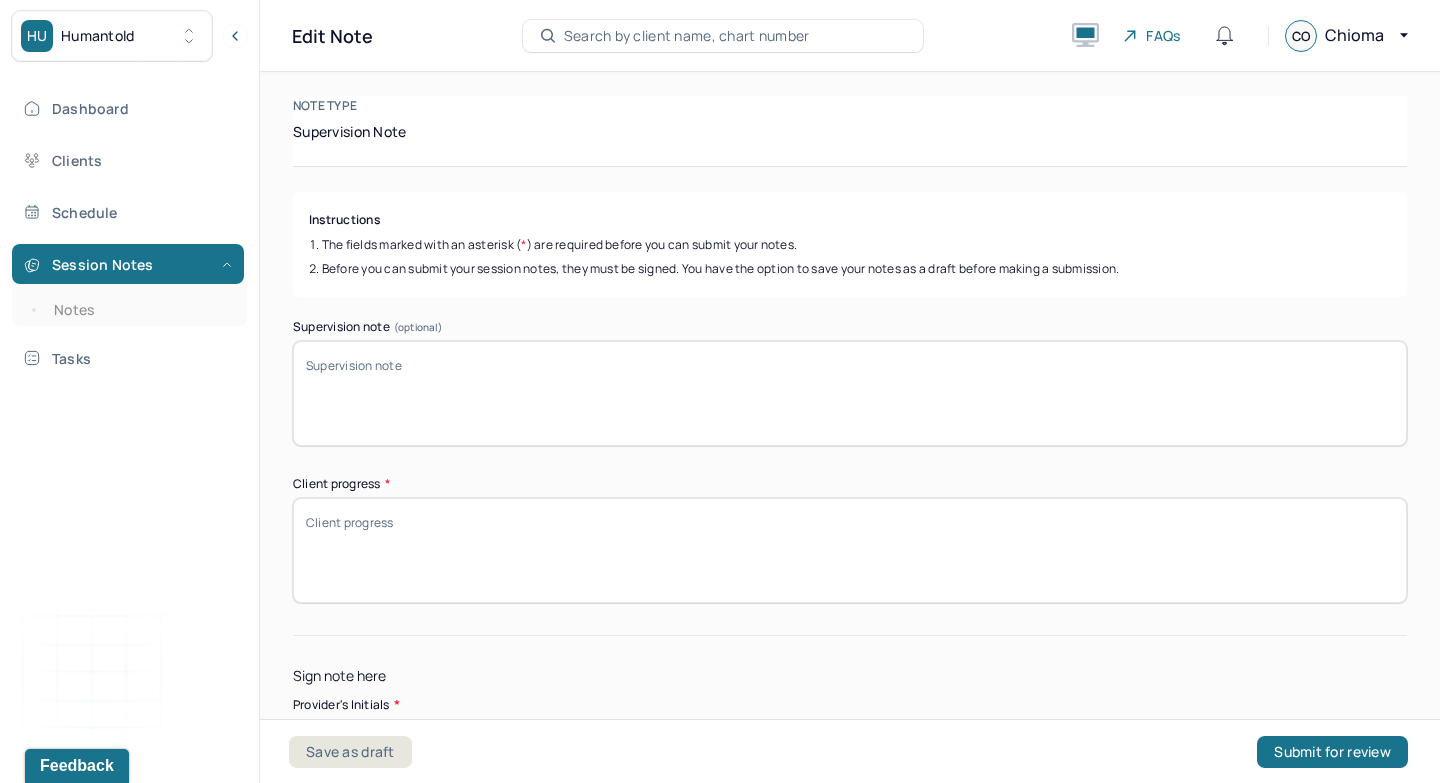 scroll, scrollTop: 226, scrollLeft: 0, axis: vertical 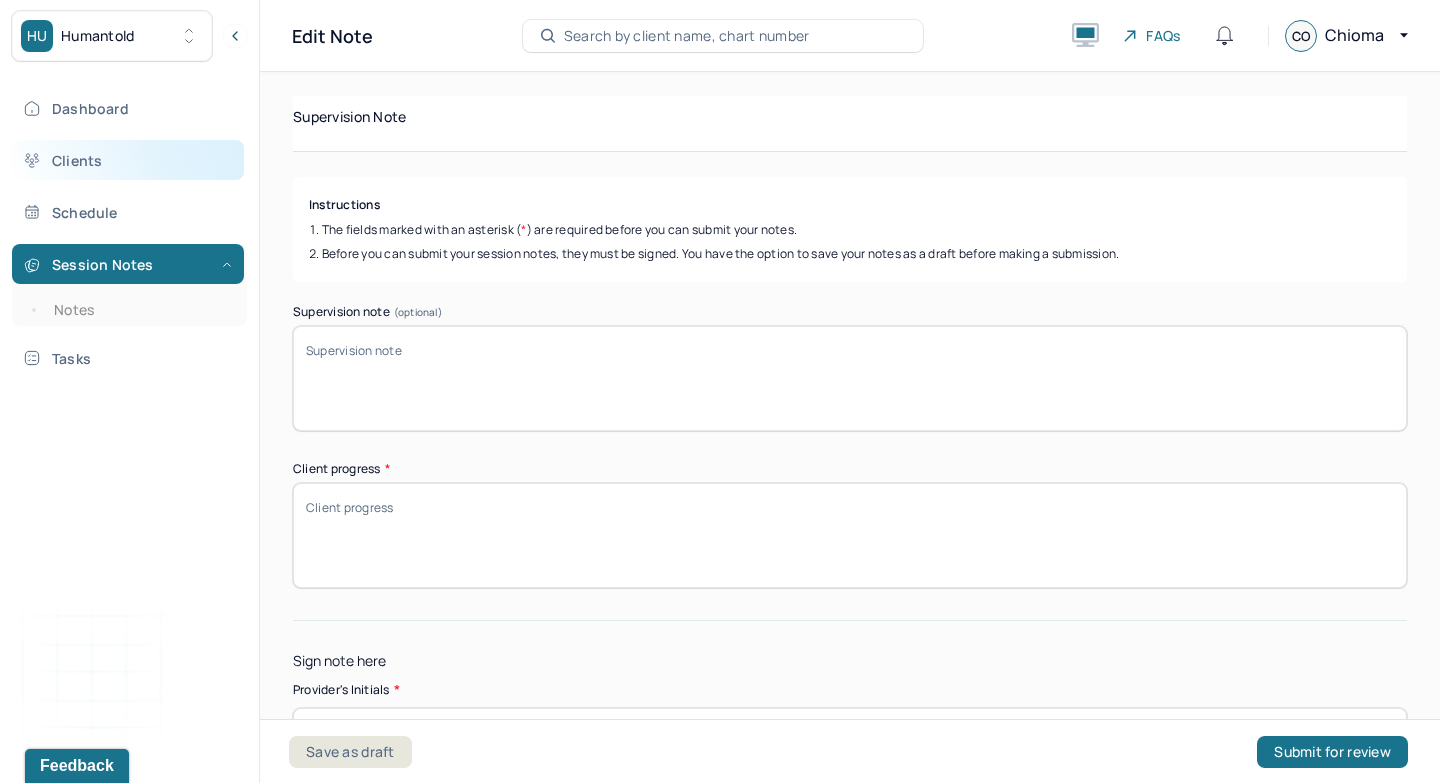 click on "Clients" at bounding box center (128, 160) 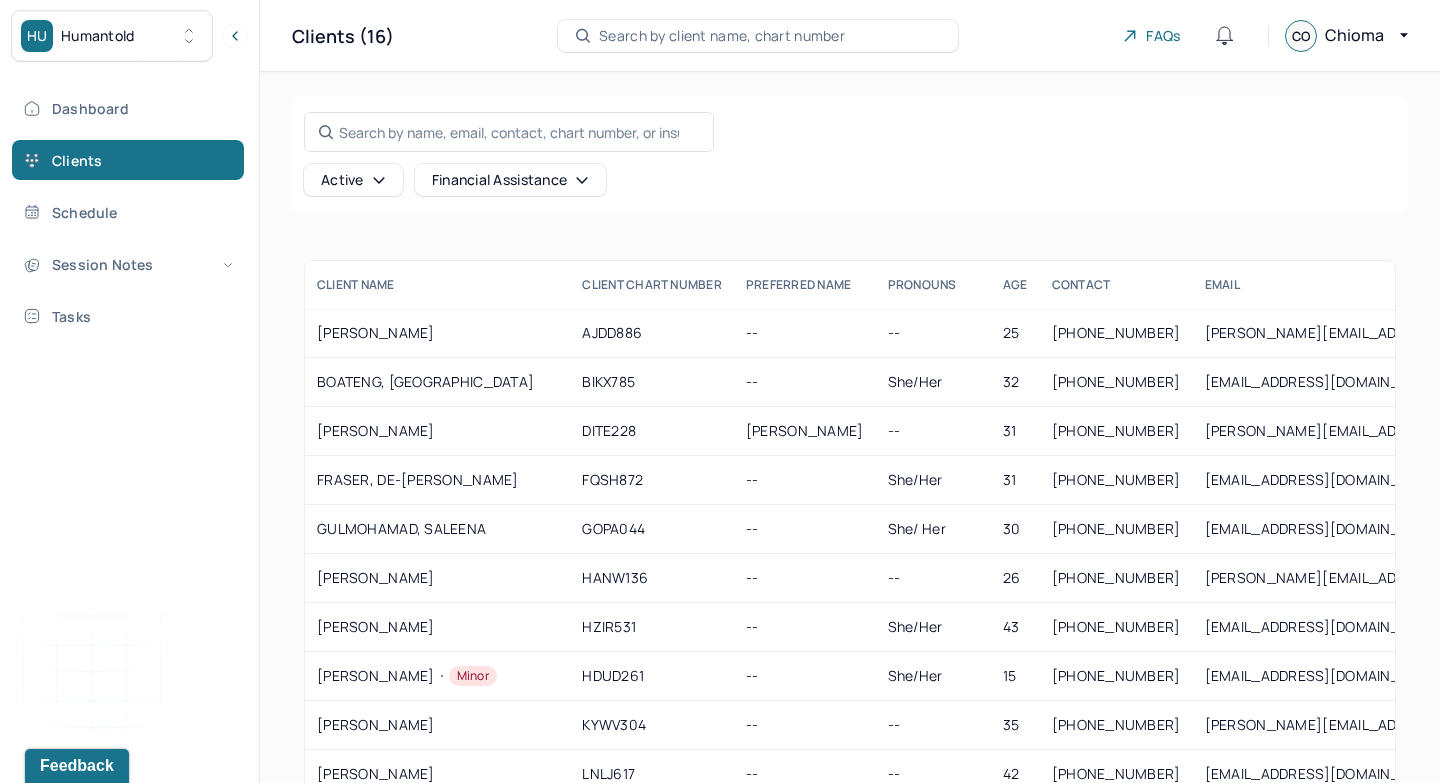 click on "Dashboard Clients Schedule Session Notes Tasks" at bounding box center (129, 212) 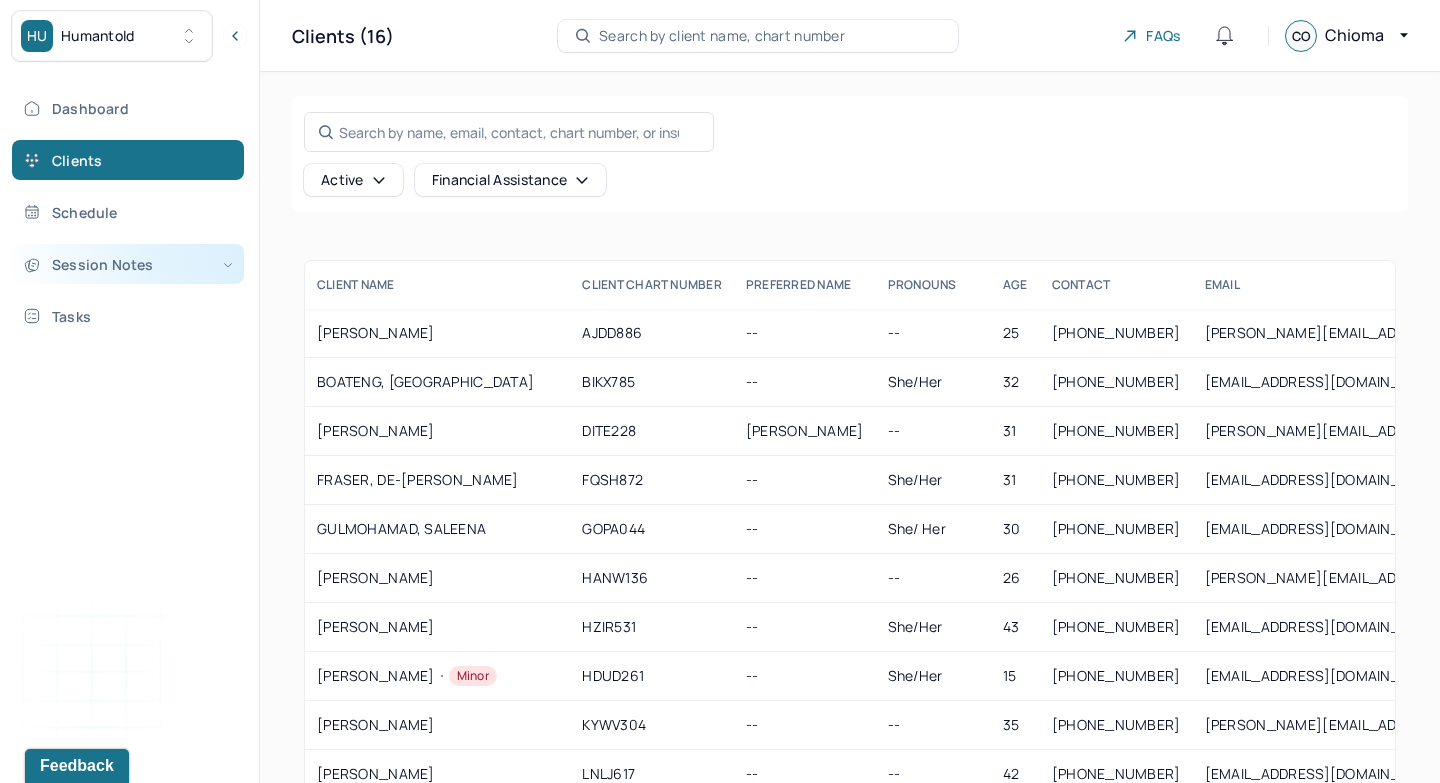 click on "Session Notes" at bounding box center [128, 264] 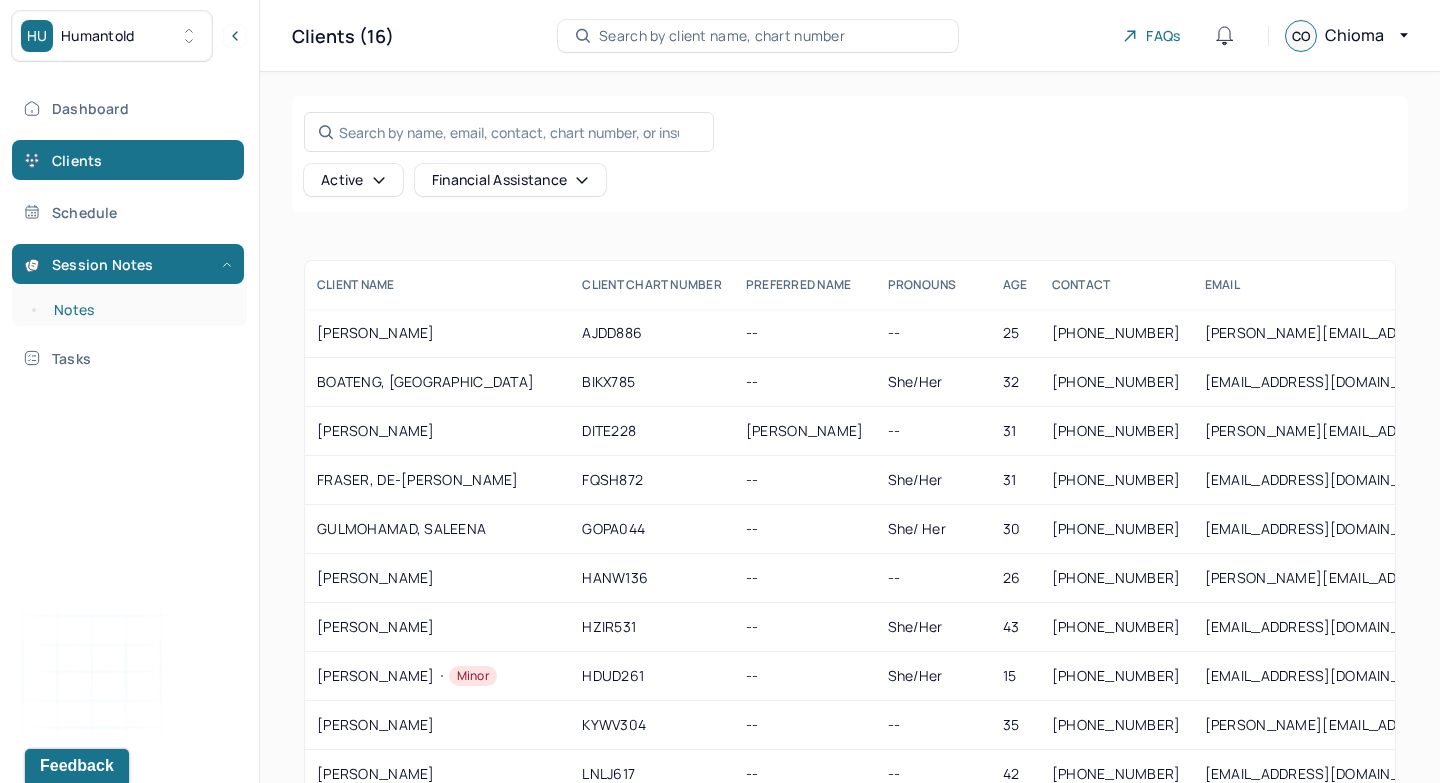 click on "Notes" at bounding box center [139, 310] 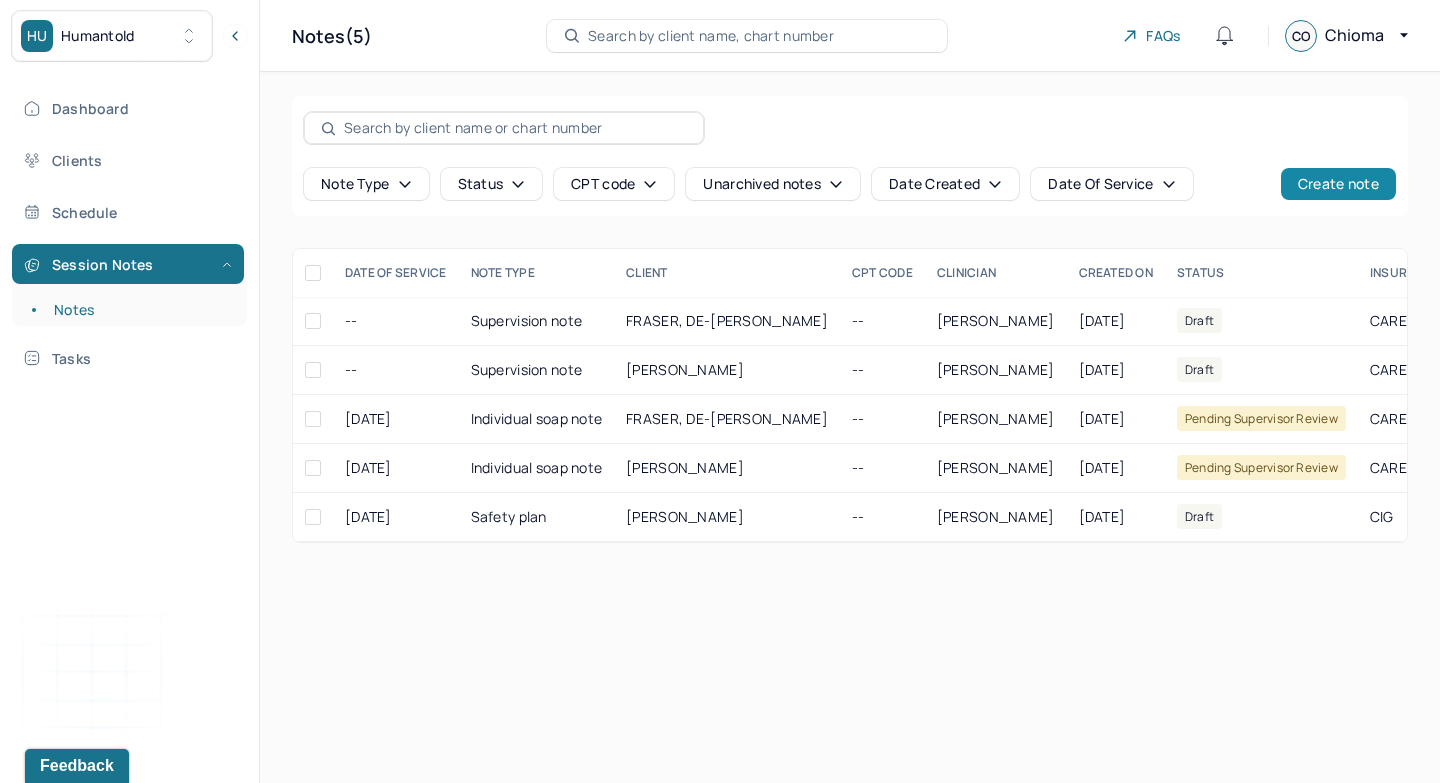 click on "Create note" at bounding box center [1338, 184] 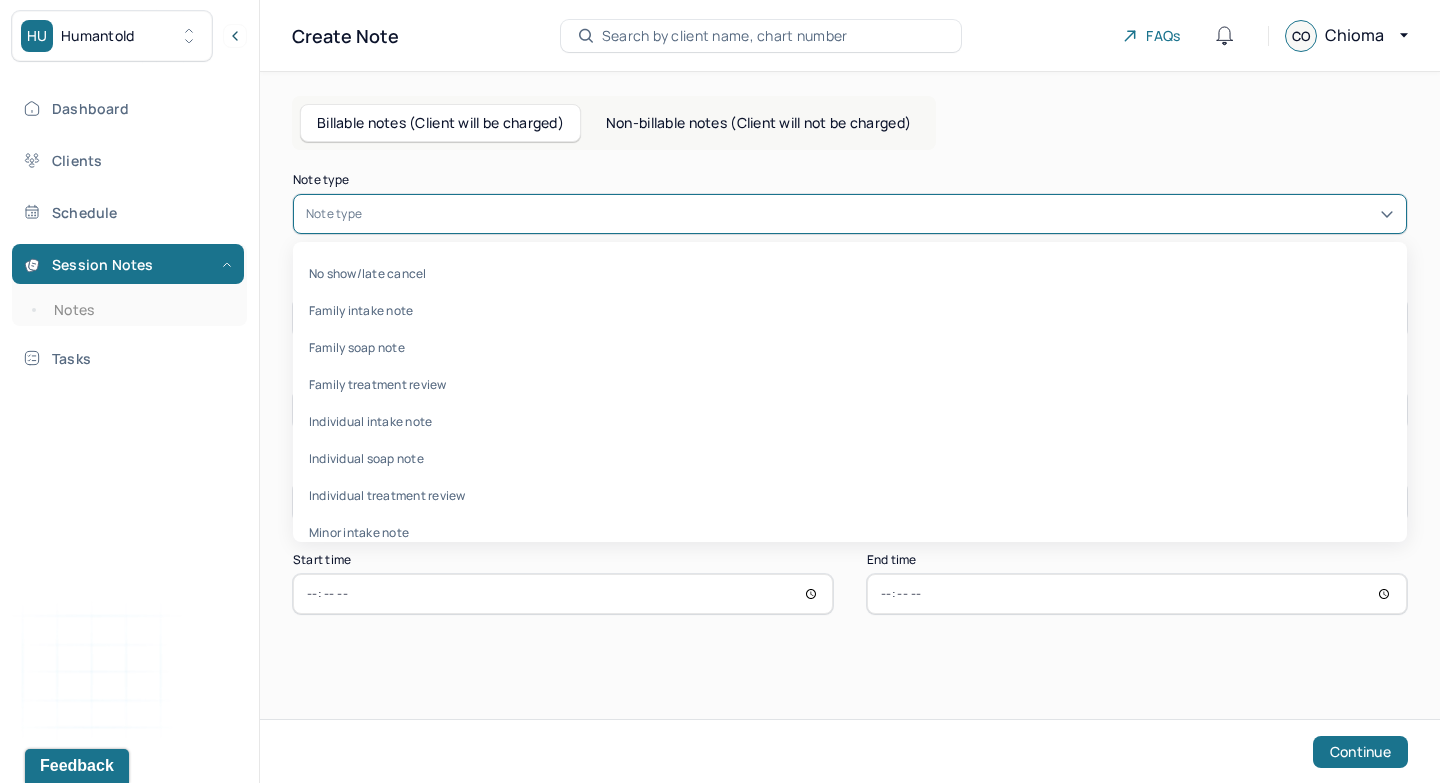 click at bounding box center (880, 214) 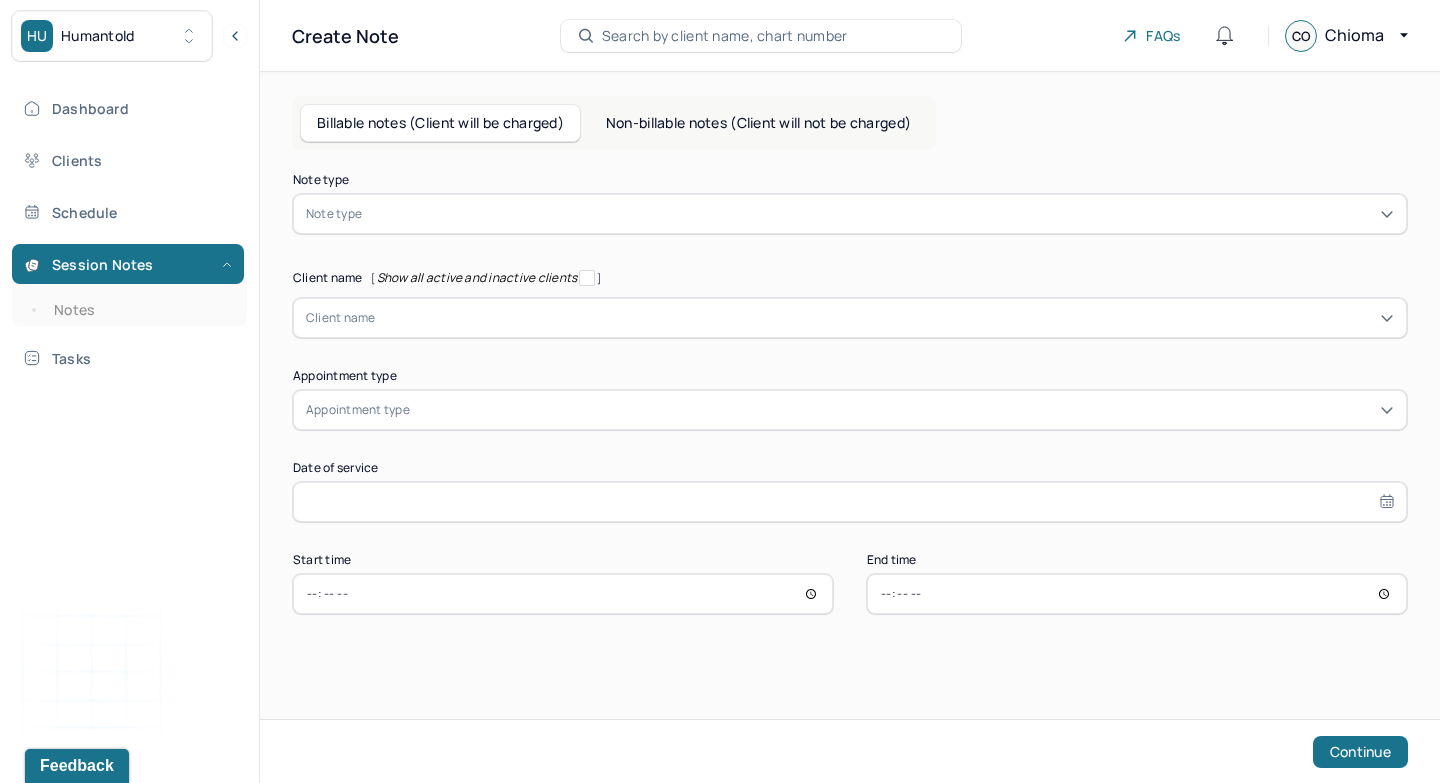 click on "Non-billable notes (Client will not be charged)" at bounding box center [758, 123] 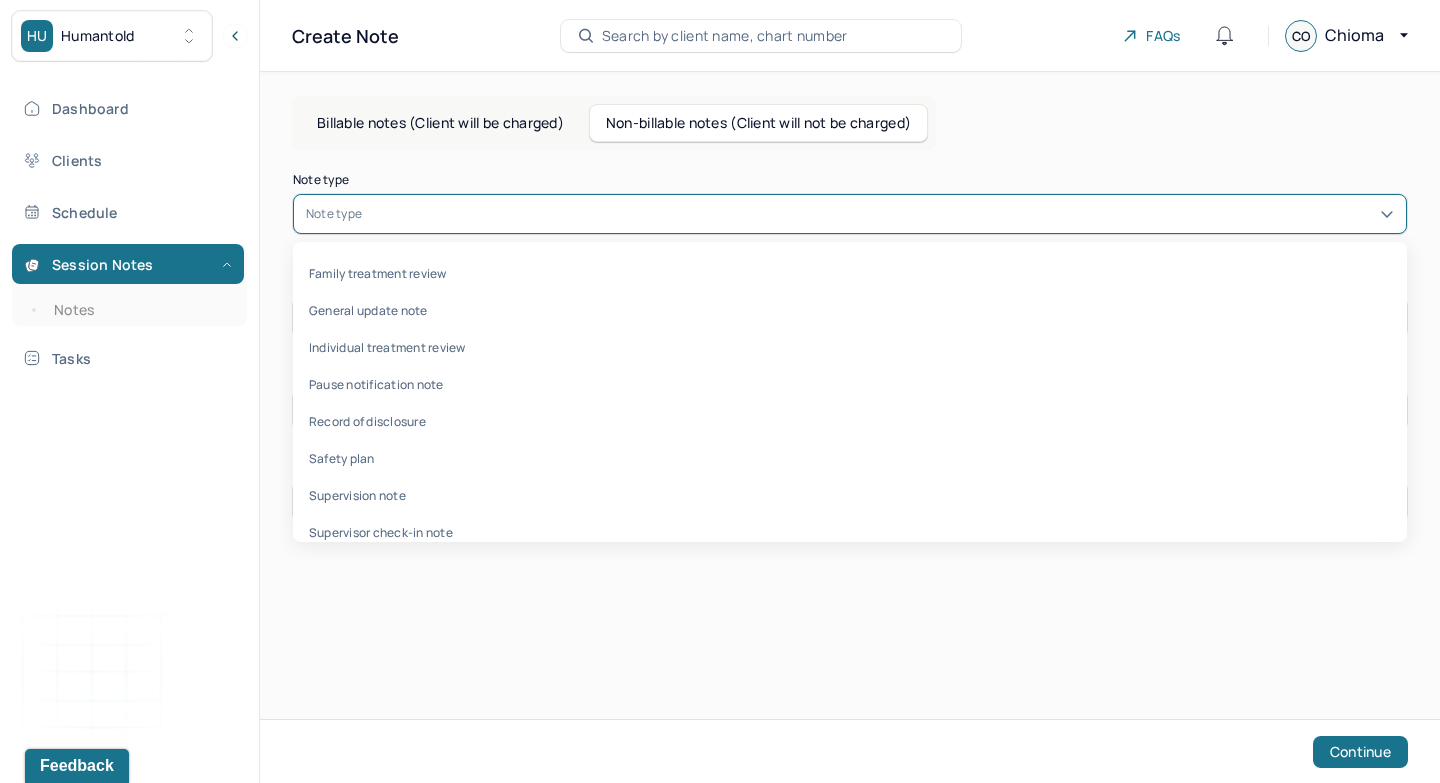 click at bounding box center (880, 214) 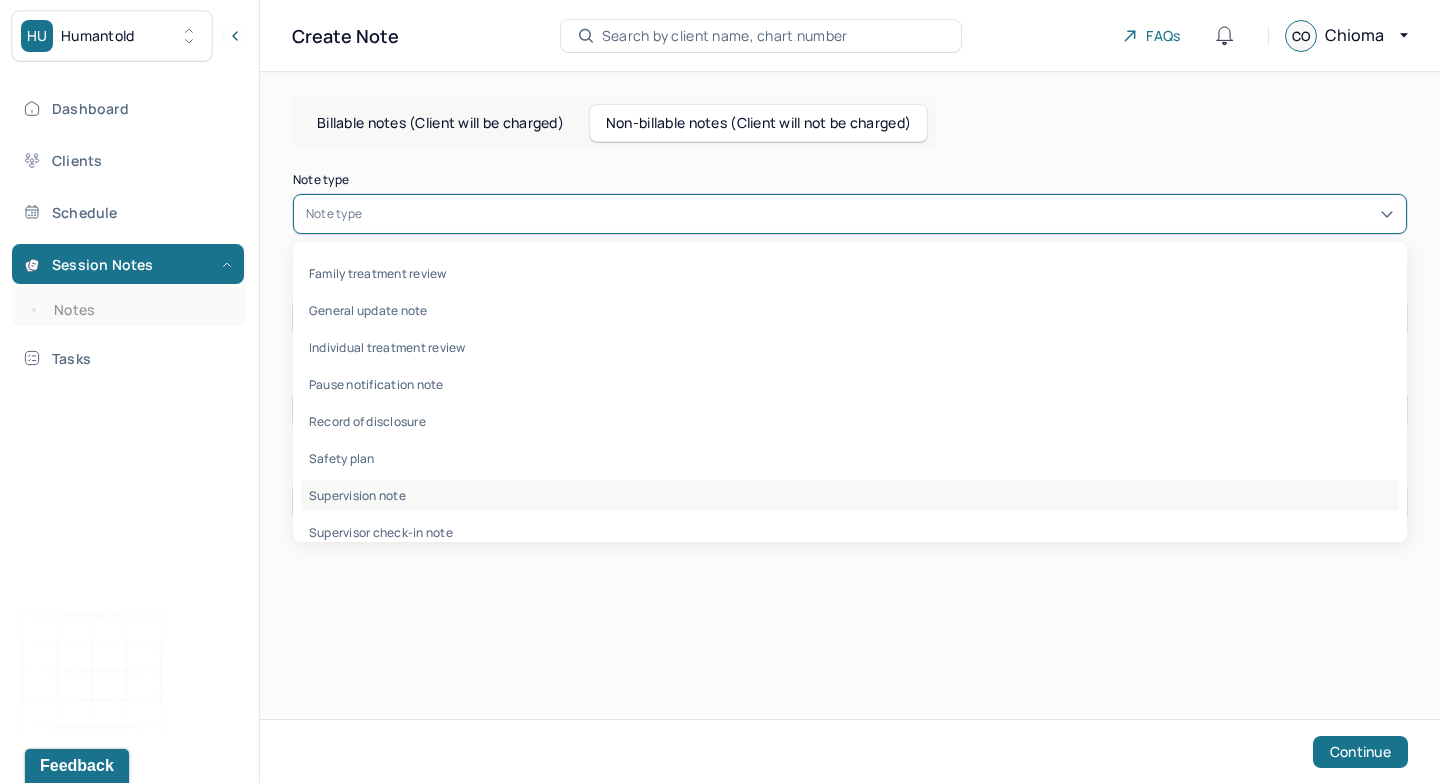 click on "Supervision note" at bounding box center (850, 495) 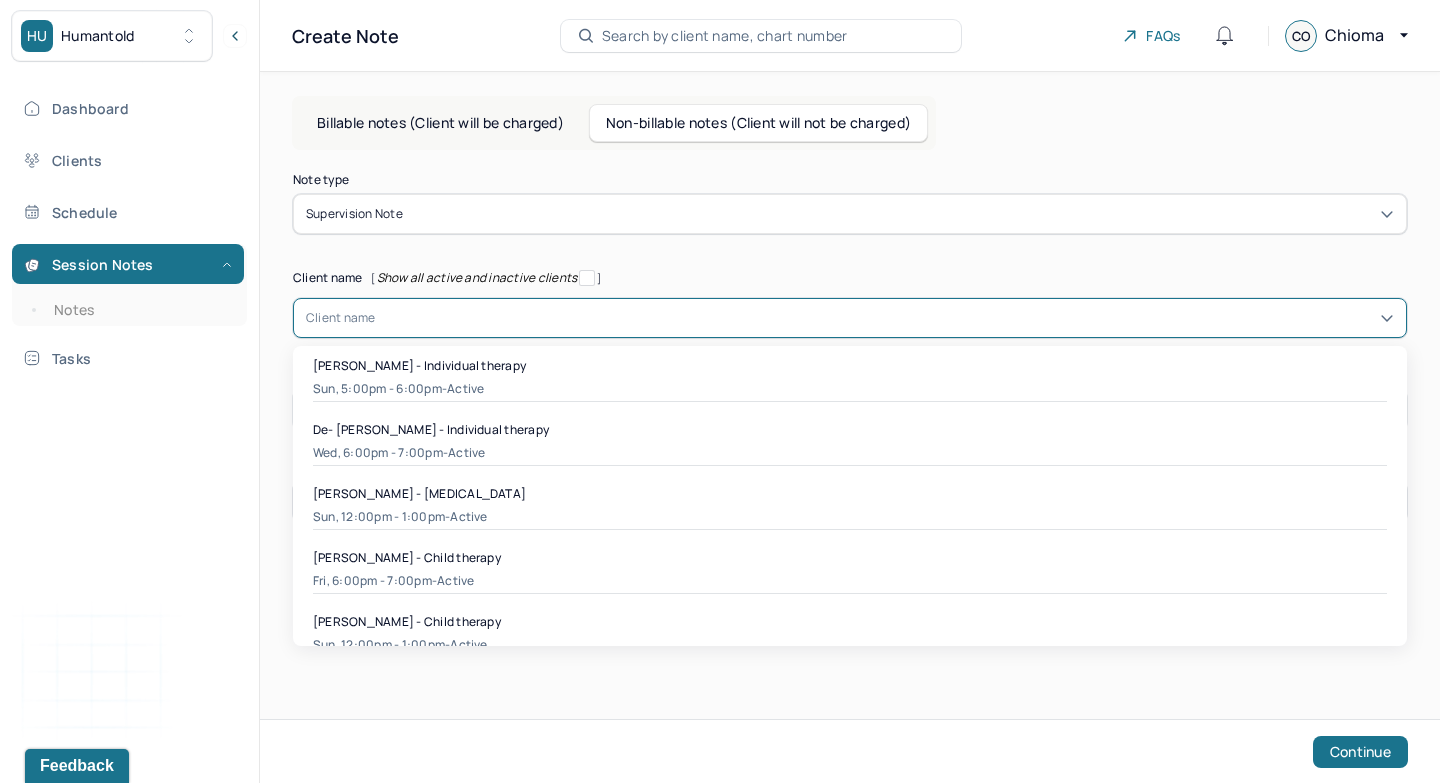 click at bounding box center [885, 318] 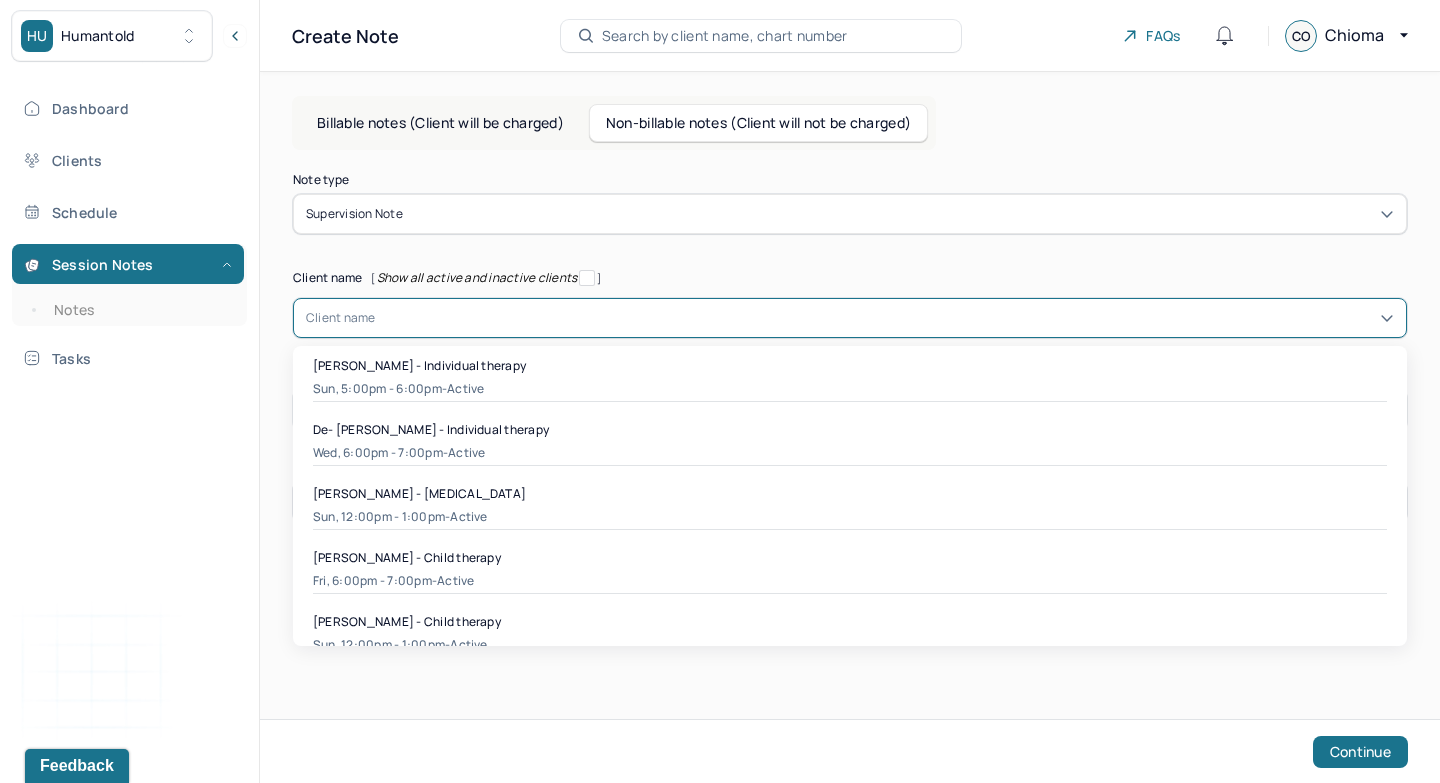 click at bounding box center [885, 318] 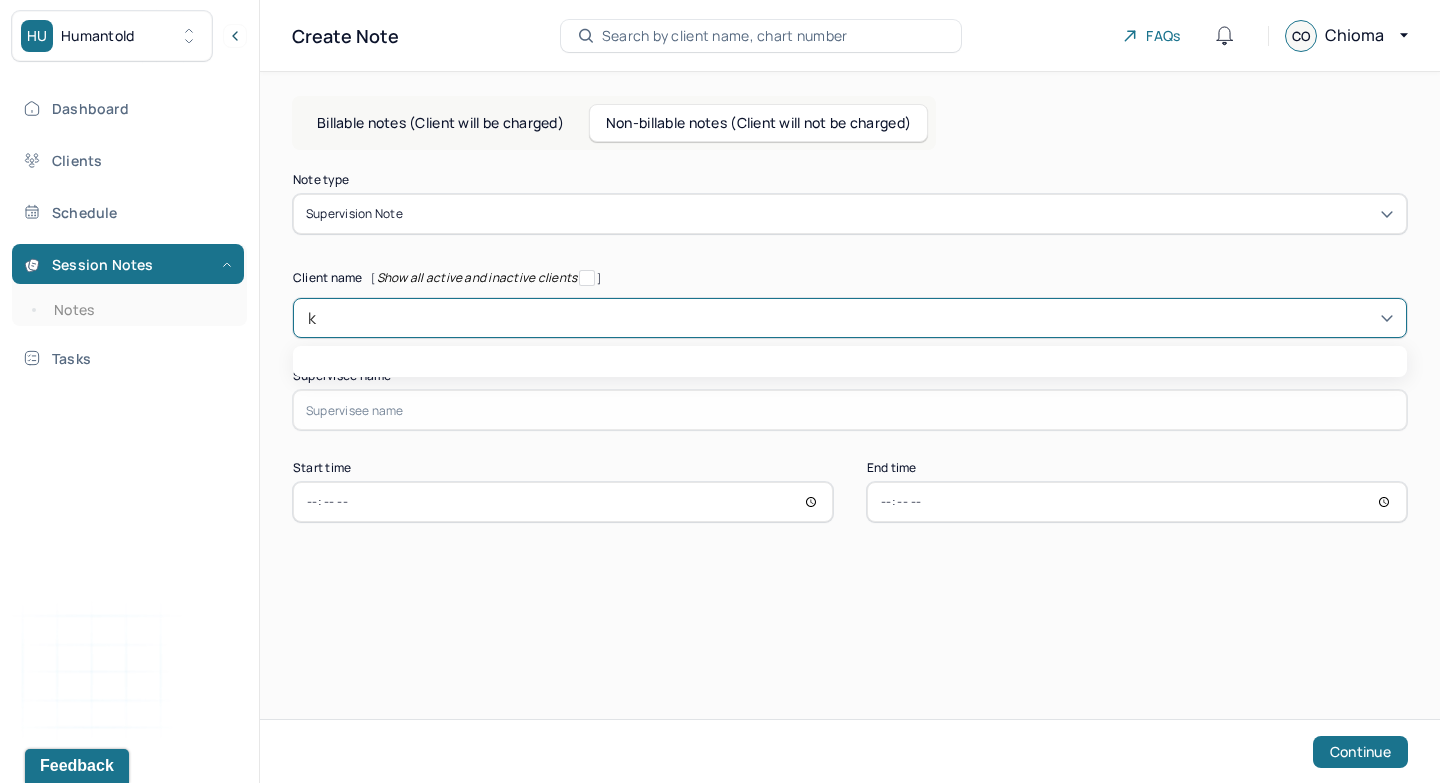 type on "kh" 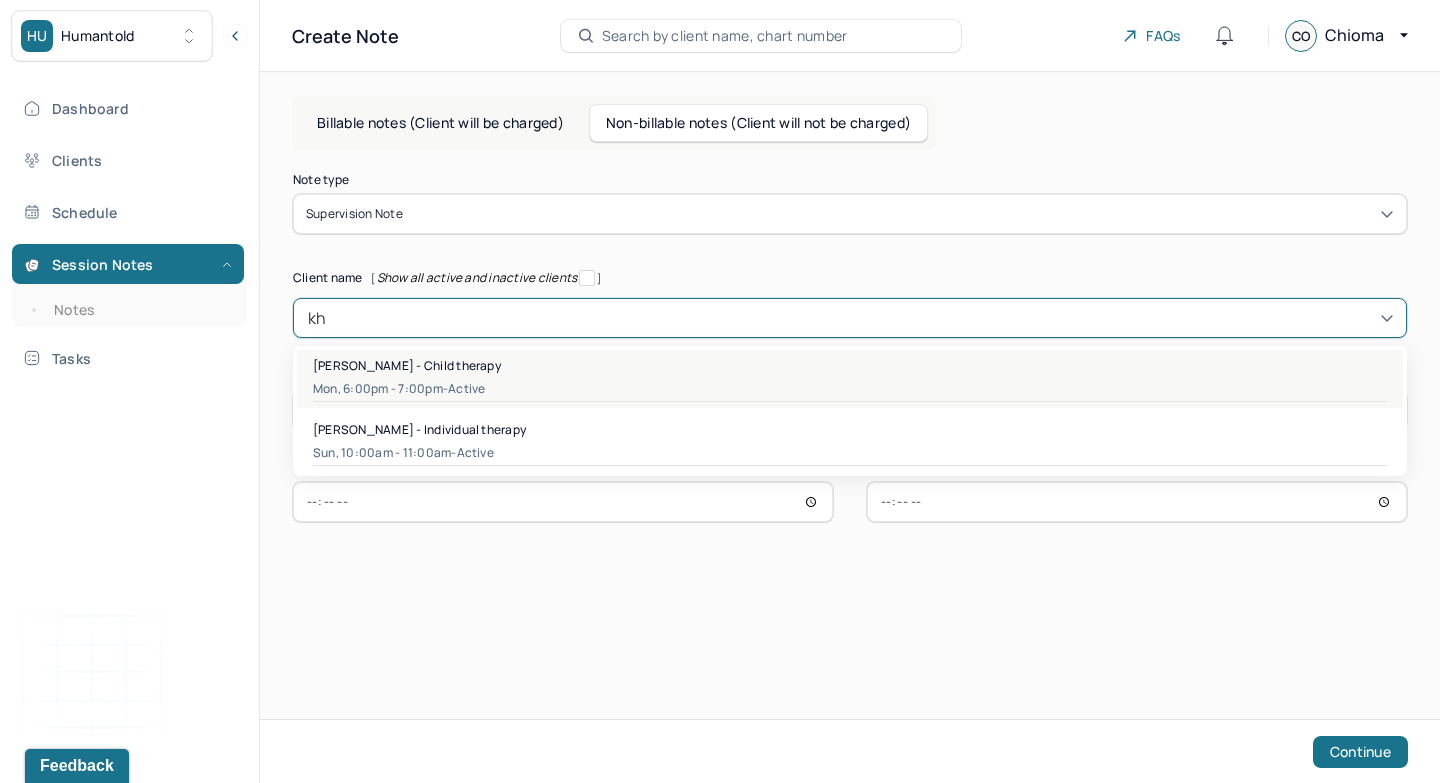 click on "Mon, 6:00pm - 7:00pm  -  active" at bounding box center [850, 389] 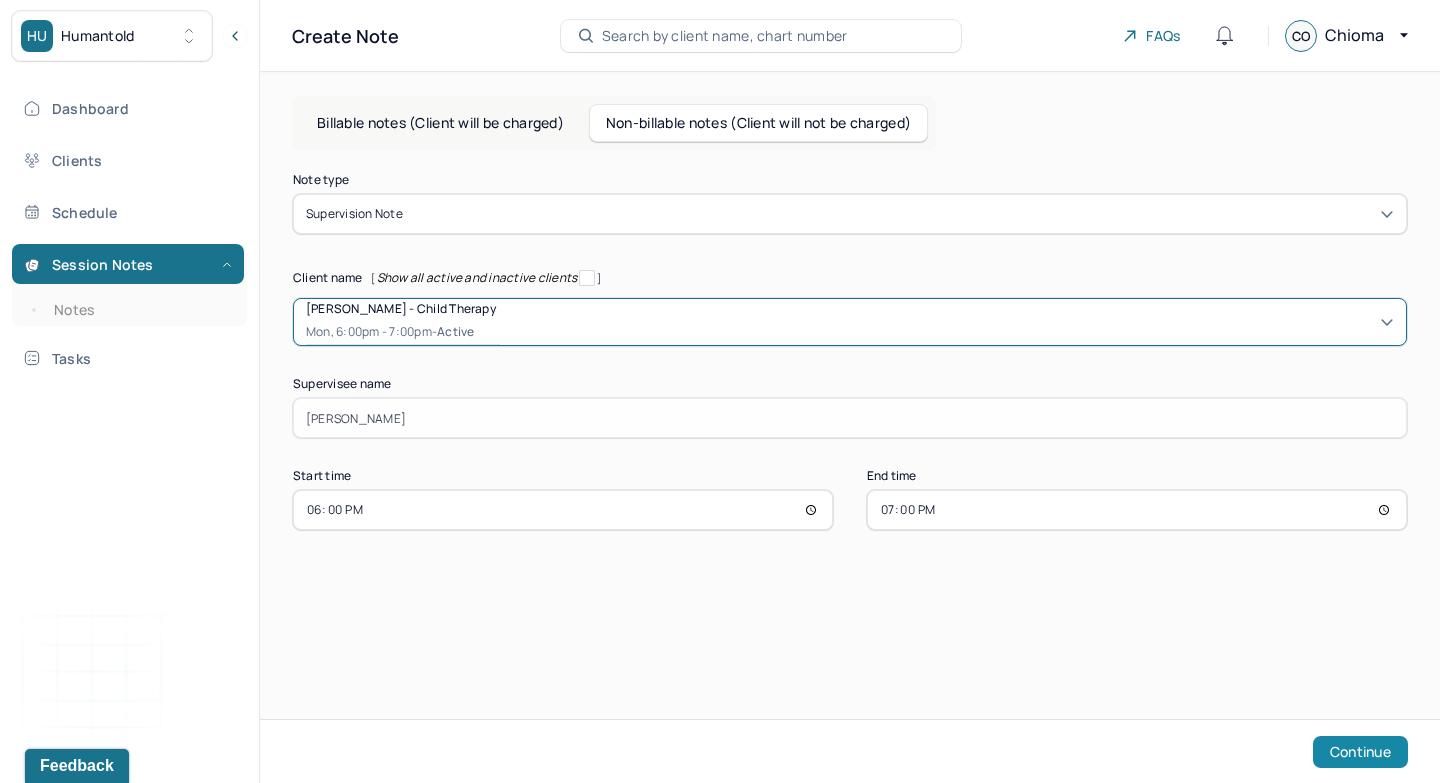 click on "Continue" at bounding box center [1360, 752] 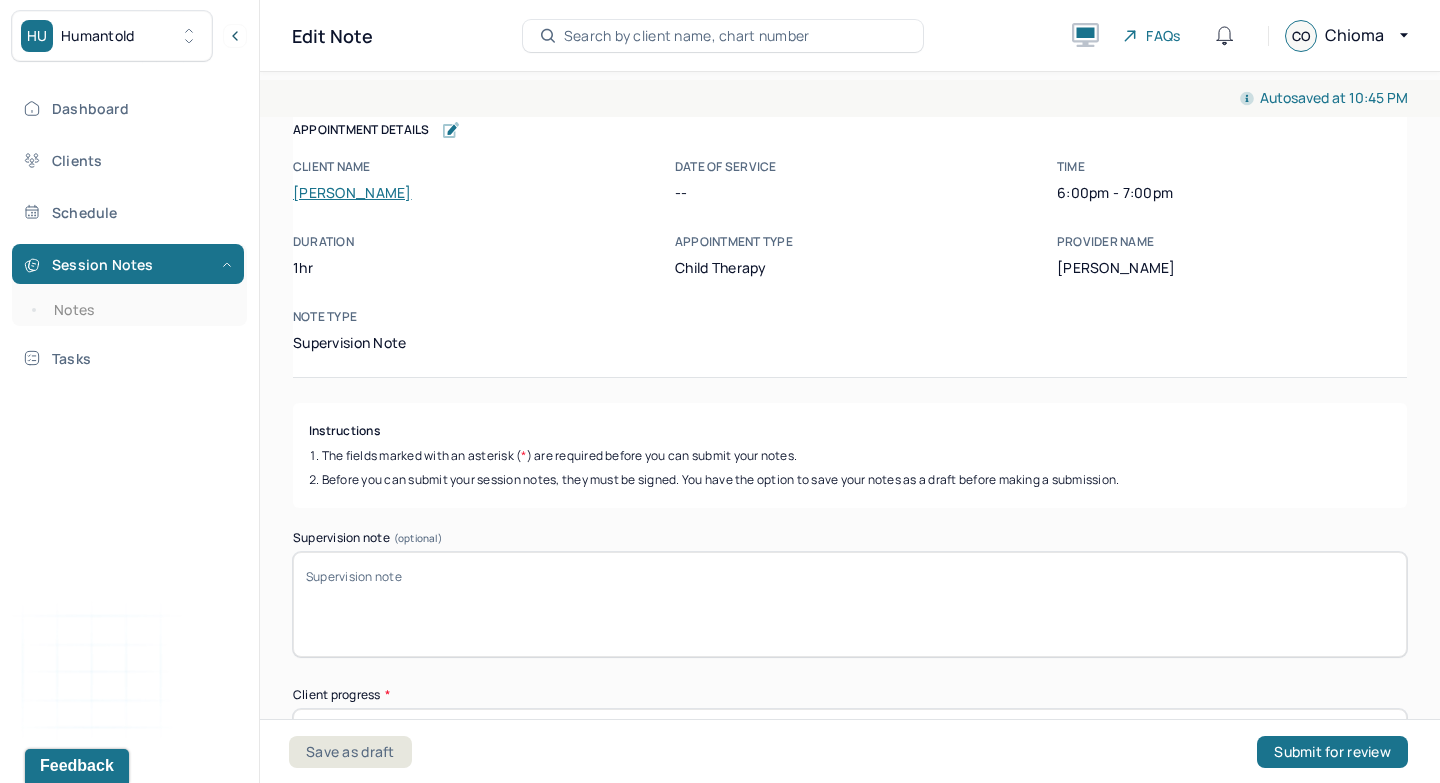 click on "Supervision note (optional)" at bounding box center [850, 604] 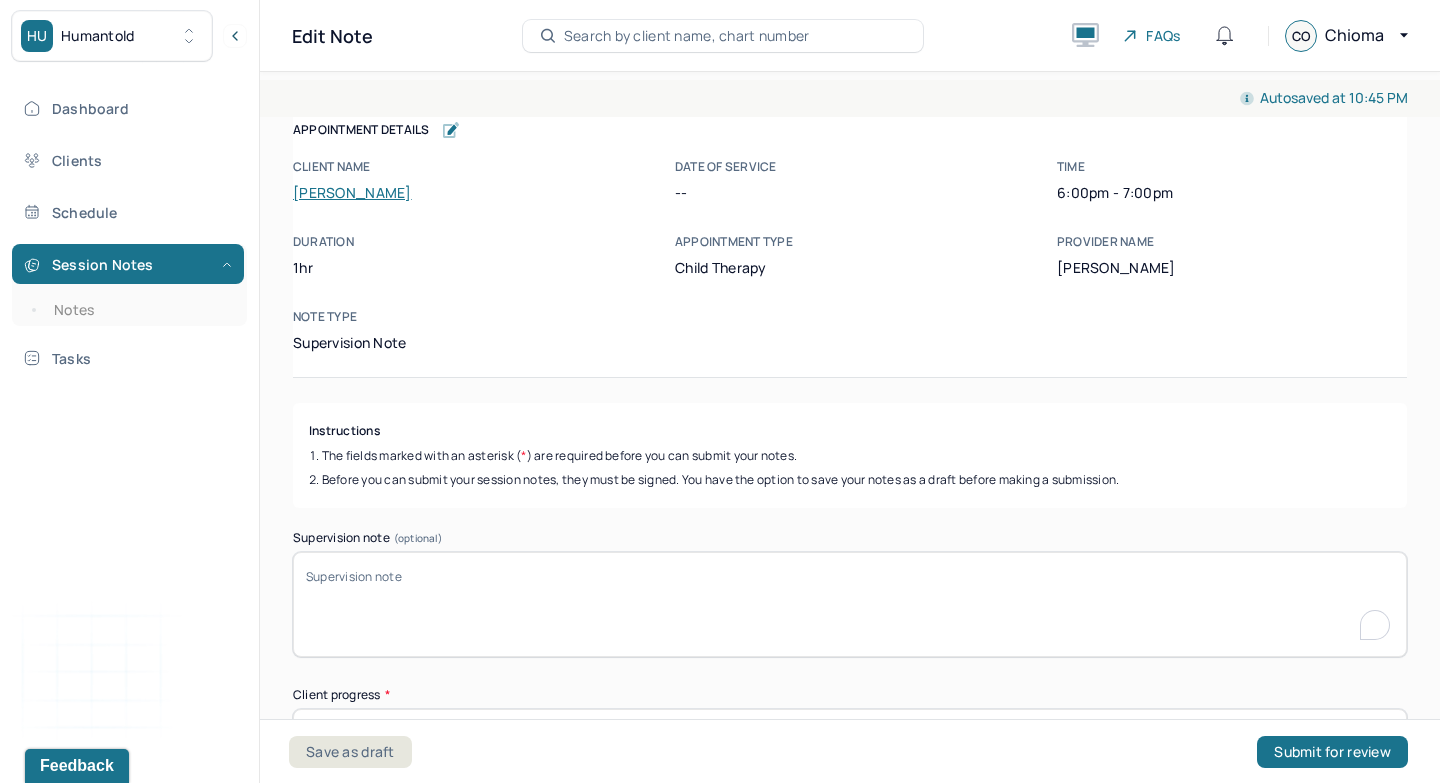 scroll, scrollTop: 288, scrollLeft: 0, axis: vertical 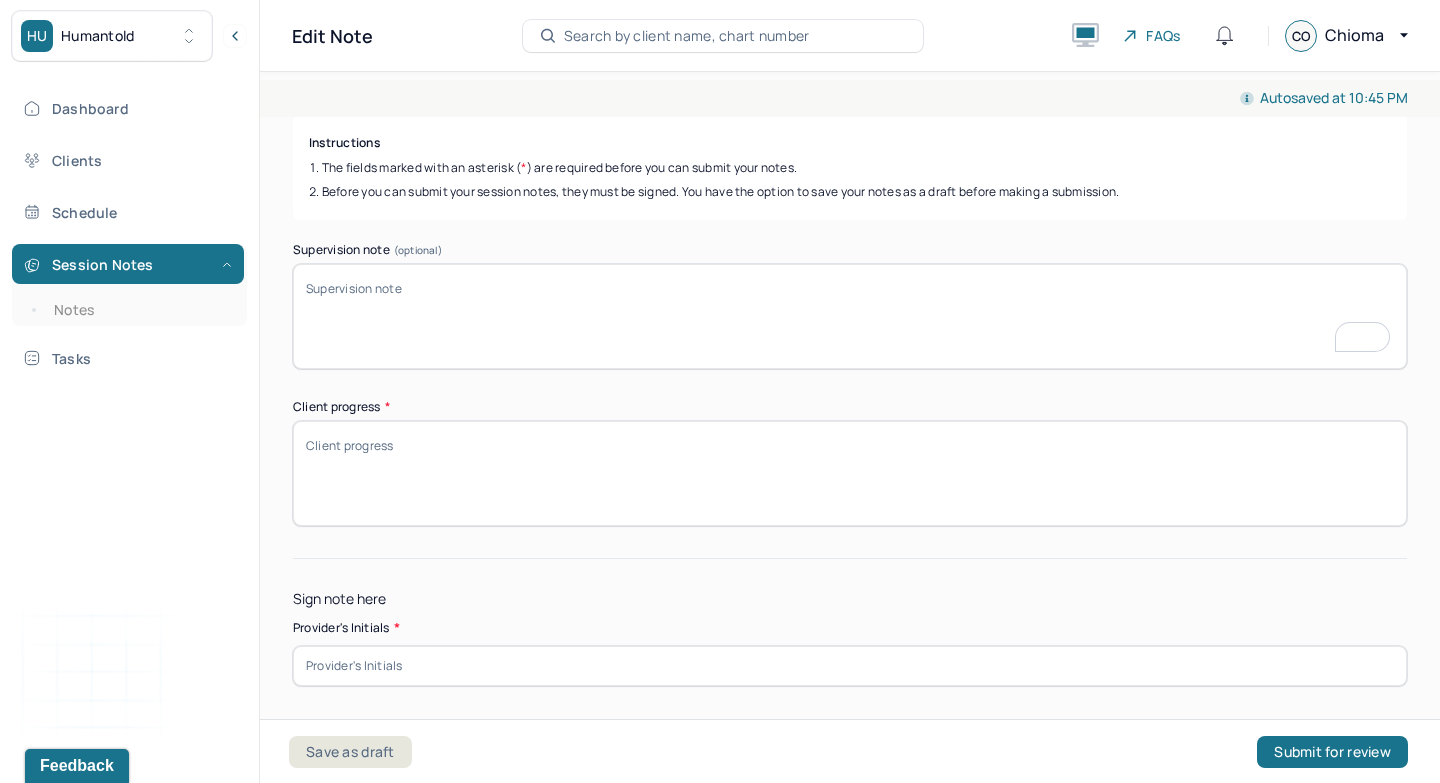 paste on "Client expressed feeling anxious and dissociated for the past week. Client and therapist explored grounding techniques and mindfulness to manage symptoms of anxiety." 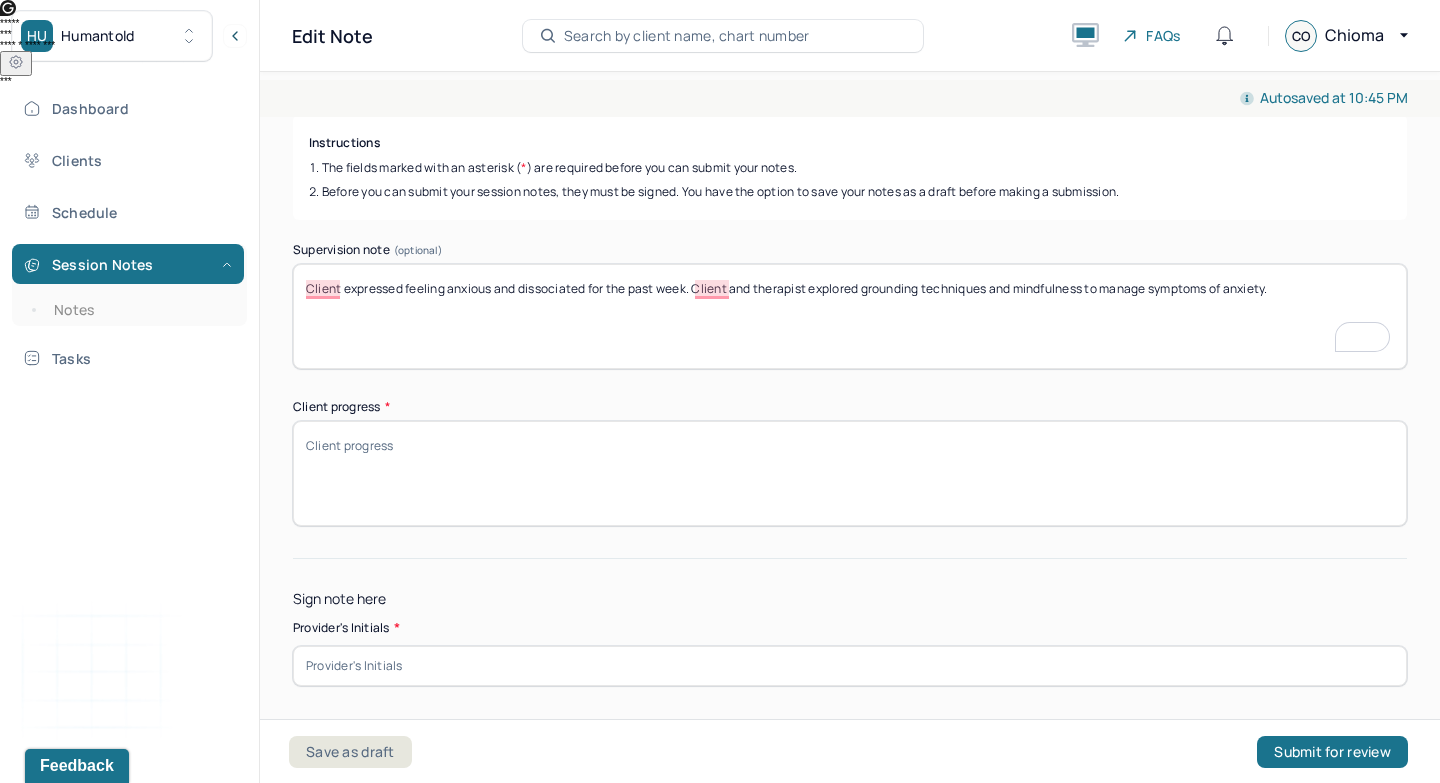 click on "Client expressed feeling anxious and dissociated for the past week. Client and therapist explored grounding techniques and mindfulness to manage symptoms of anxiety." at bounding box center (850, 316) 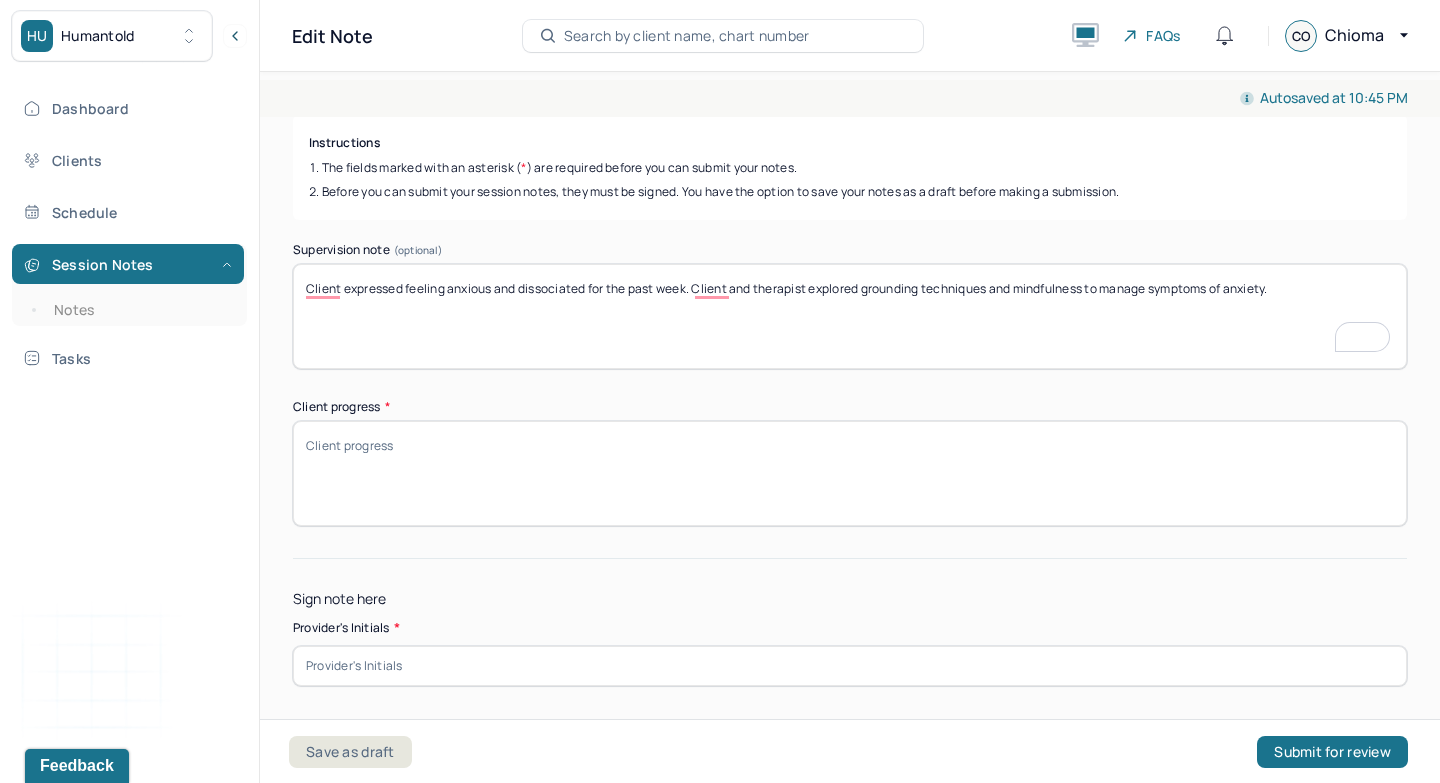 click on "Client expressed feeling anxious and dissociated for the past week. Client and therapist explored grounding techniques and mindfulness to manage symptoms of anxiety." at bounding box center [850, 316] 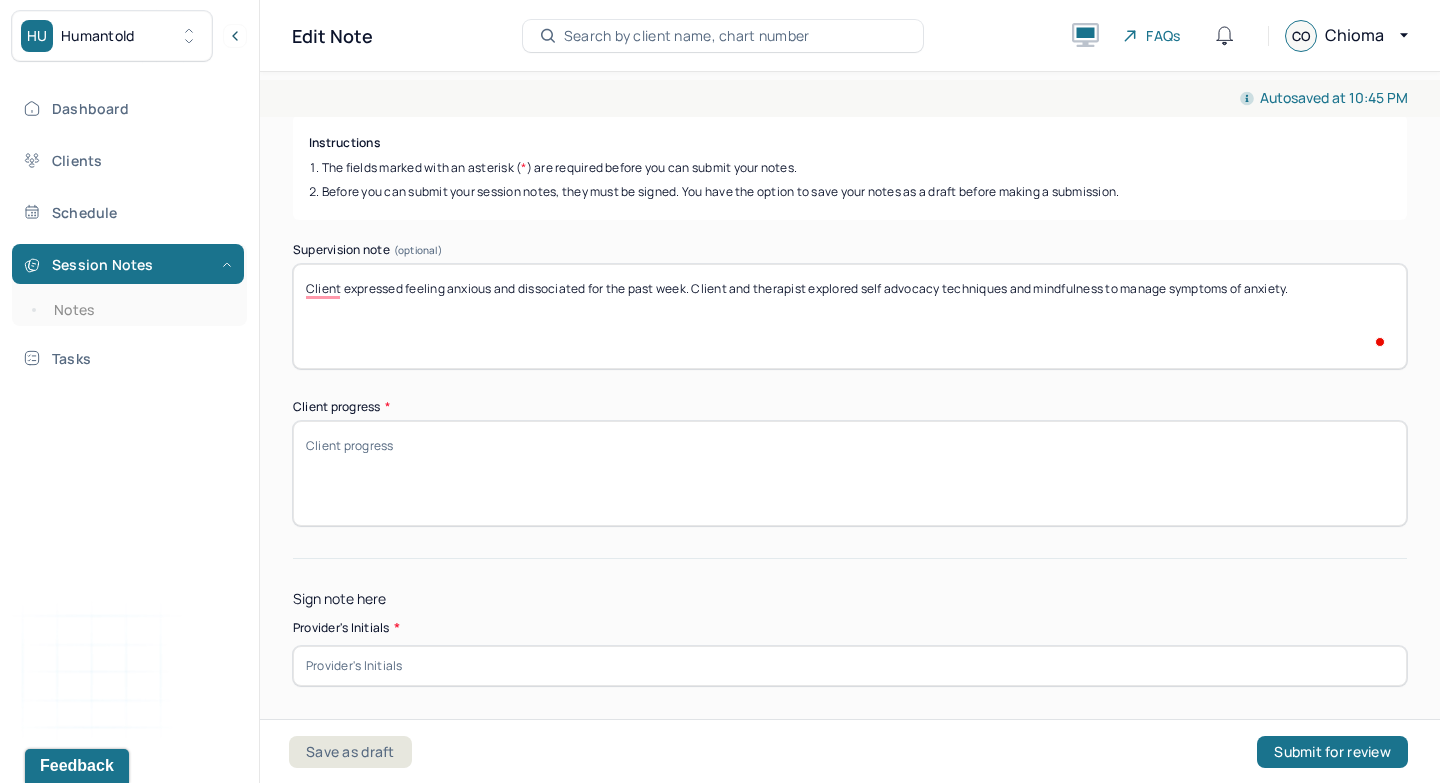 click on "Client expressed feeling anxious and dissociated for the past week. Client and therapist explored grounding techniques and mindfulness to manage symptoms of anxiety." at bounding box center [850, 316] 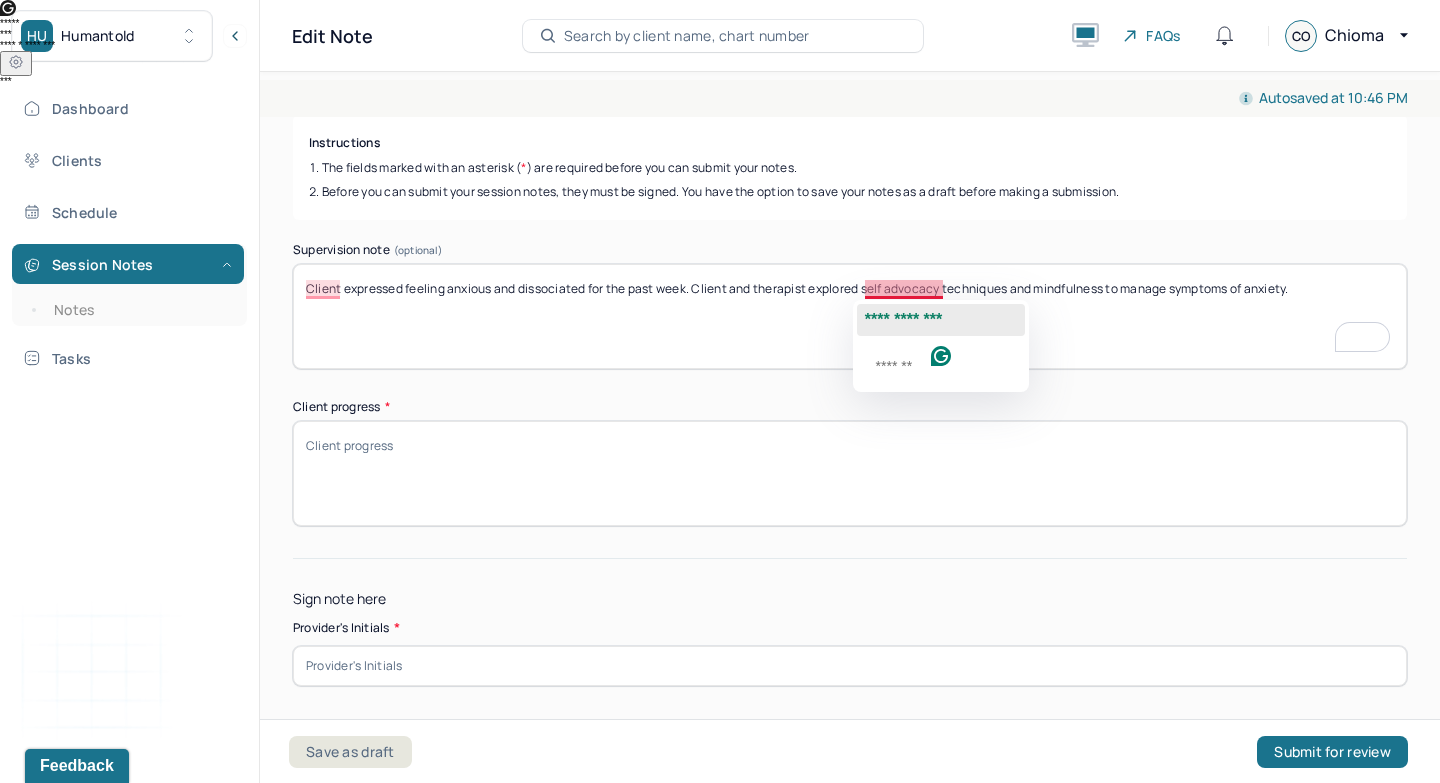 click on "**********" 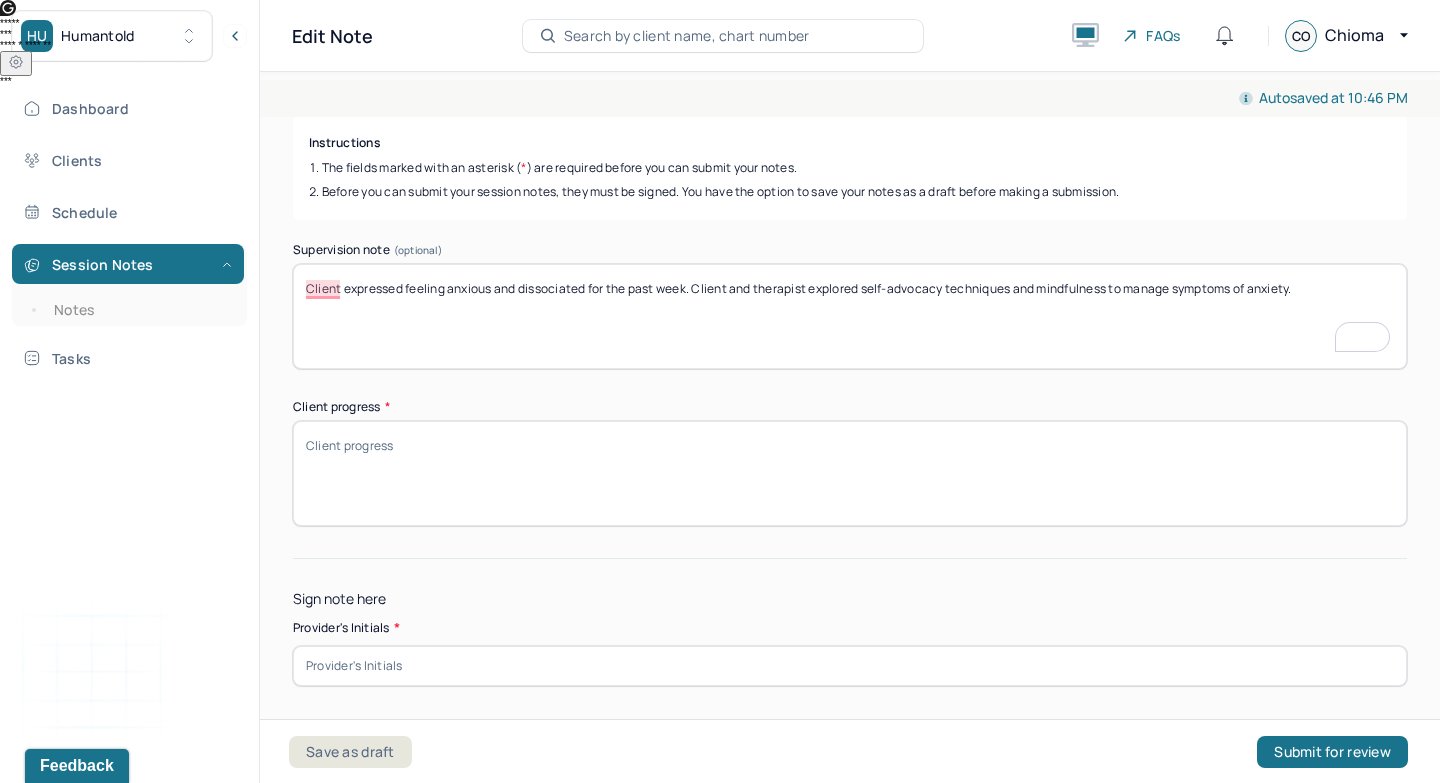click on "Client expressed feeling anxious and dissociated for the past week. Client and therapist explored self-advocacy techniques and mindfulness to manage symptoms of anxiety." at bounding box center [850, 316] 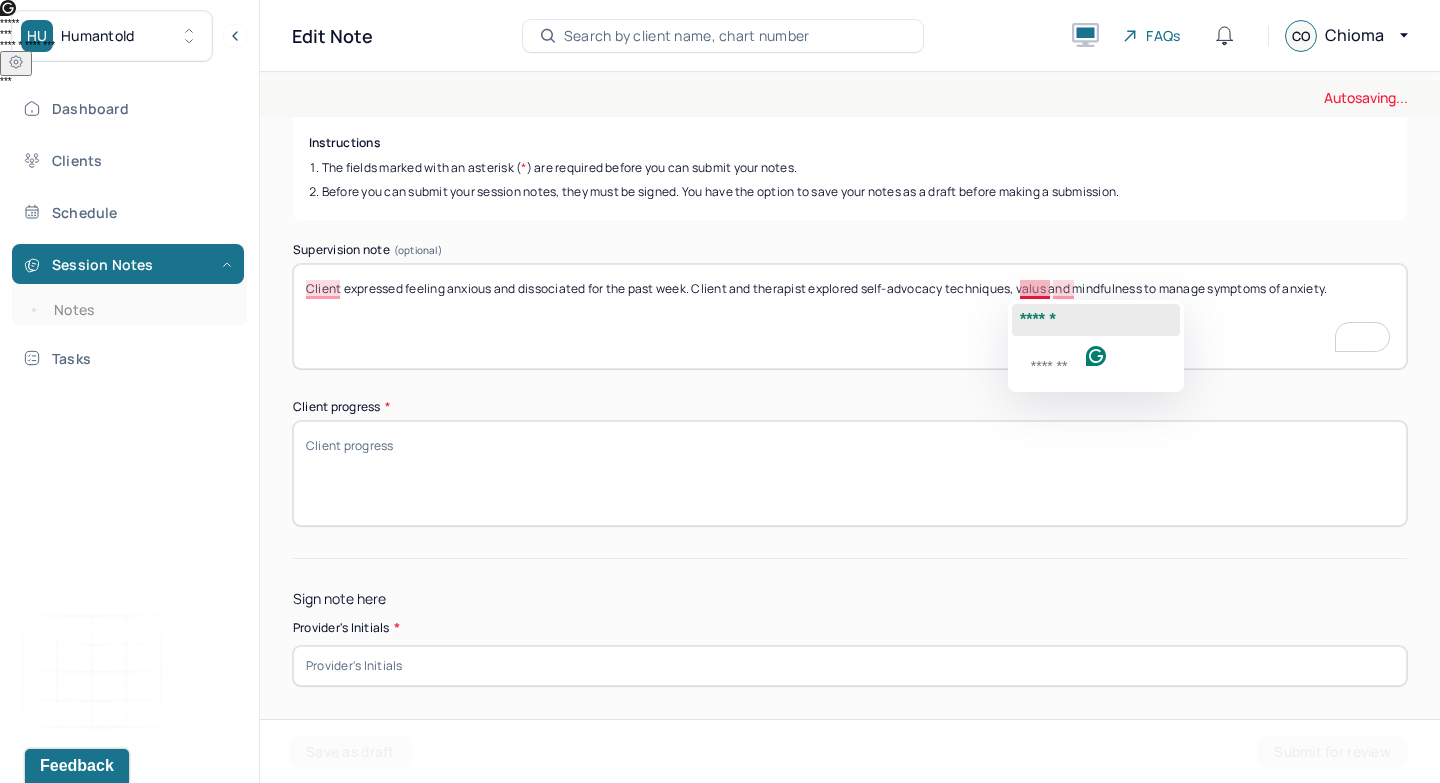 click on "******" 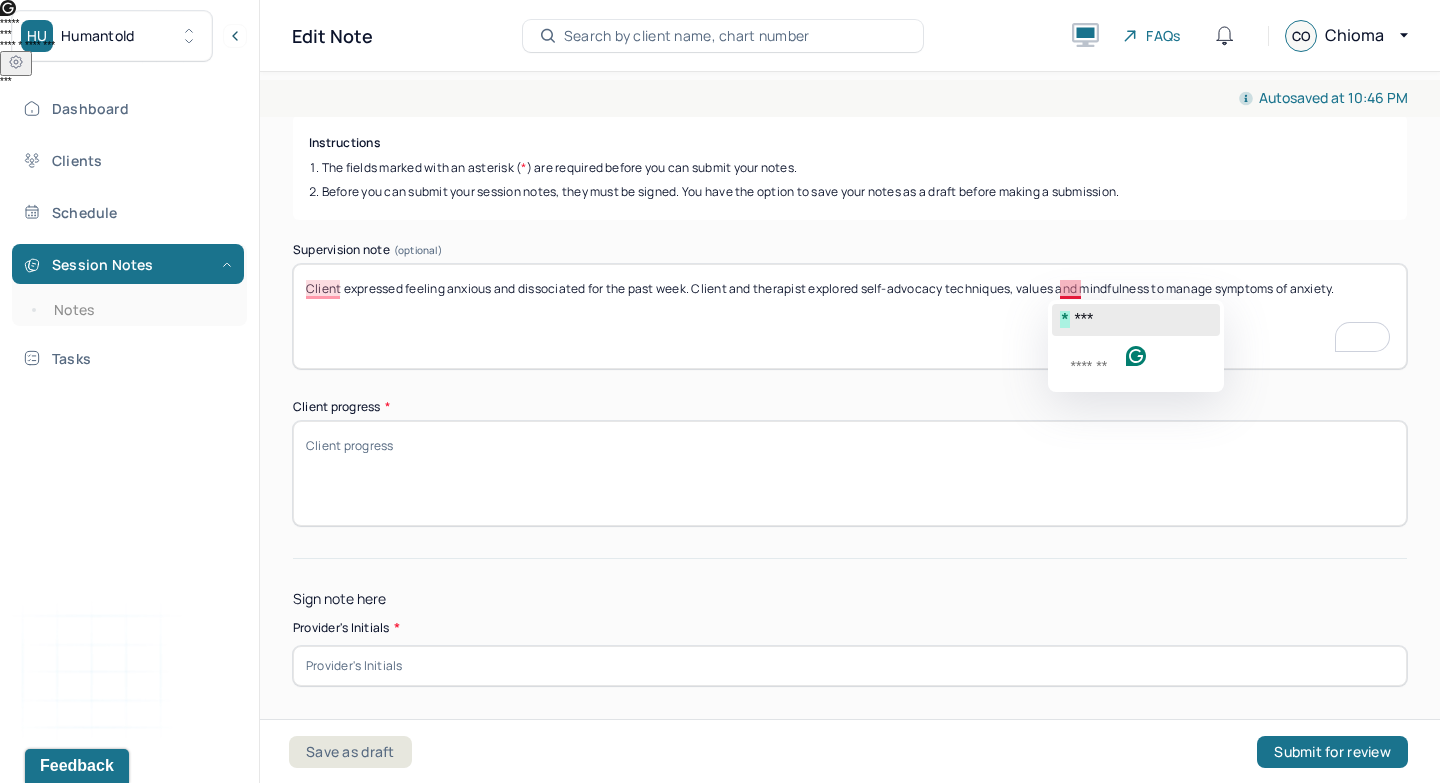 click on "***" 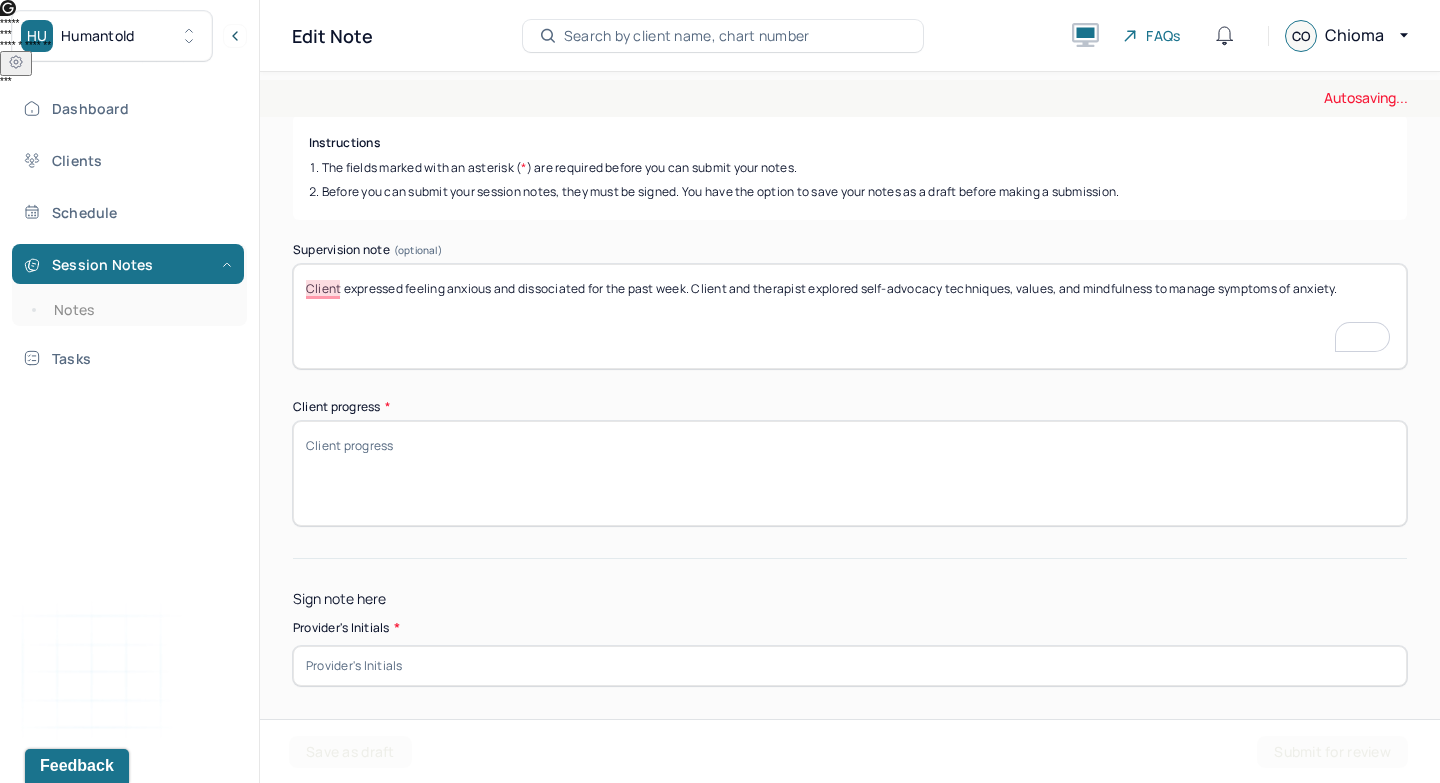 click on "Client expressed feeling anxious and dissociated for the past week. Client and therapist explored self-advocacy techniques, valus and mindfulness to manage symptoms of anxiety." at bounding box center [850, 316] 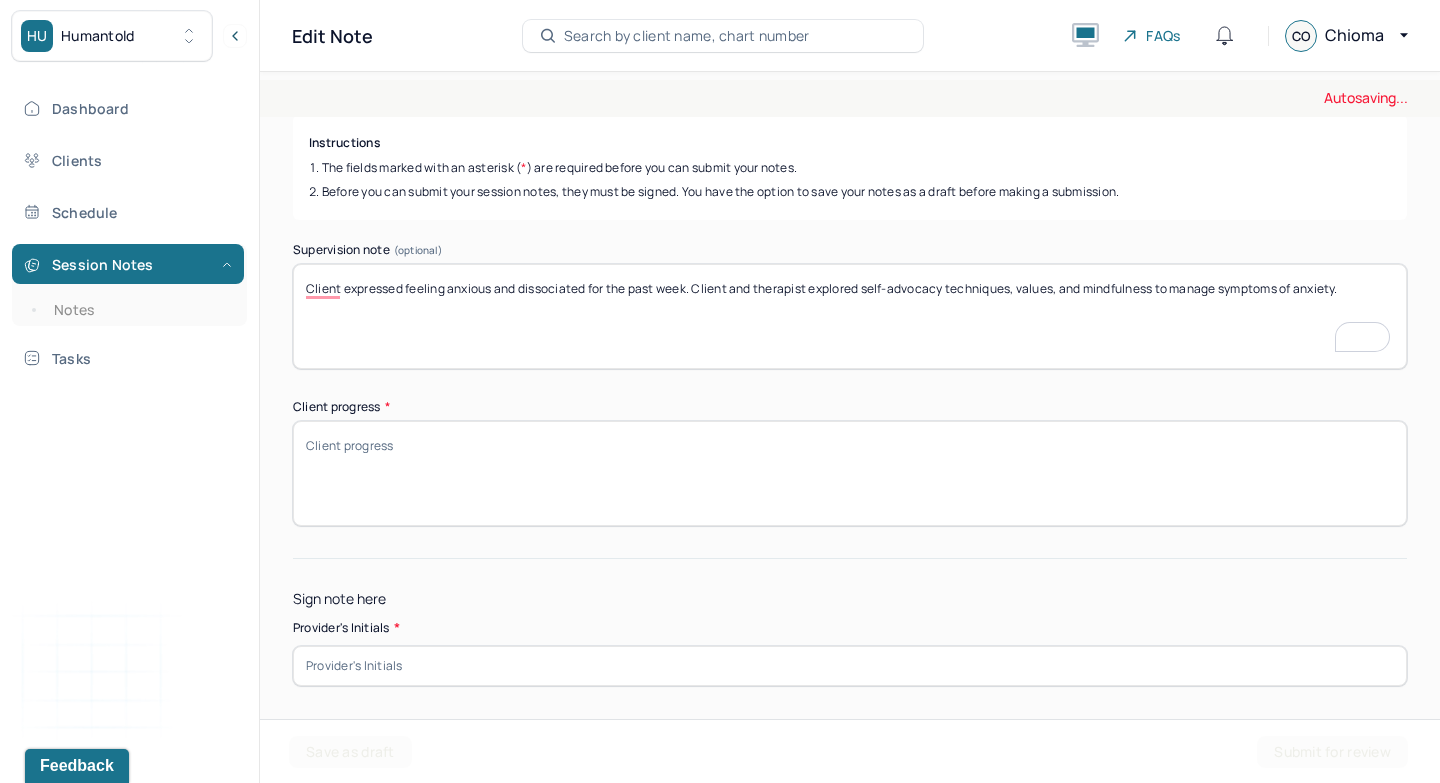 click on "Client expressed feeling anxious and dissociated for the past week. Client and therapist explored self-advocacy techniques, valus and mindfulness to manage symptoms of anxiety." at bounding box center (850, 316) 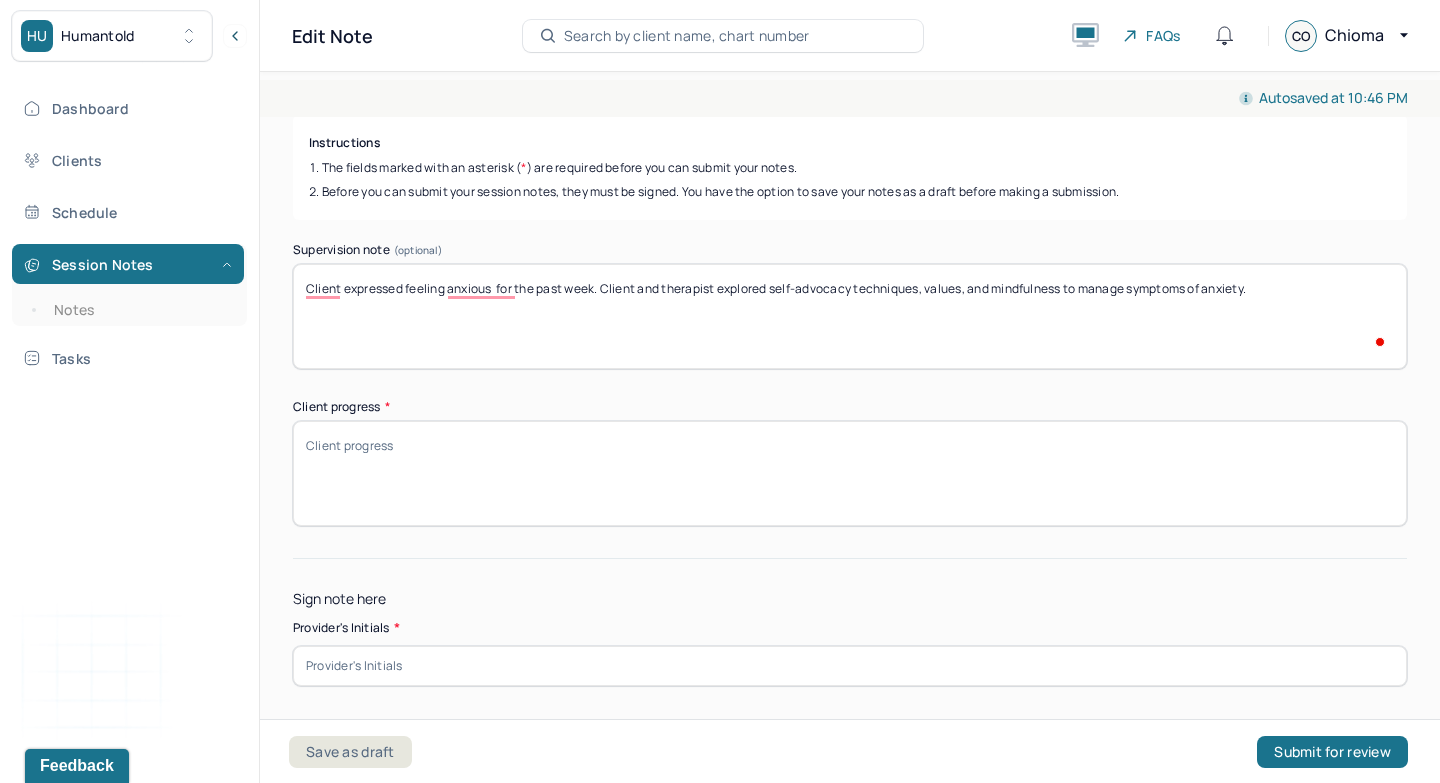 type on "Client expressed feeling anxious  for the past week. Client and therapist explored self-advocacy techniques, values, and mindfulness to manage symptoms of anxiety." 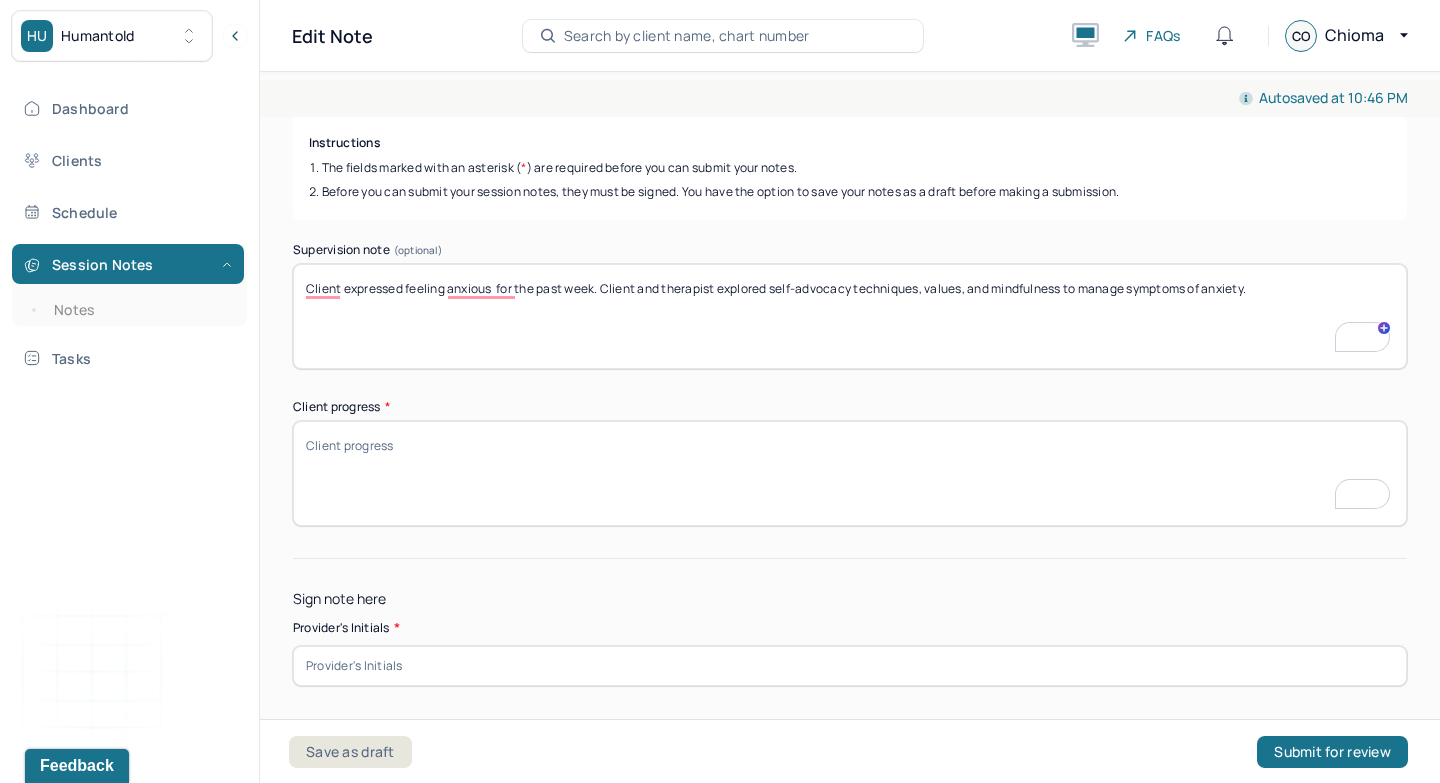 scroll, scrollTop: 288, scrollLeft: 0, axis: vertical 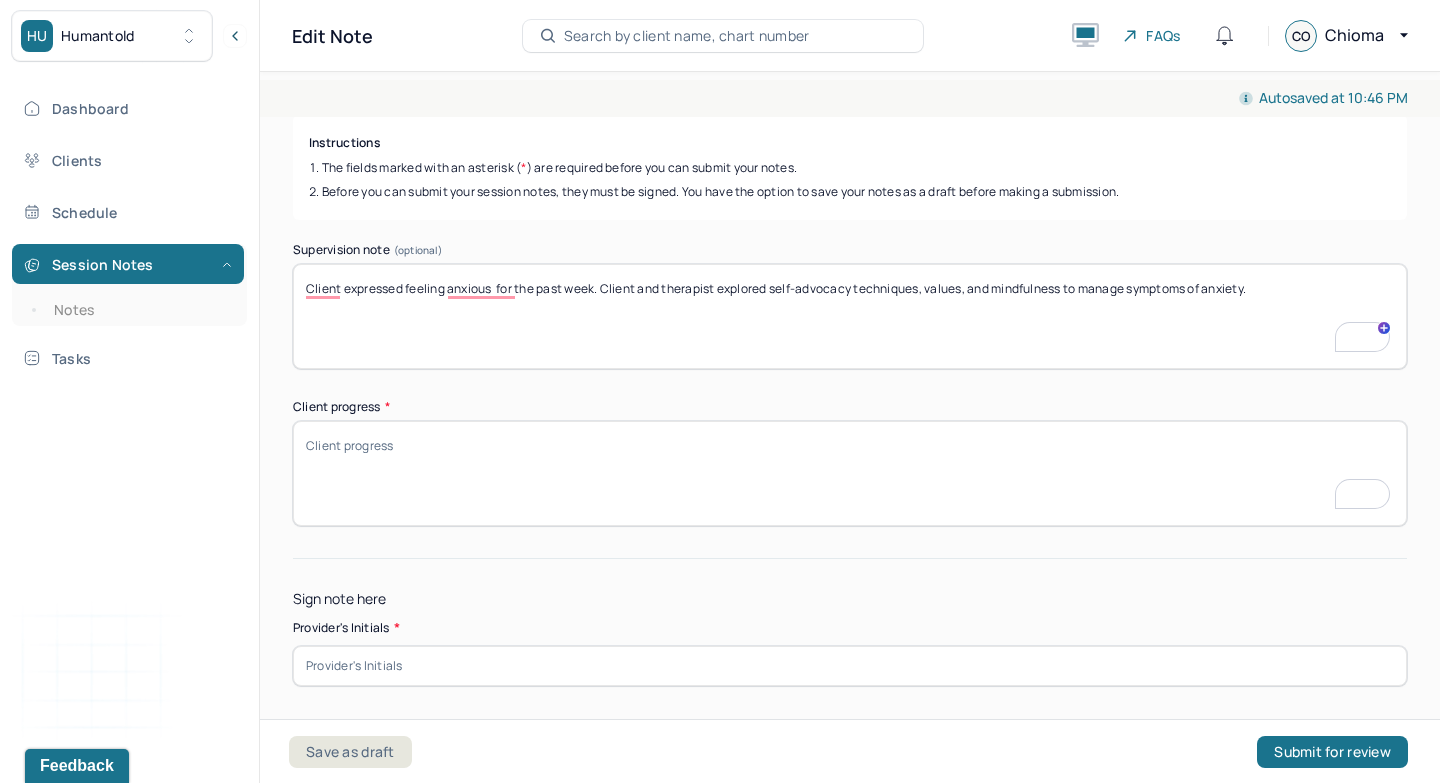 type on "The client is making fair progress in challenging cognitive distortions related to present life stressors." 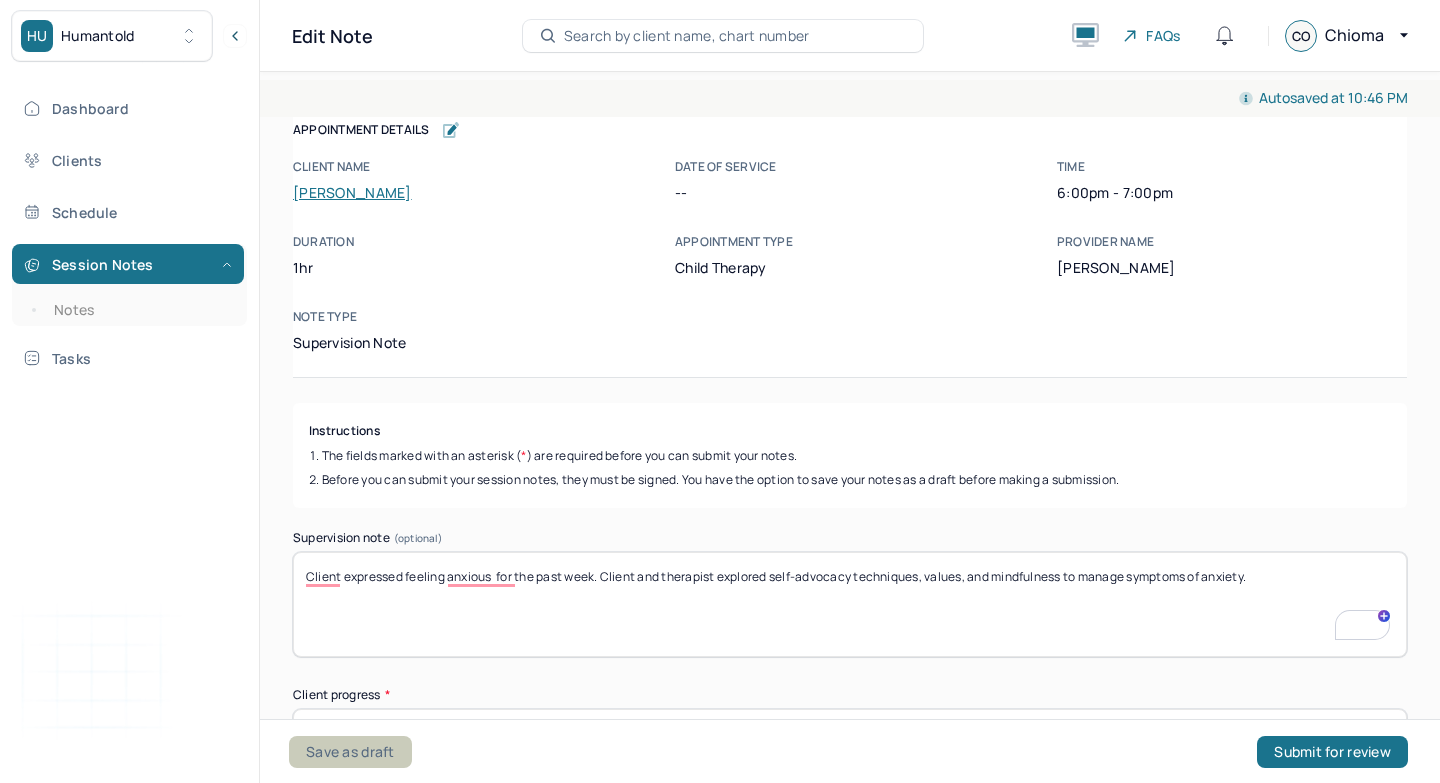 scroll, scrollTop: 0, scrollLeft: 0, axis: both 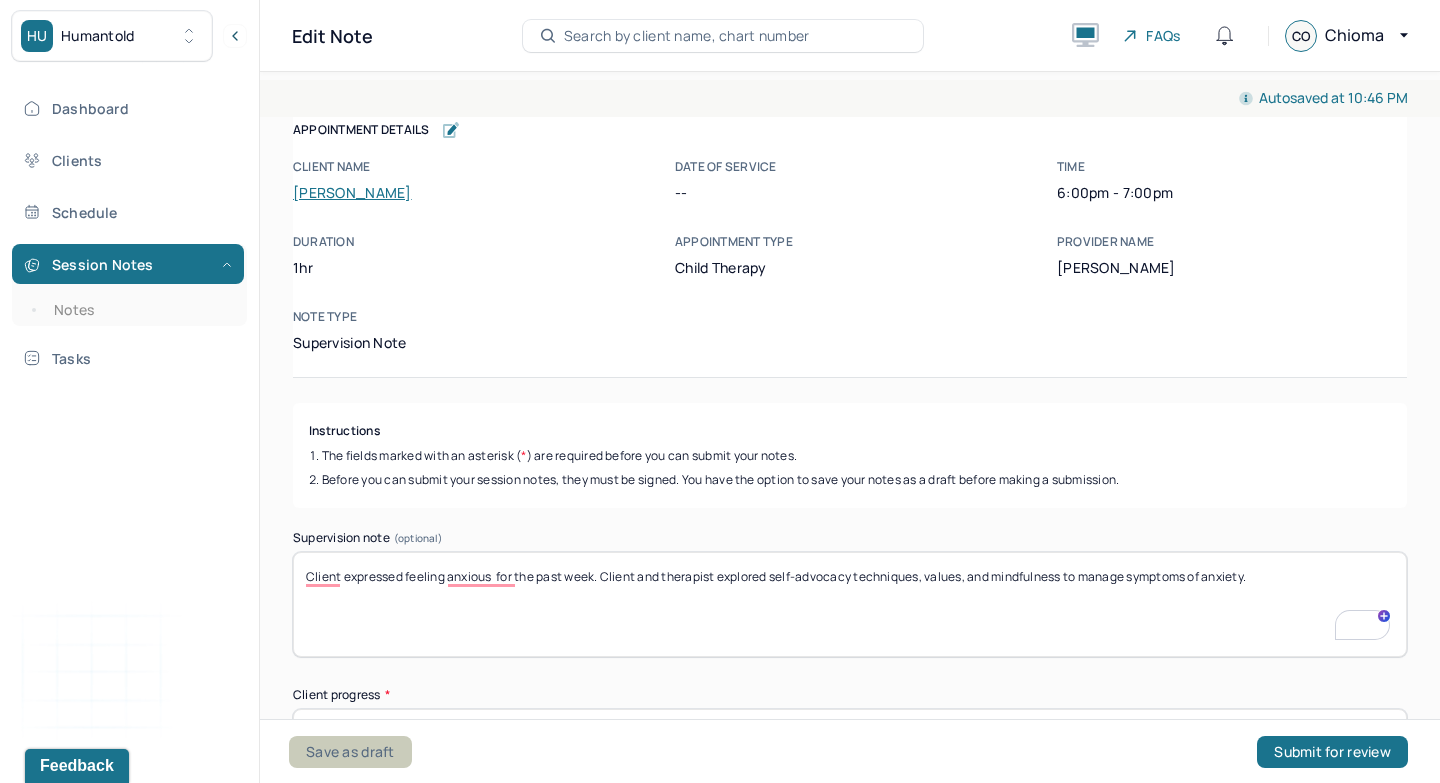 type on "The client is making fair progress in challenging cognitive distortions related to present life stressors." 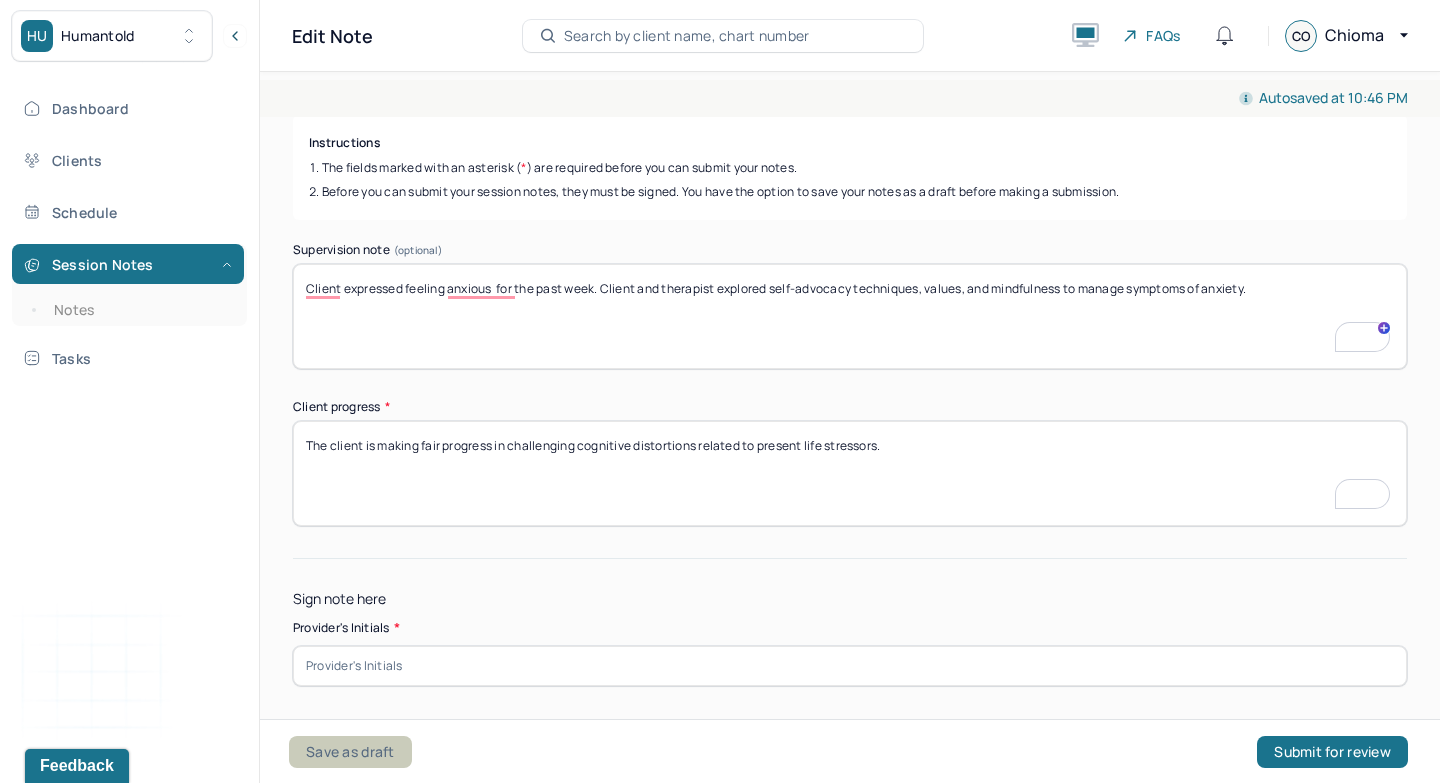 click on "Save as draft" at bounding box center [350, 752] 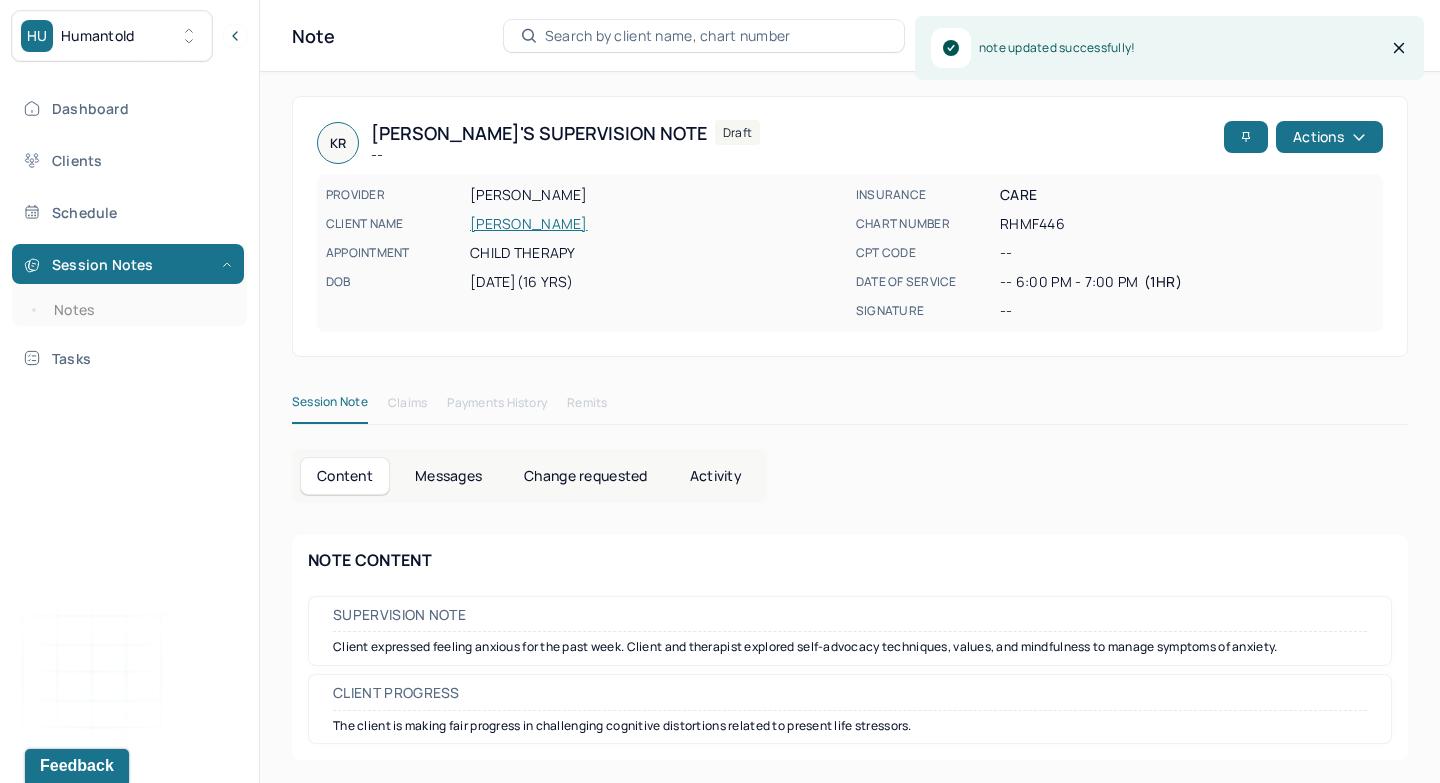 scroll, scrollTop: 1, scrollLeft: 0, axis: vertical 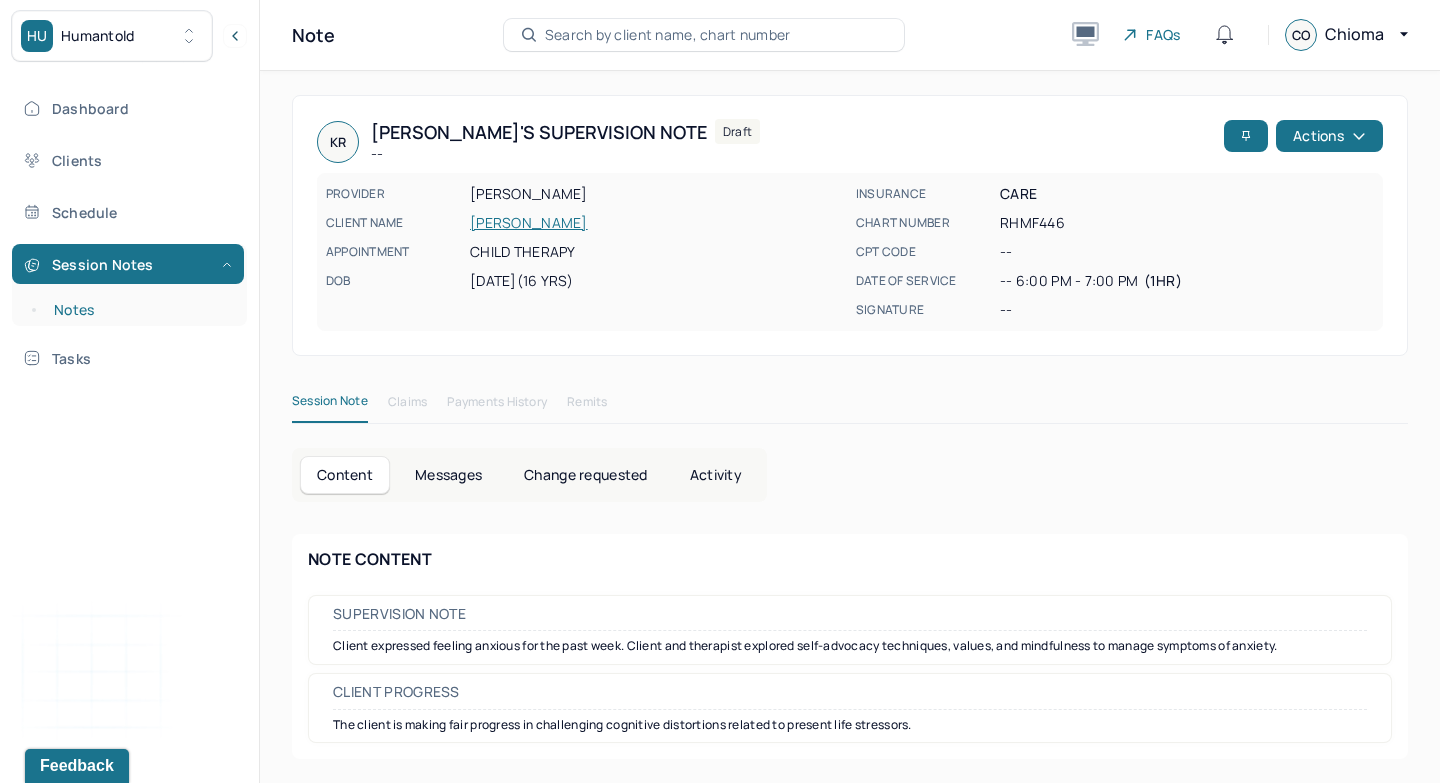 click on "Notes" at bounding box center (139, 310) 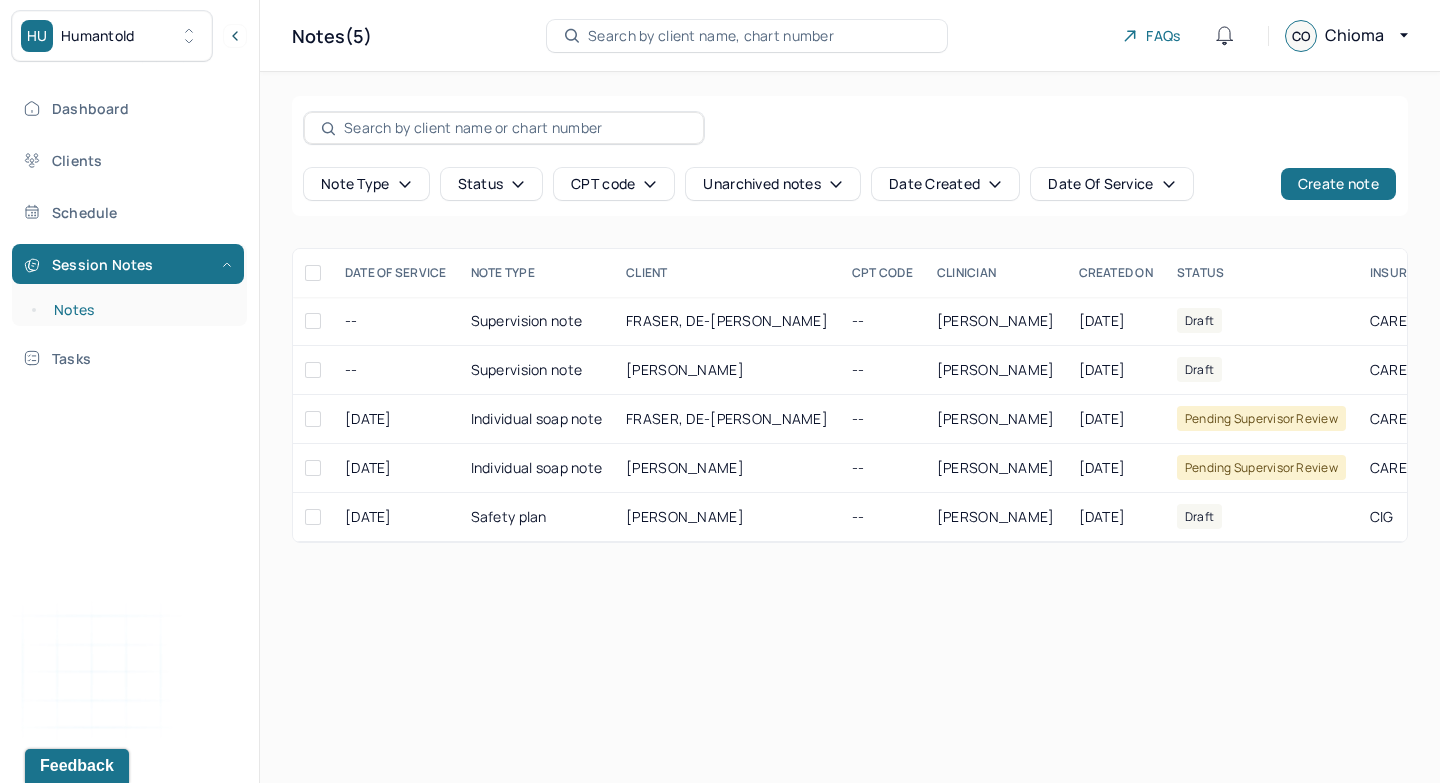 scroll, scrollTop: 0, scrollLeft: 0, axis: both 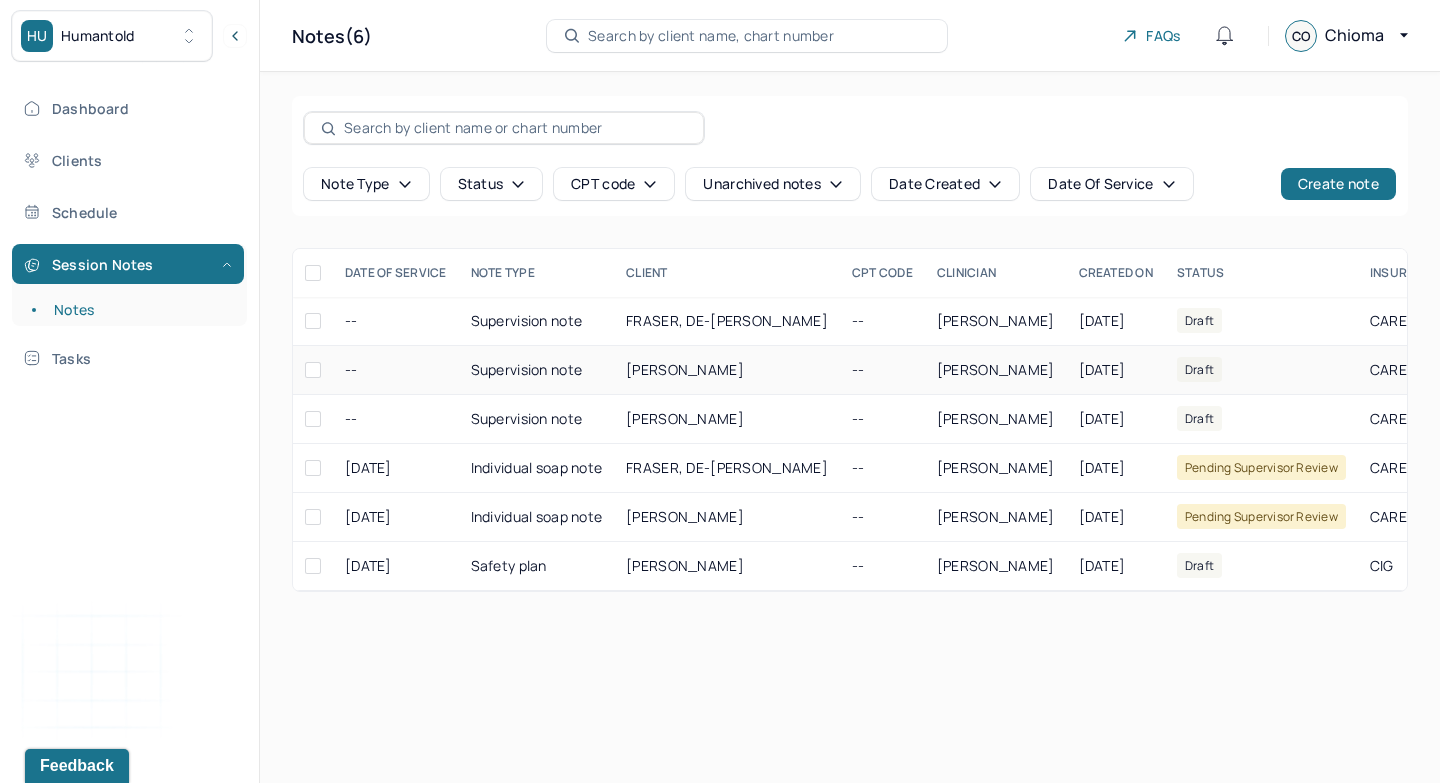 click on "[PERSON_NAME]" at bounding box center (685, 369) 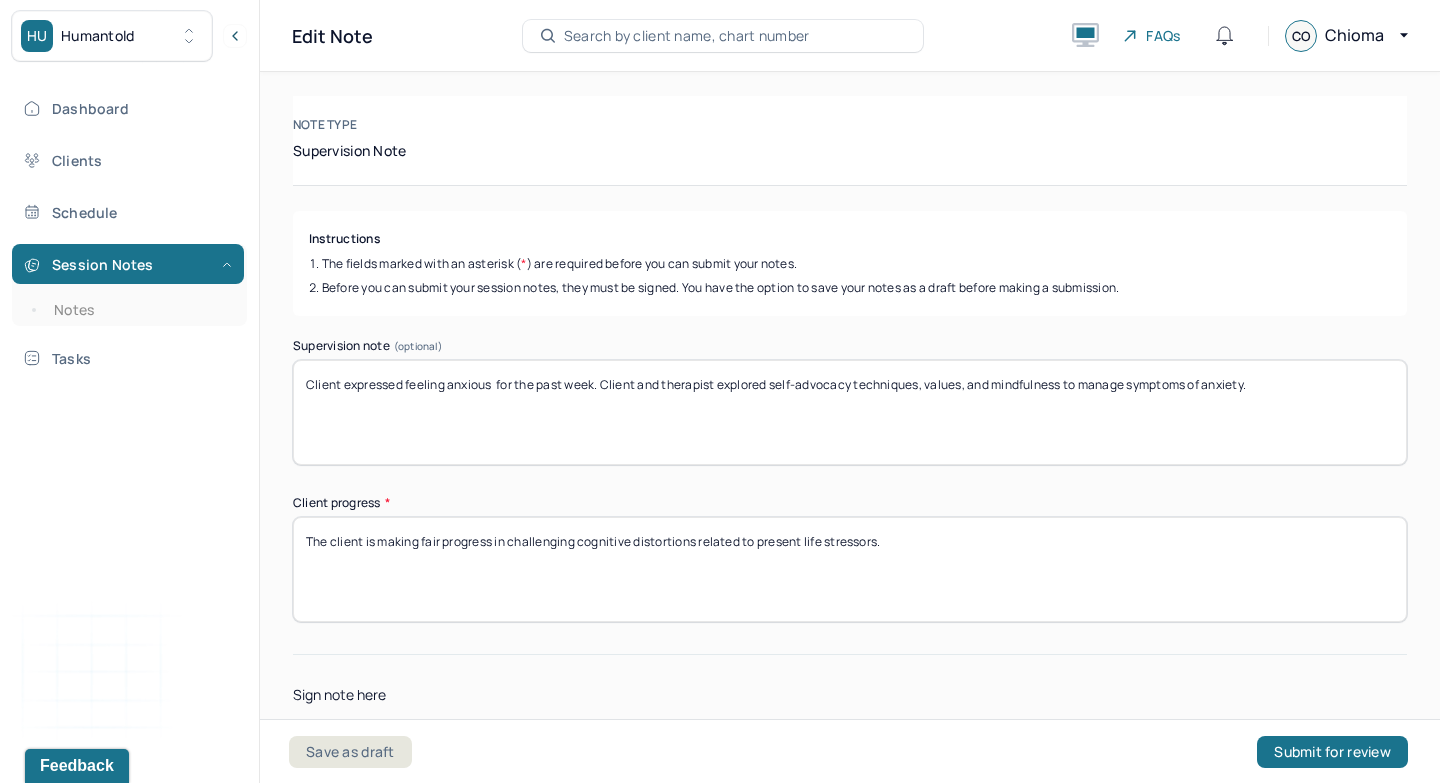 scroll, scrollTop: 202, scrollLeft: 0, axis: vertical 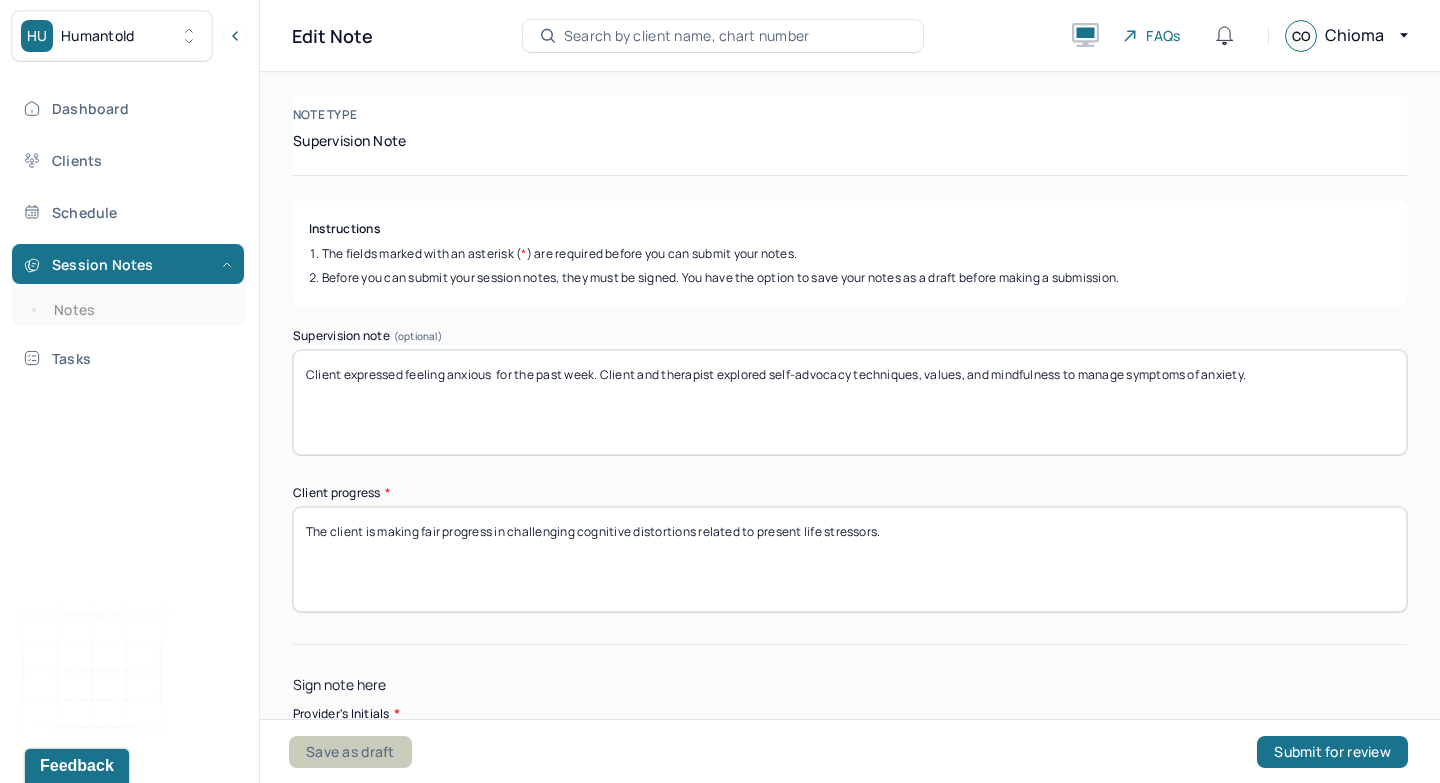 click on "Save as draft" at bounding box center [350, 752] 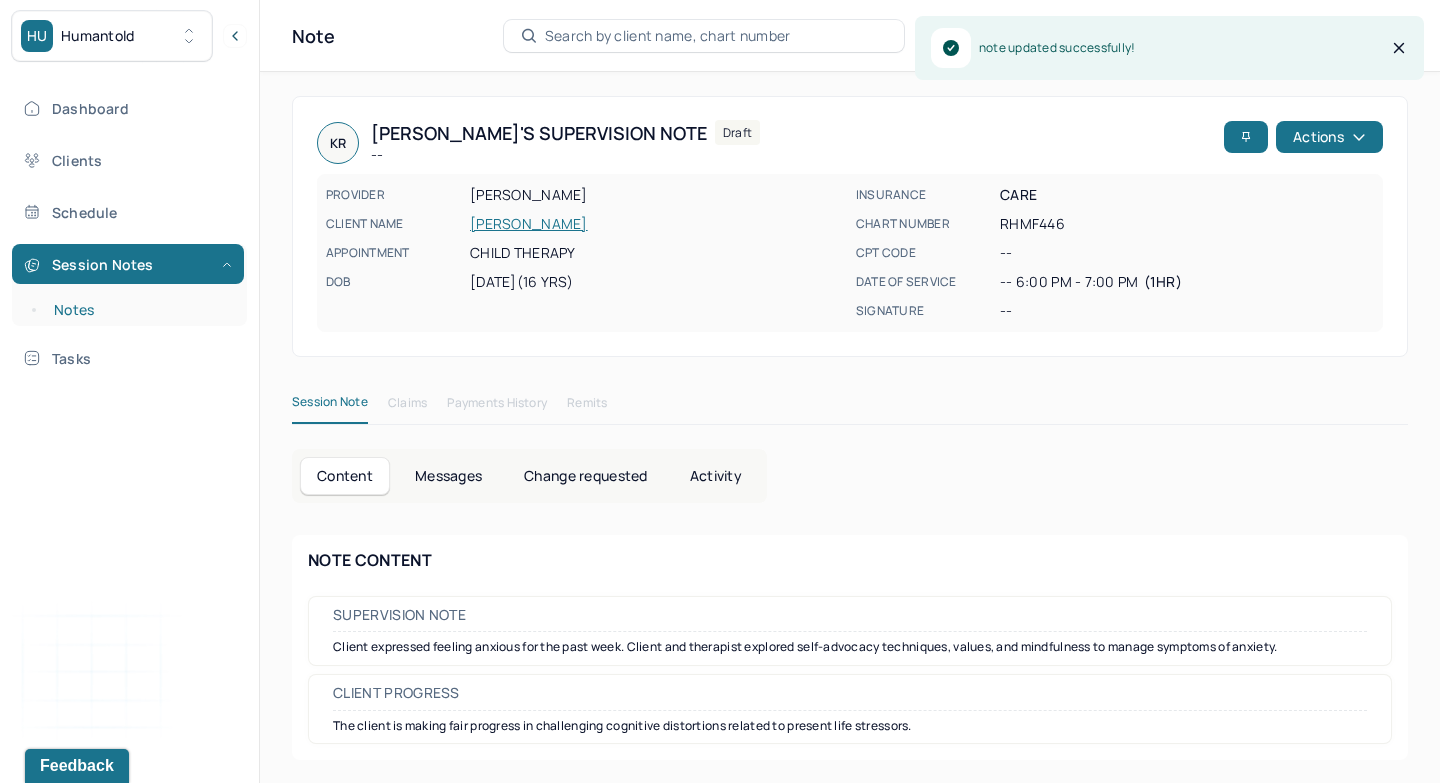 click on "Notes" at bounding box center (139, 310) 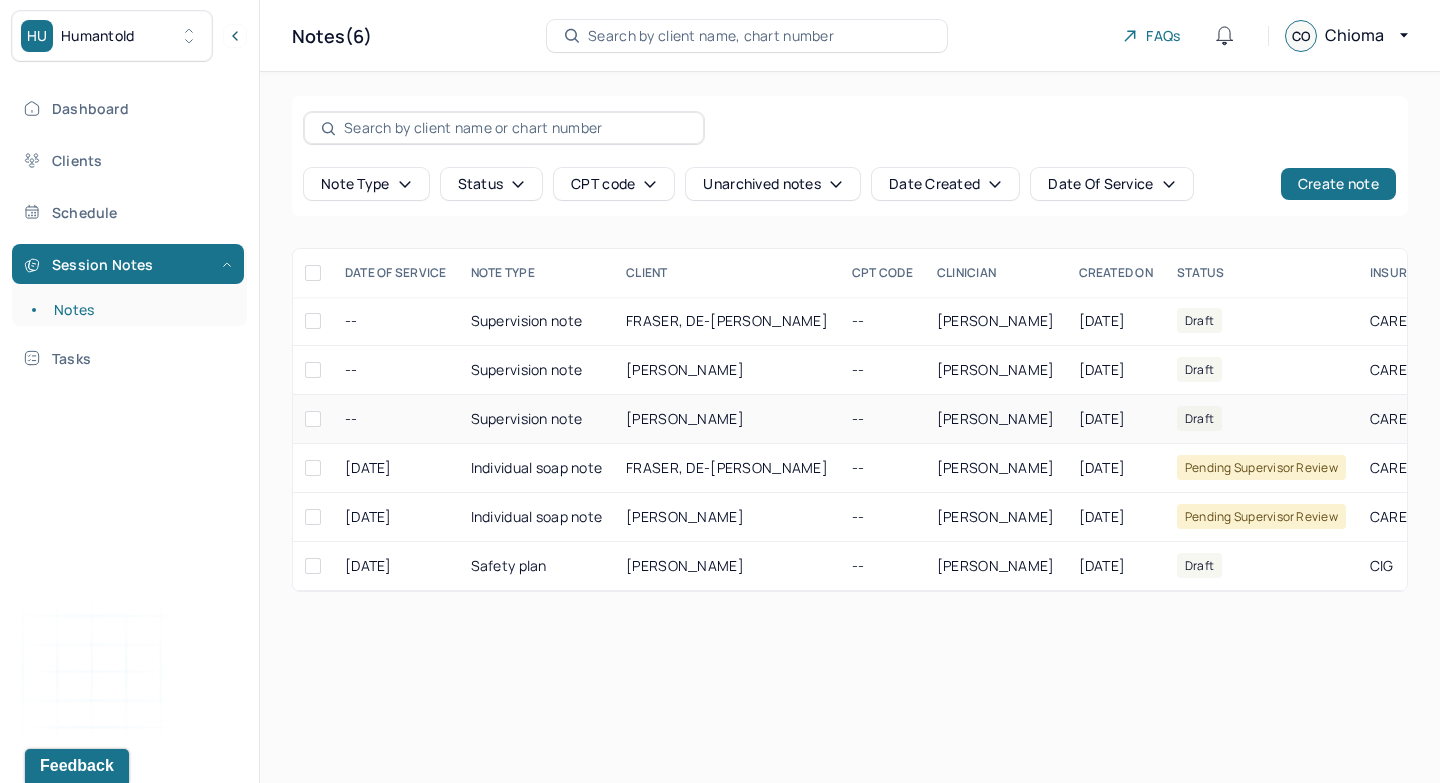 click on "Supervision note" at bounding box center (537, 419) 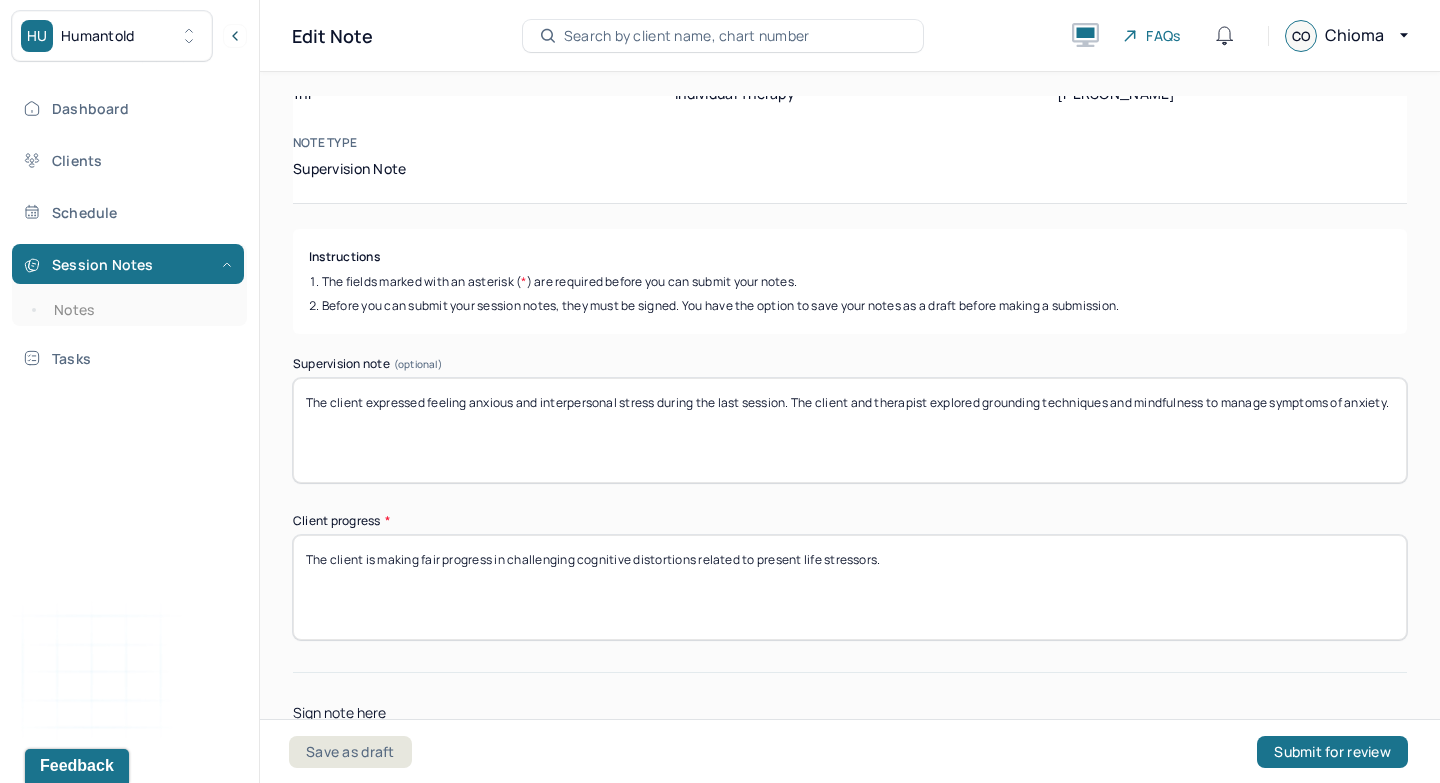 scroll, scrollTop: 202, scrollLeft: 0, axis: vertical 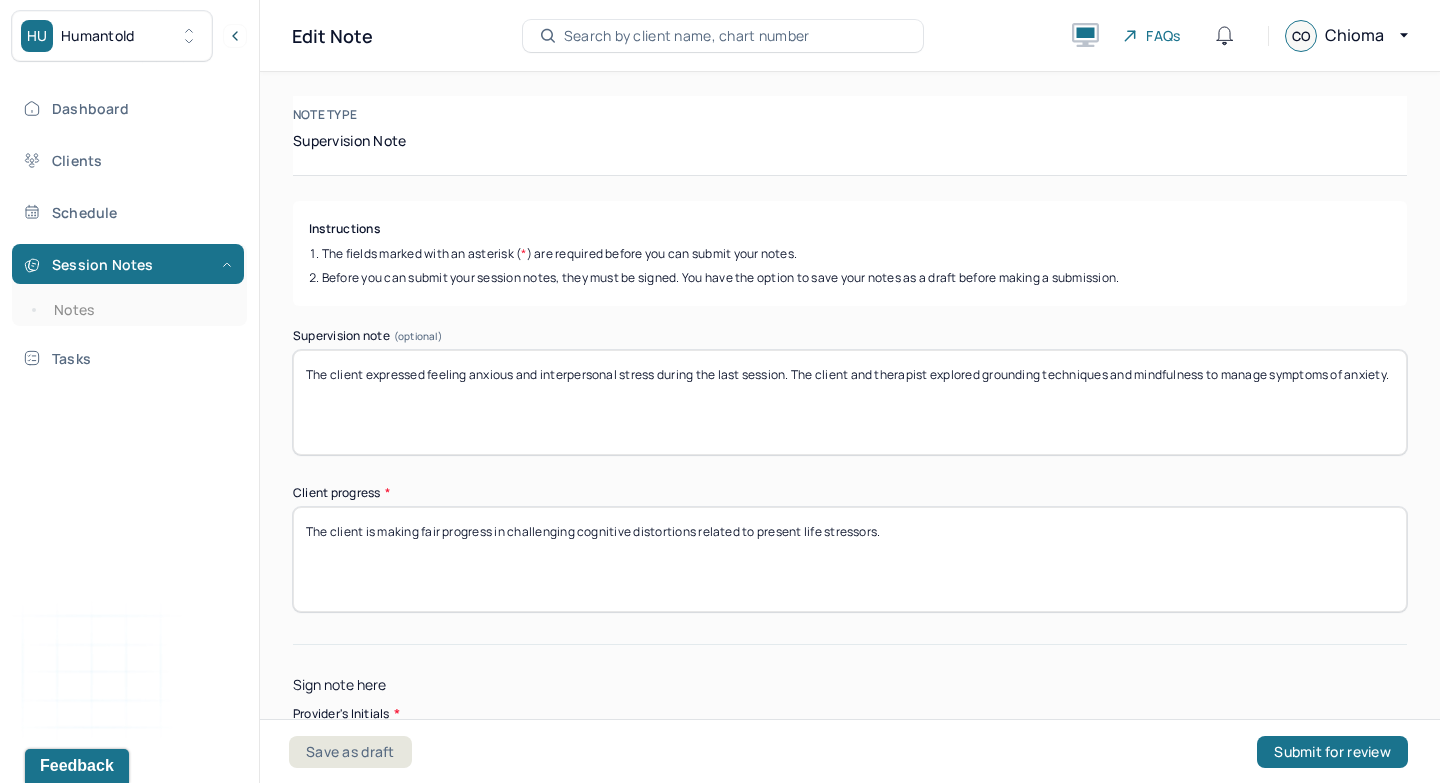 click on "The client expressed feeling anxious and interpersonal stress during the last session. The client and therapist explored grounding techniques and mindfulness to manage symptoms of anxiety." at bounding box center [850, 402] 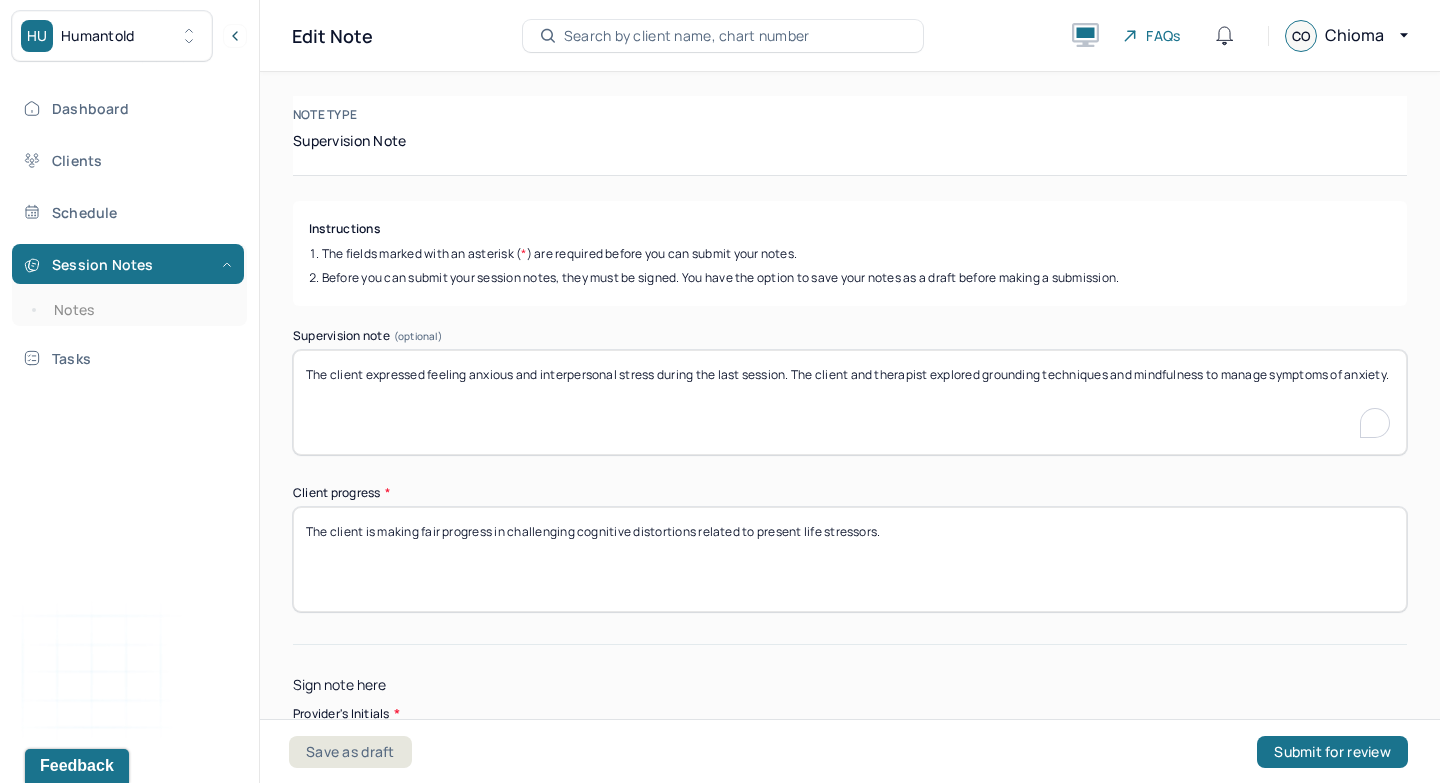 click on "The client expressed feeling anxious and interpersonal stress during the last session. The client and therapist explored grounding techniques and mindfulness to manage symptoms of anxiety." at bounding box center [850, 402] 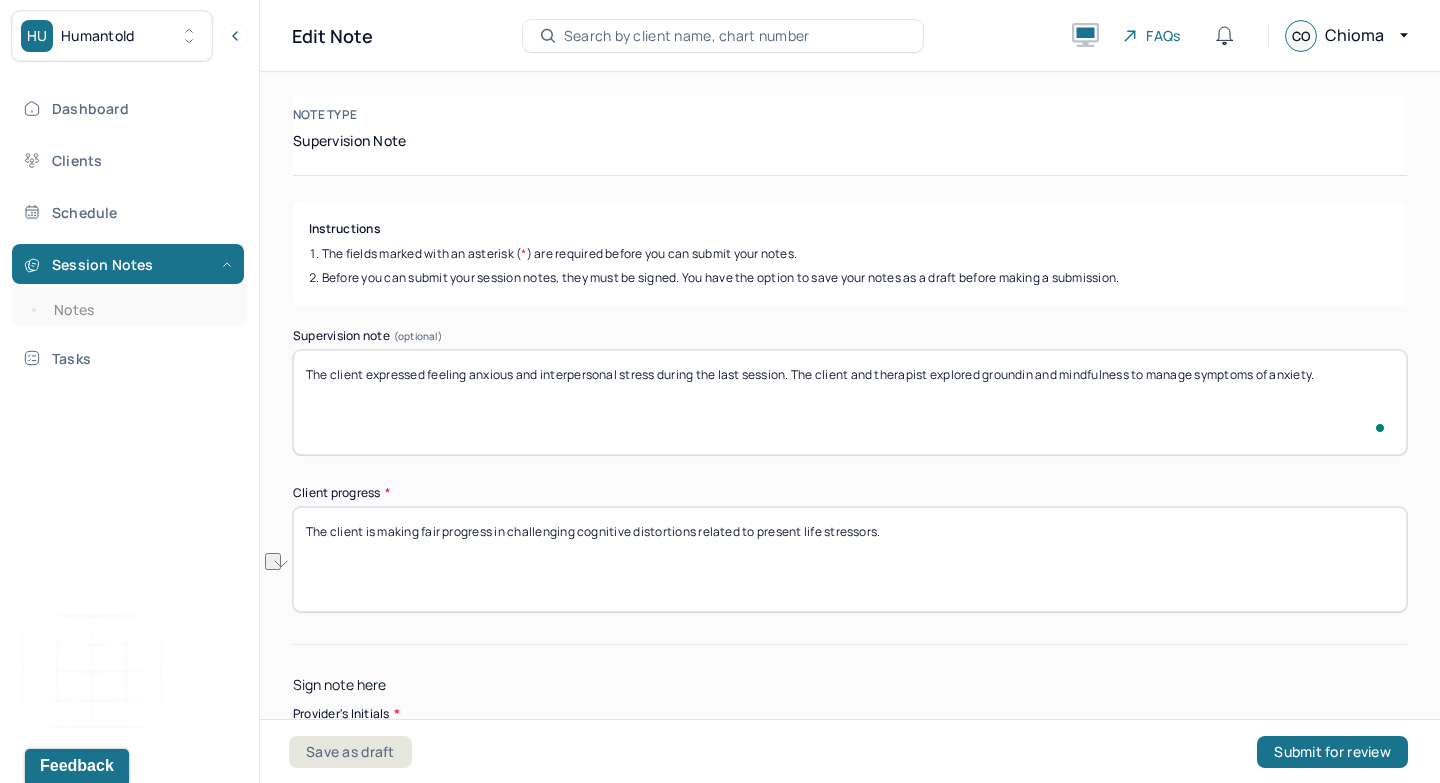 scroll, scrollTop: 202, scrollLeft: 0, axis: vertical 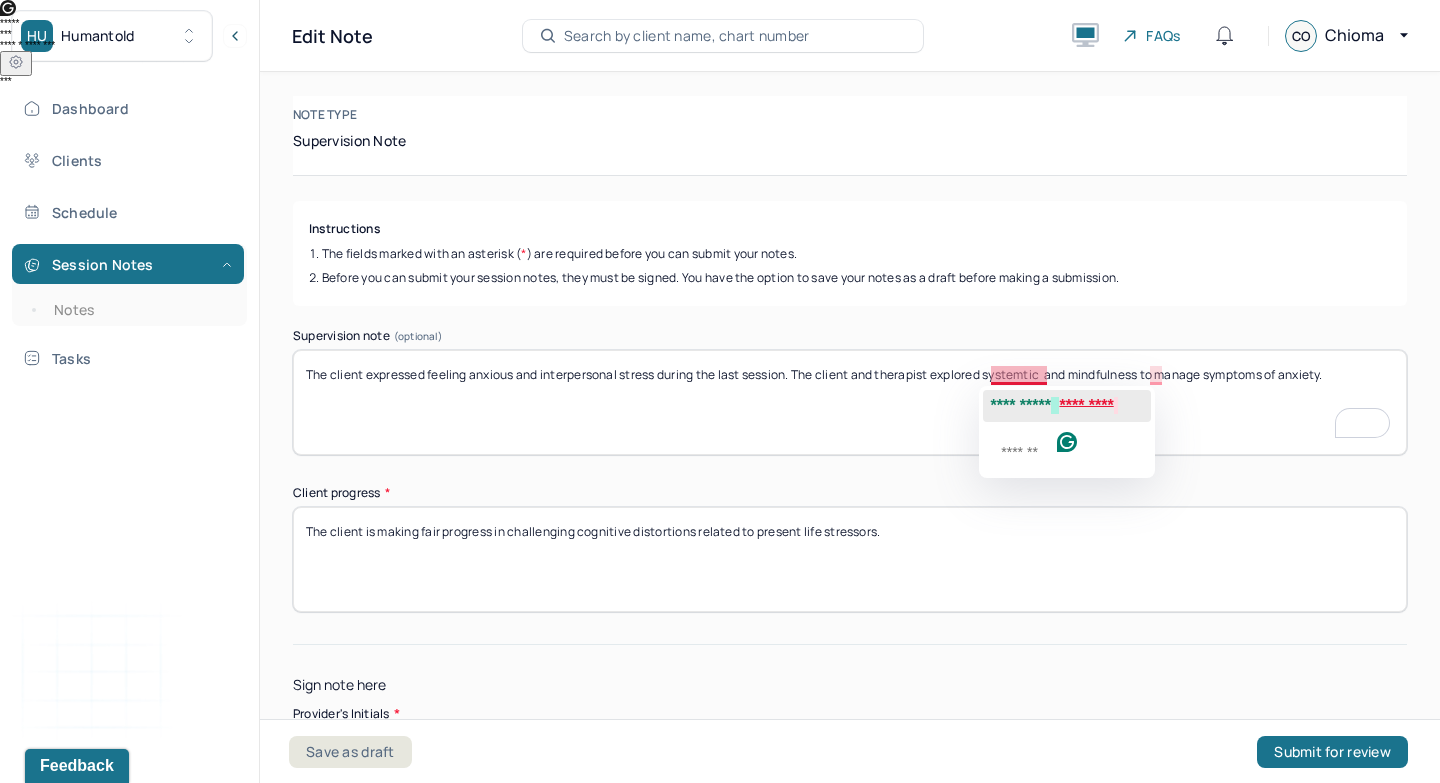 click on "**********" 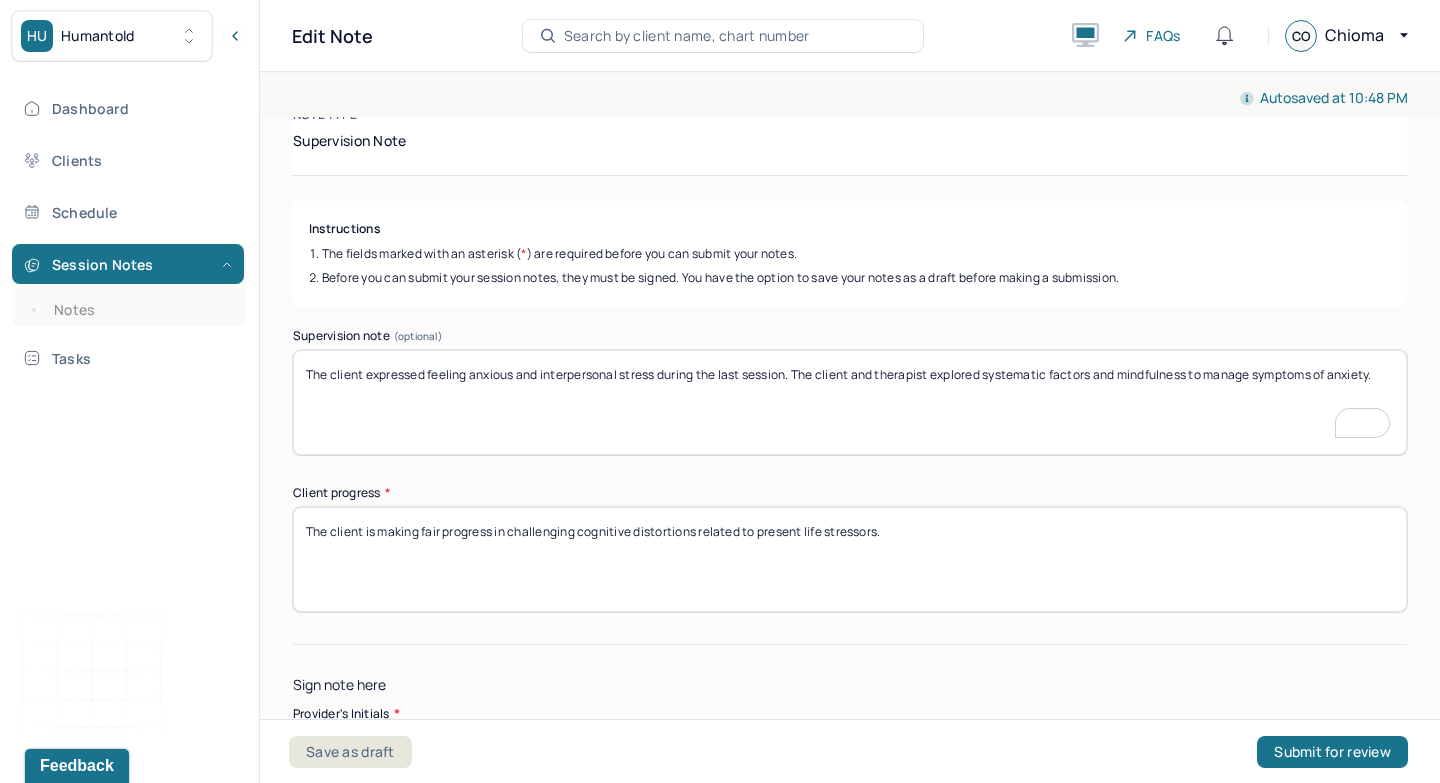 click on "The client expressed feeling anxious and interpersonal stress during the last session. The client and therapist explored systematic factors and mindfulness to manage symptoms of anxiety." at bounding box center [850, 402] 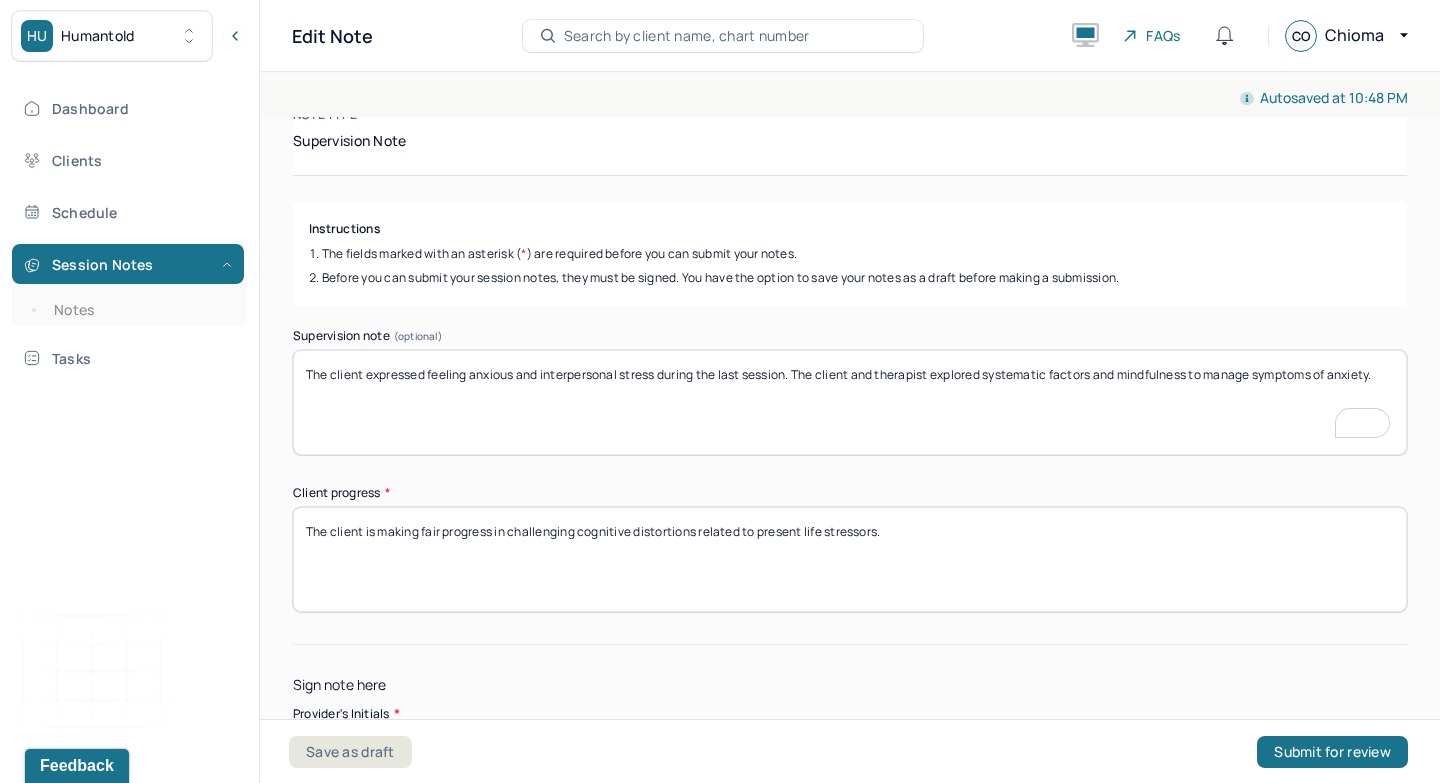 scroll, scrollTop: 373, scrollLeft: 0, axis: vertical 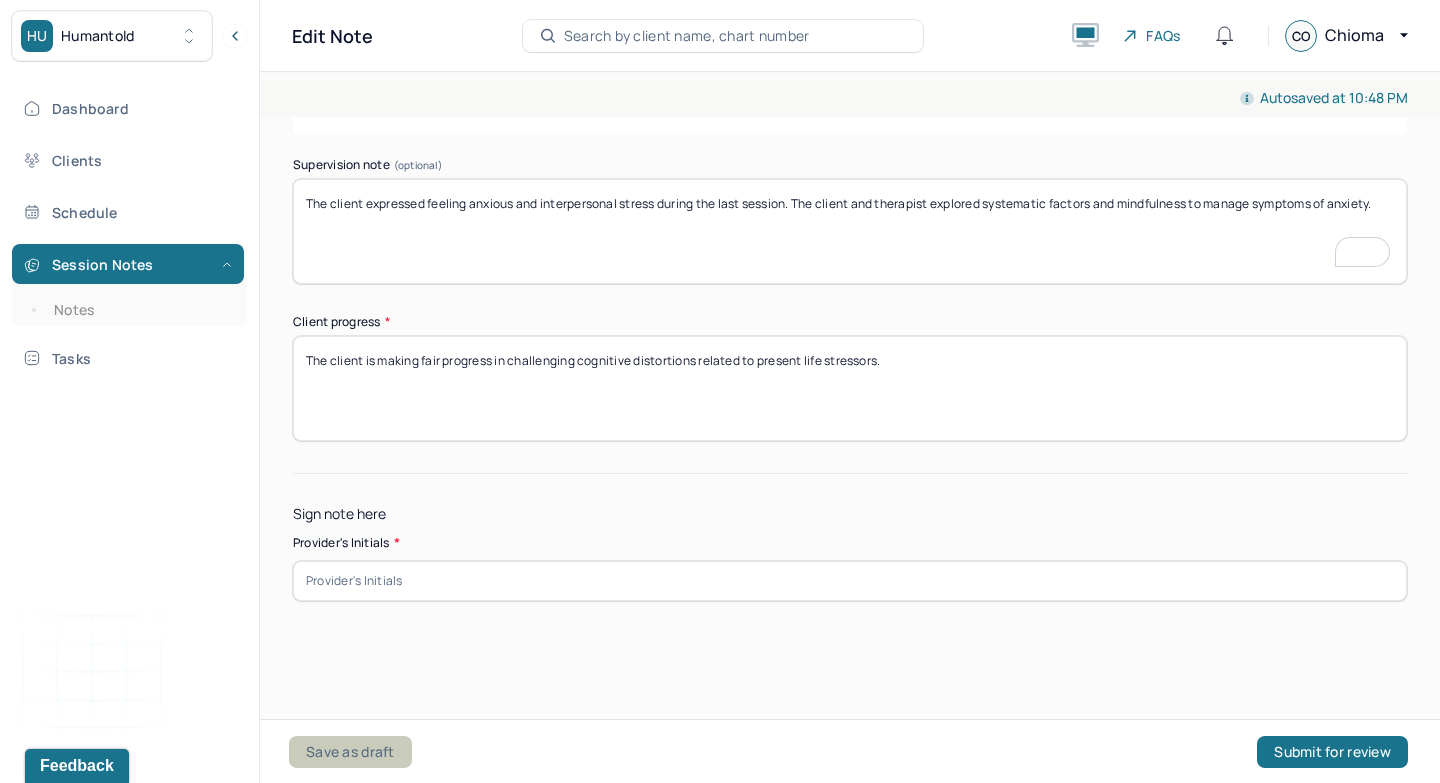 type on "The client expressed feeling anxious and interpersonal stress during the last session. The client and therapist explored systematic factors and mindfulness to manage symptoms of anxiety." 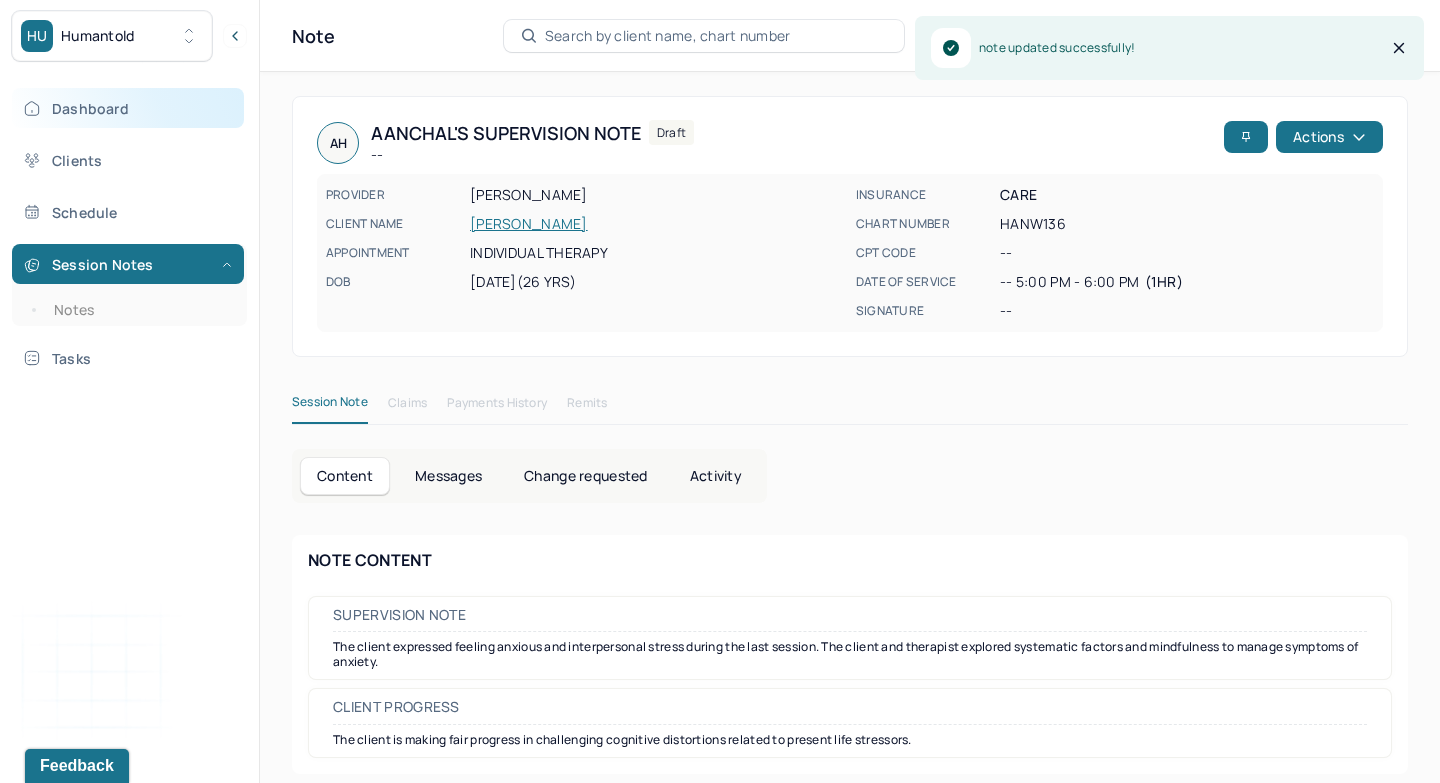 click on "Dashboard" at bounding box center [128, 108] 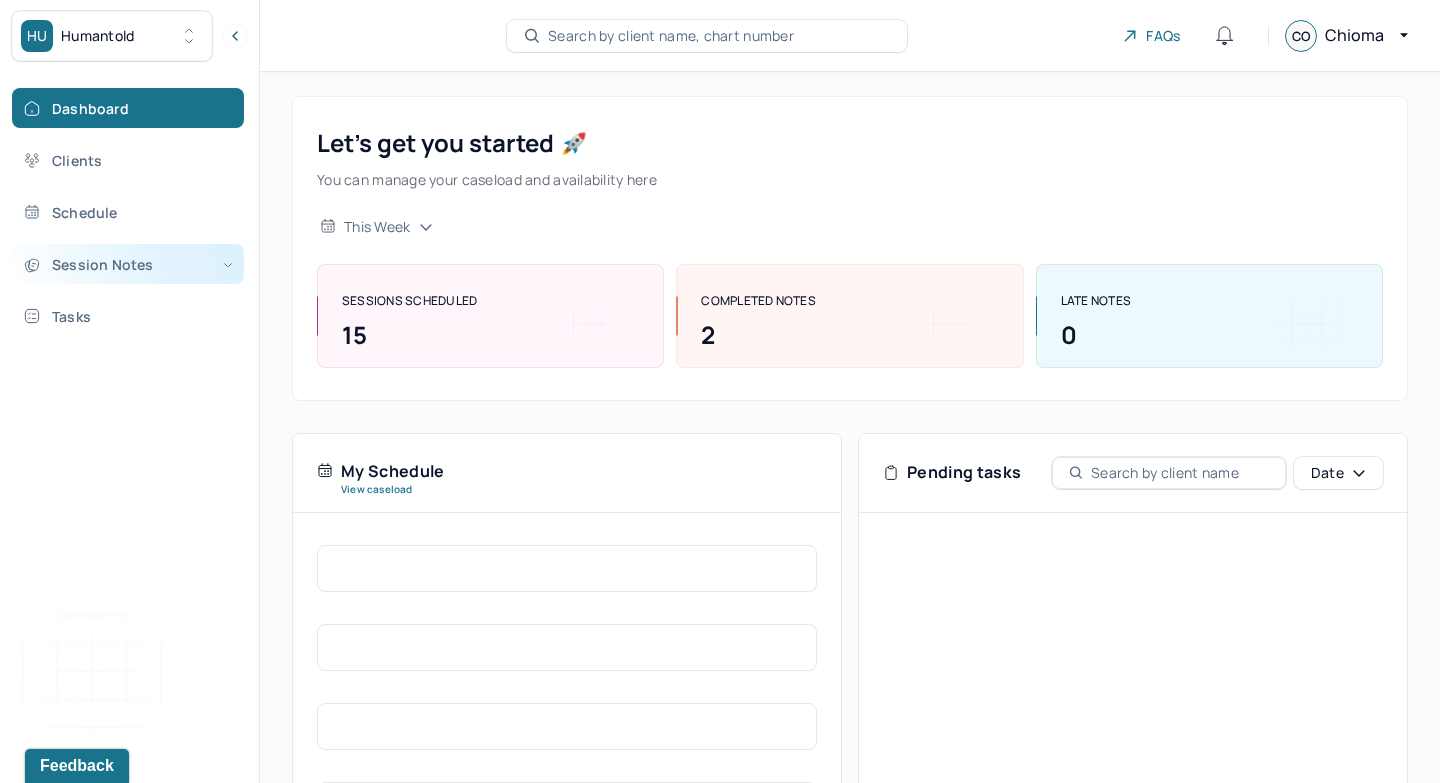 click on "Session Notes" at bounding box center (128, 264) 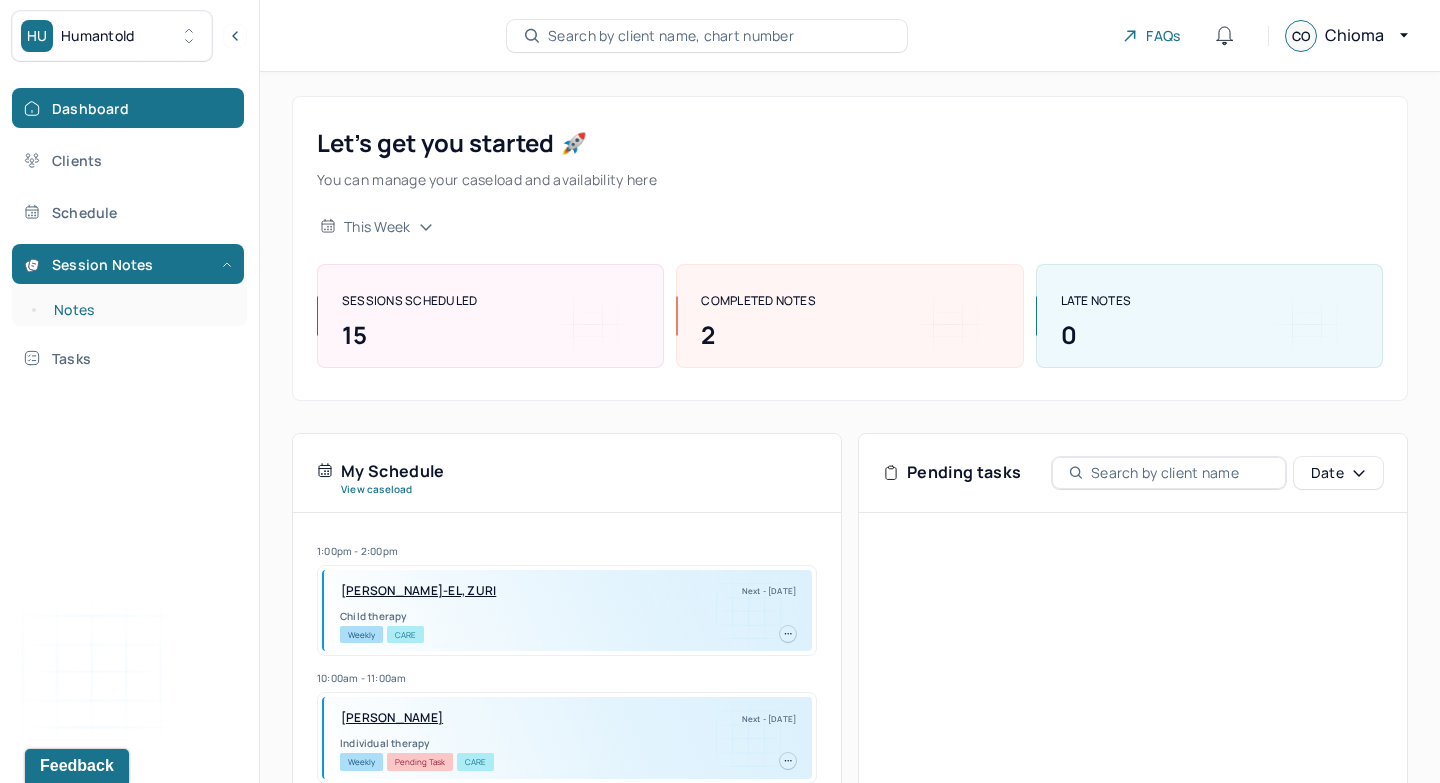 click on "Notes" at bounding box center (139, 310) 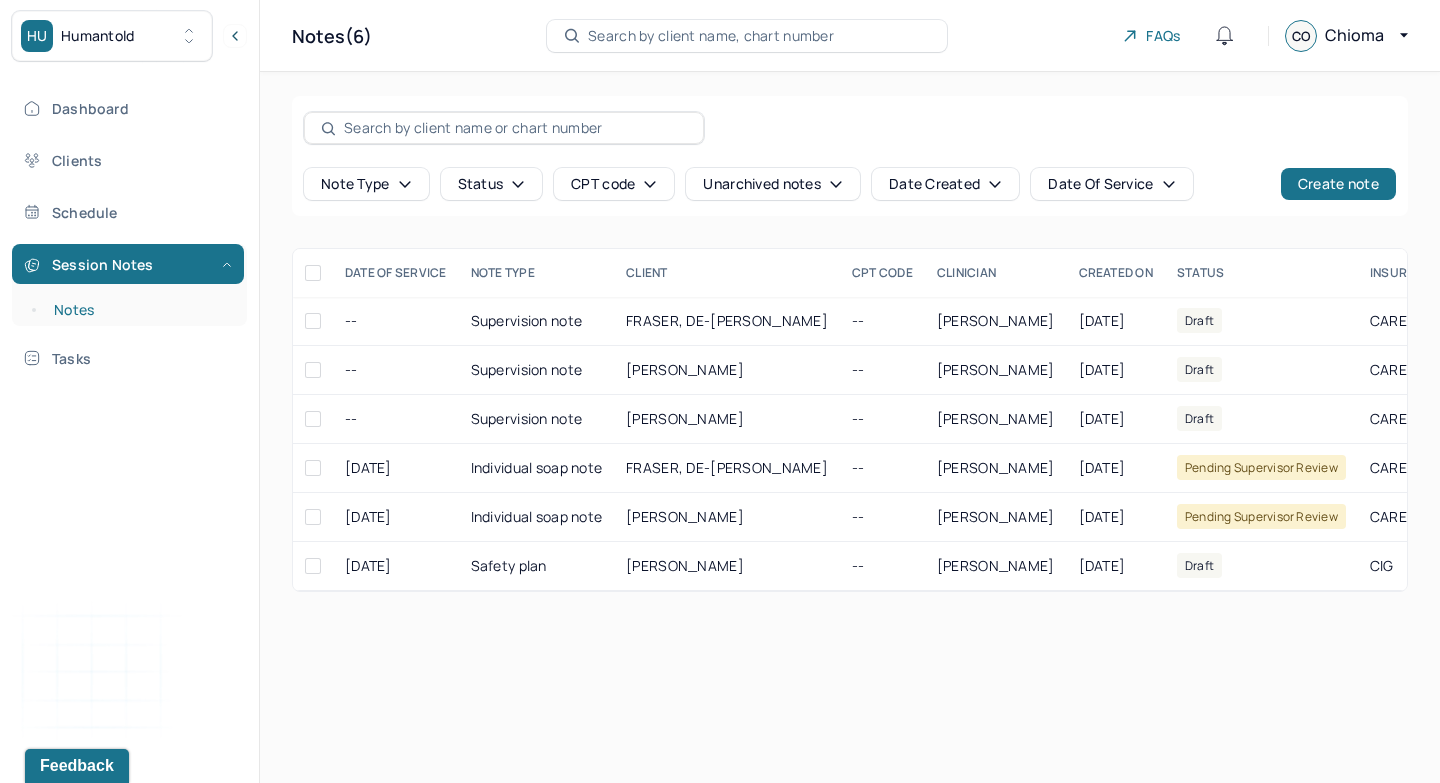 click on "Notes" at bounding box center (139, 310) 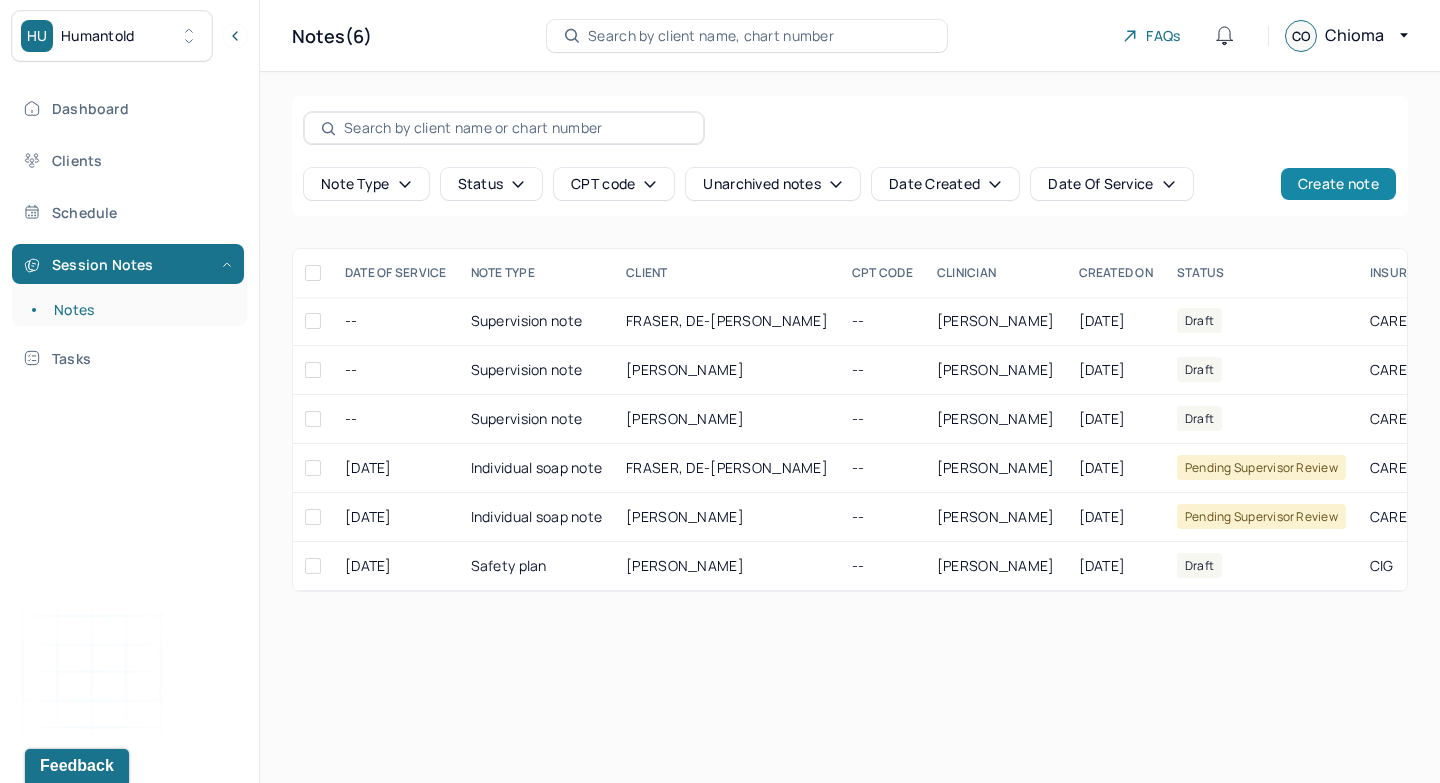 click on "Create note" at bounding box center (1338, 184) 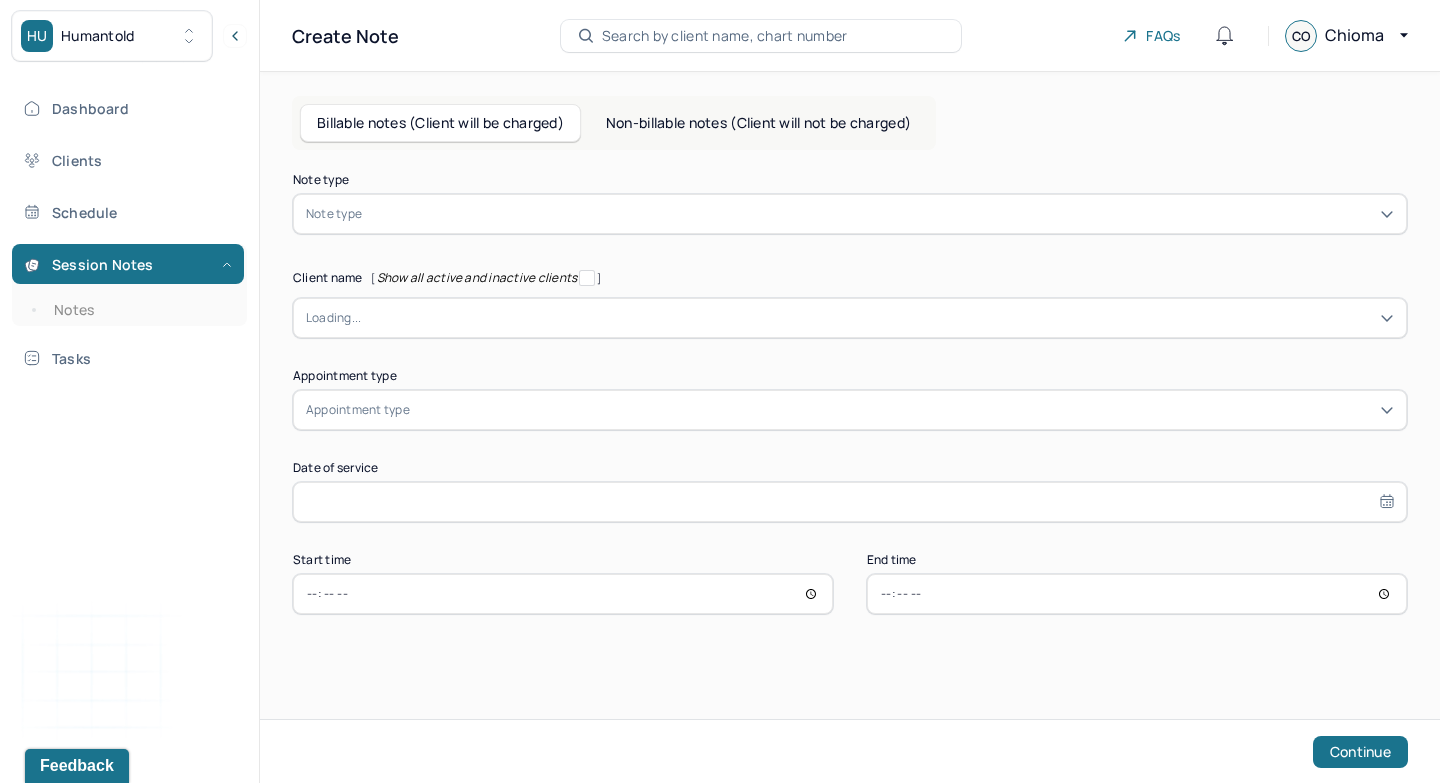 click at bounding box center [880, 214] 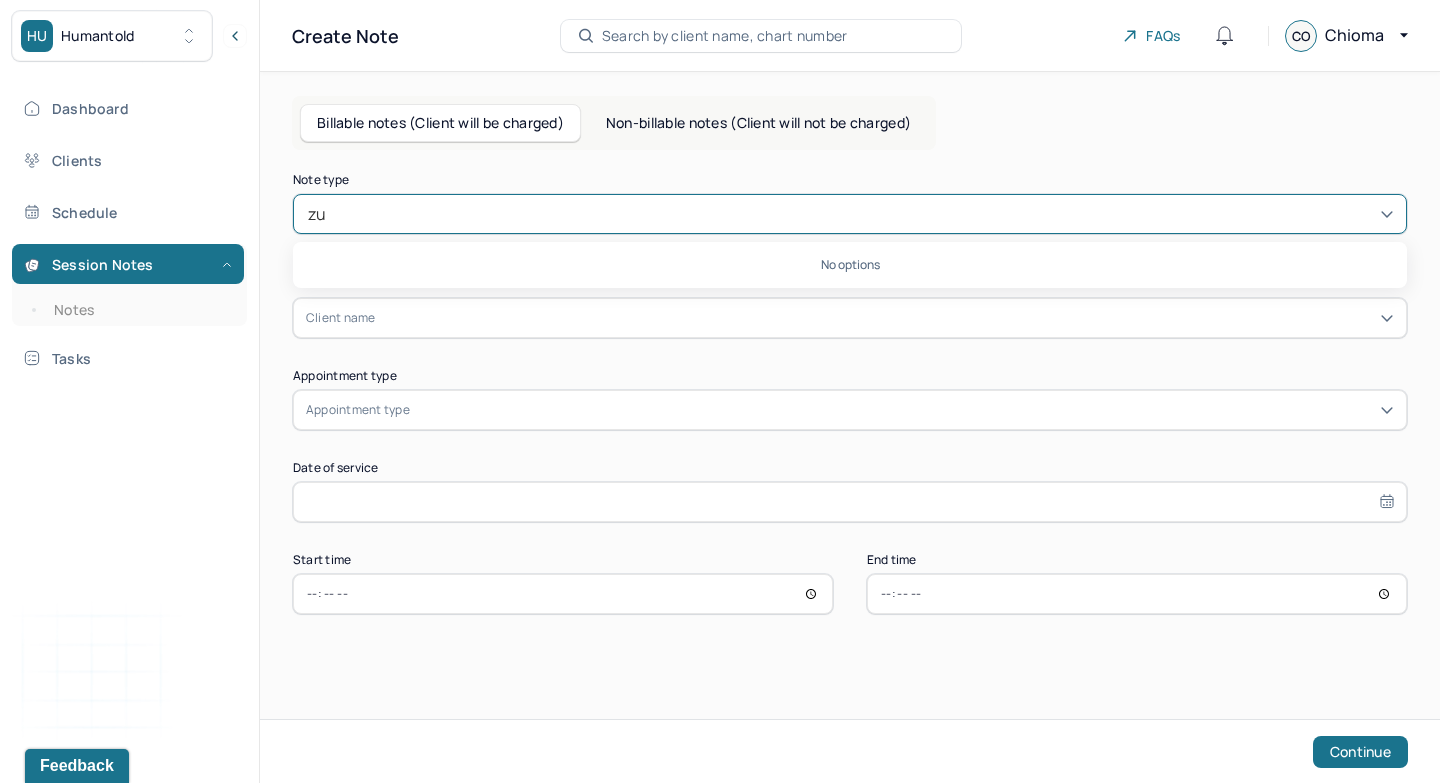 type on "z" 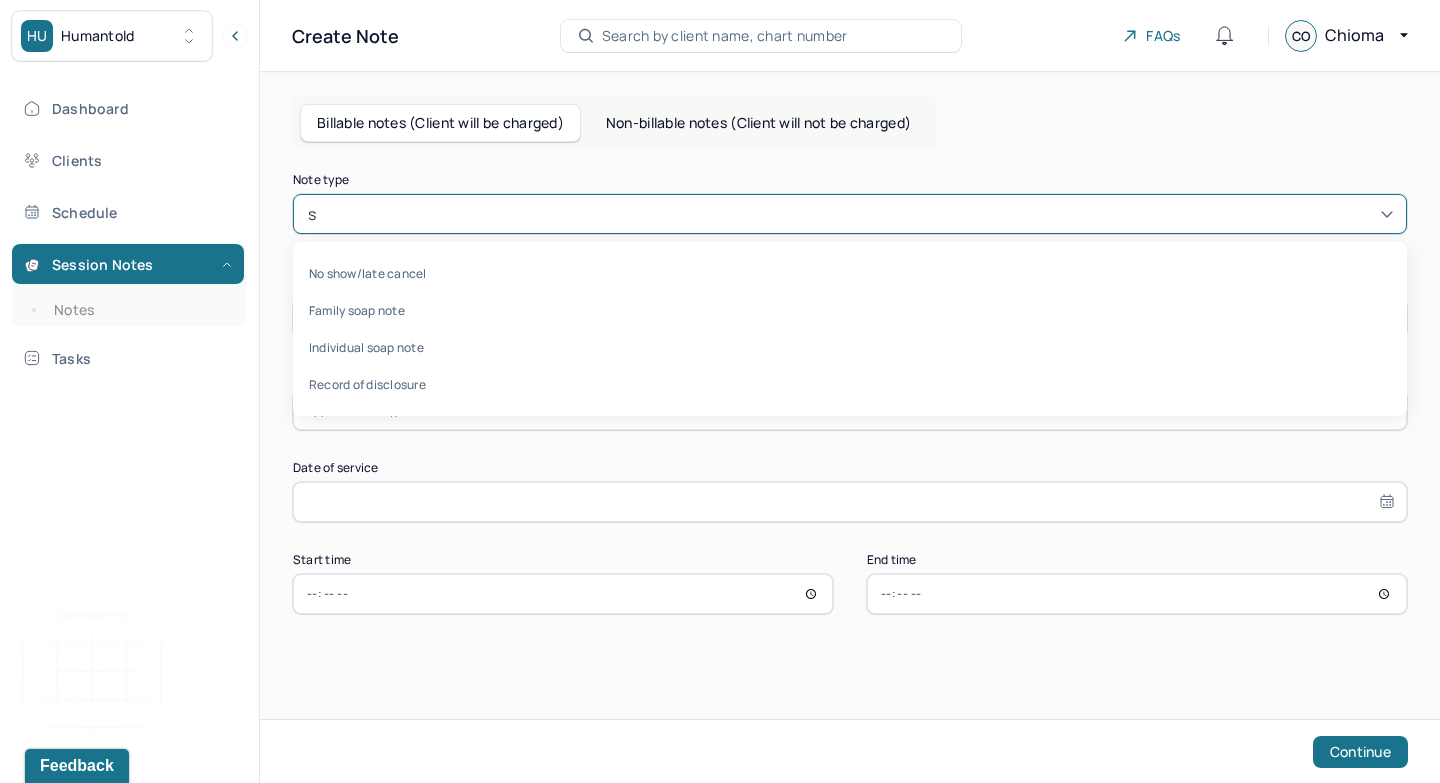 type on "so" 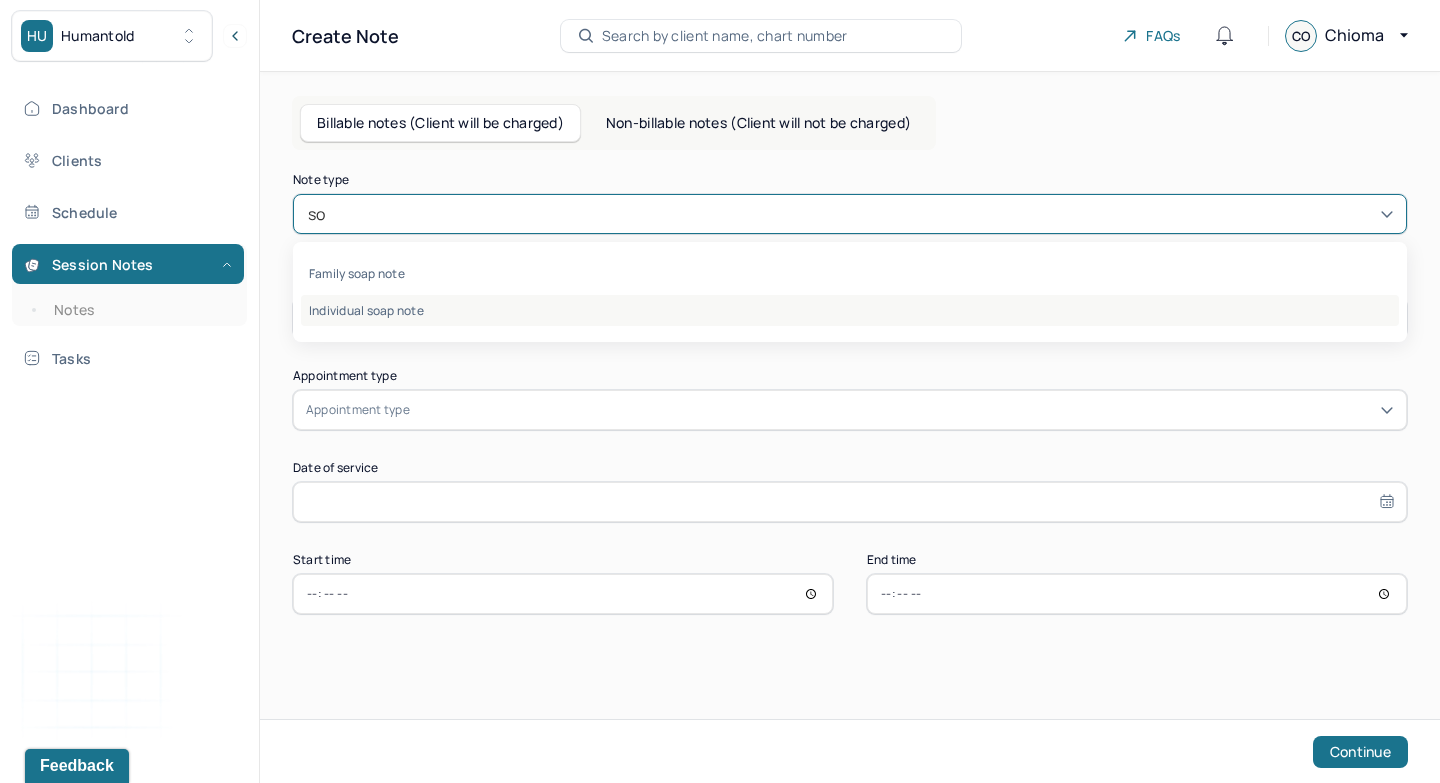 click on "Individual soap note" at bounding box center (850, 310) 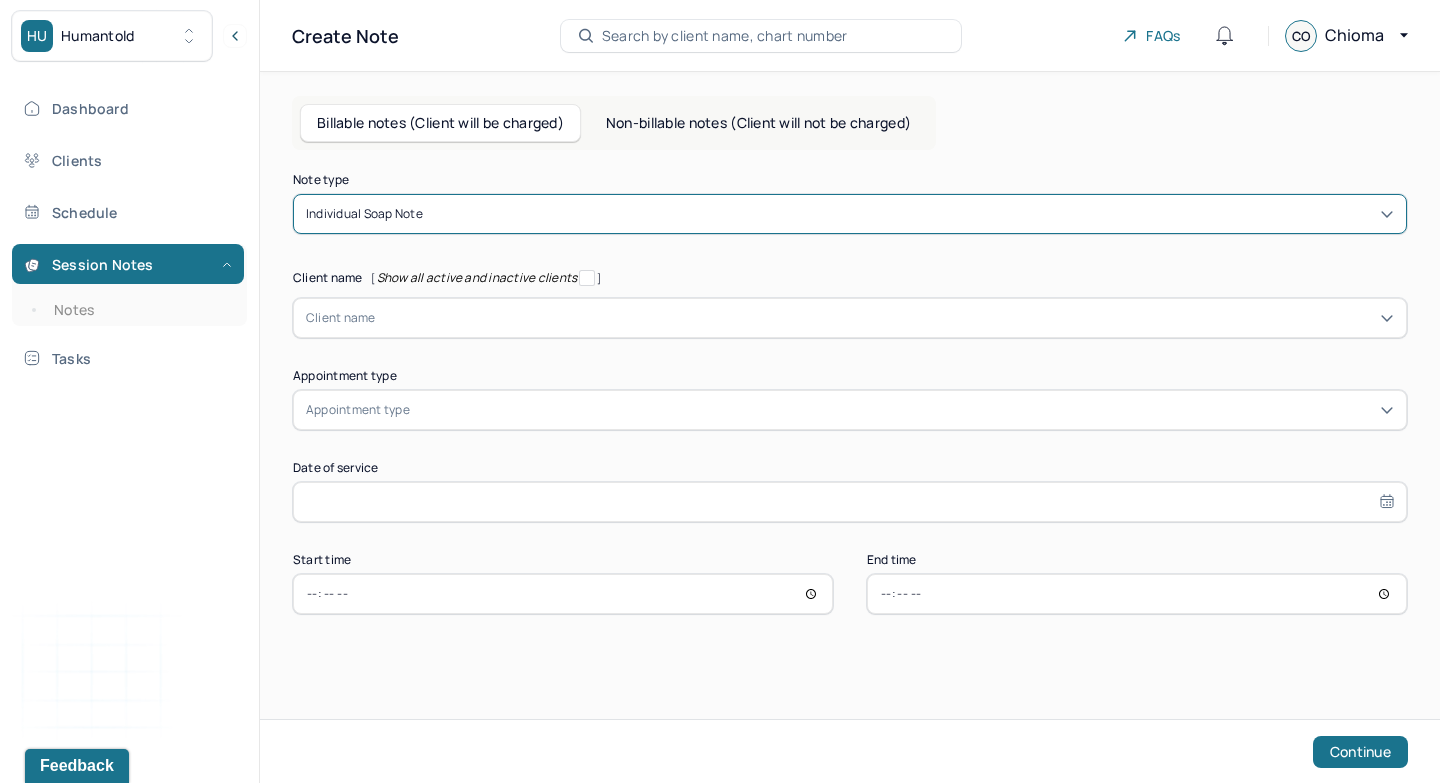 click at bounding box center (885, 318) 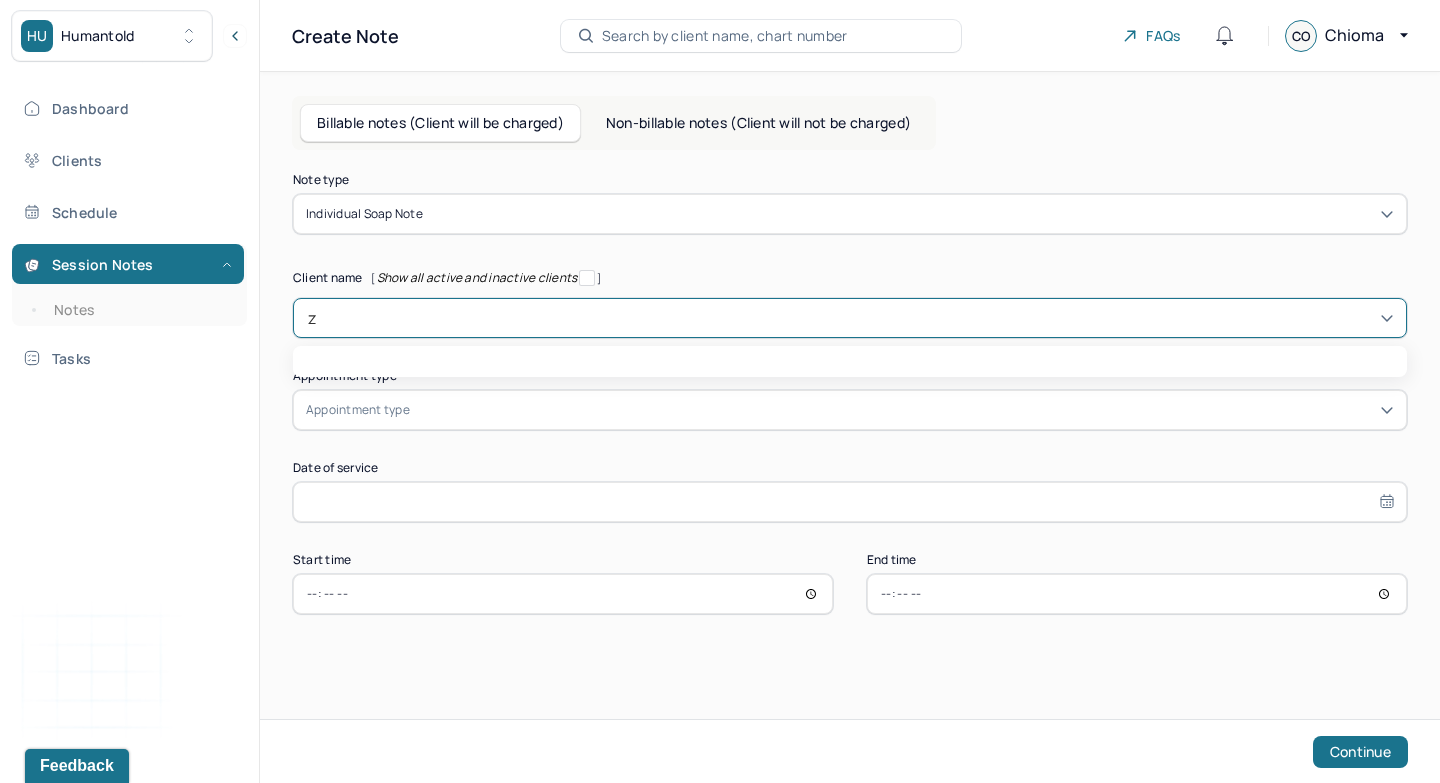 type on "zu" 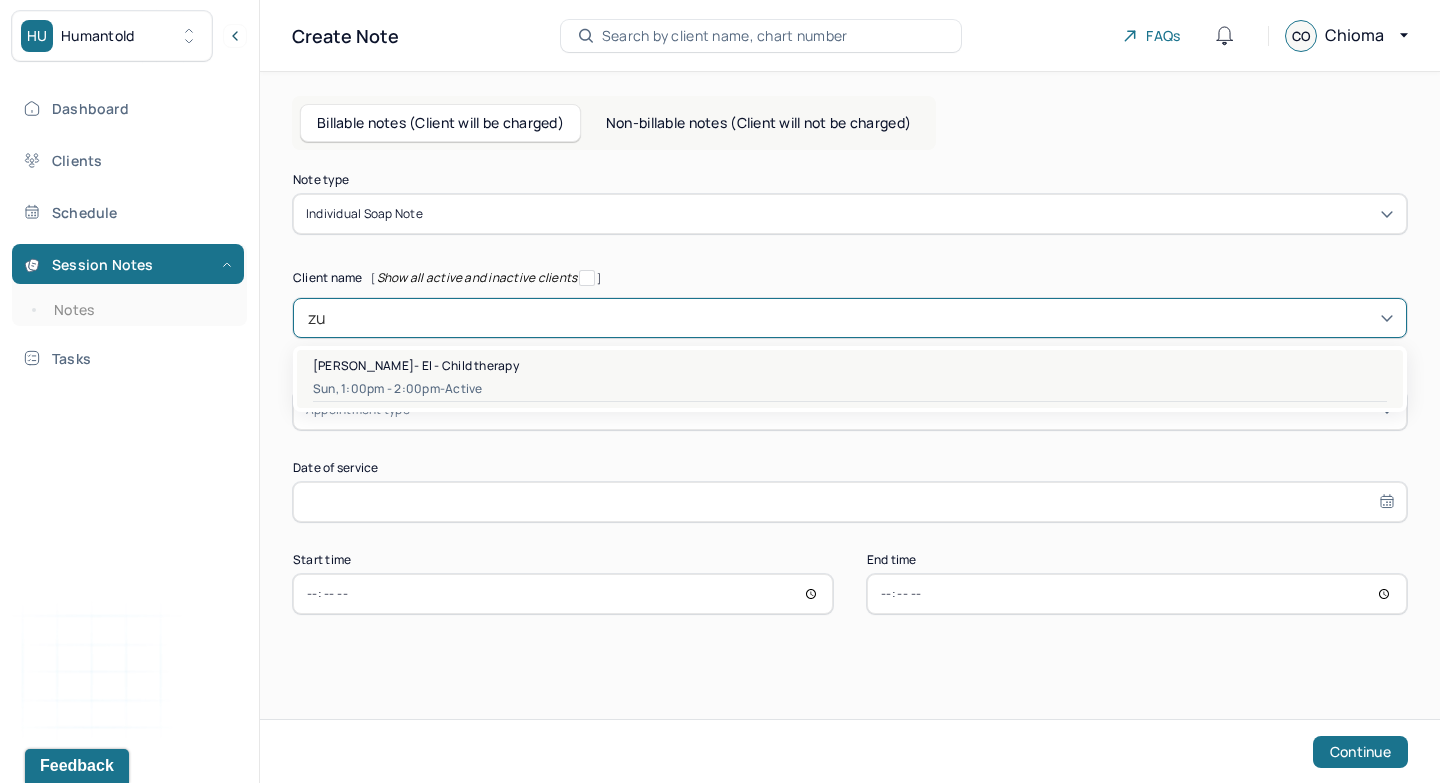 click on "Sun, 1:00pm - 2:00pm  -  active" at bounding box center [850, 389] 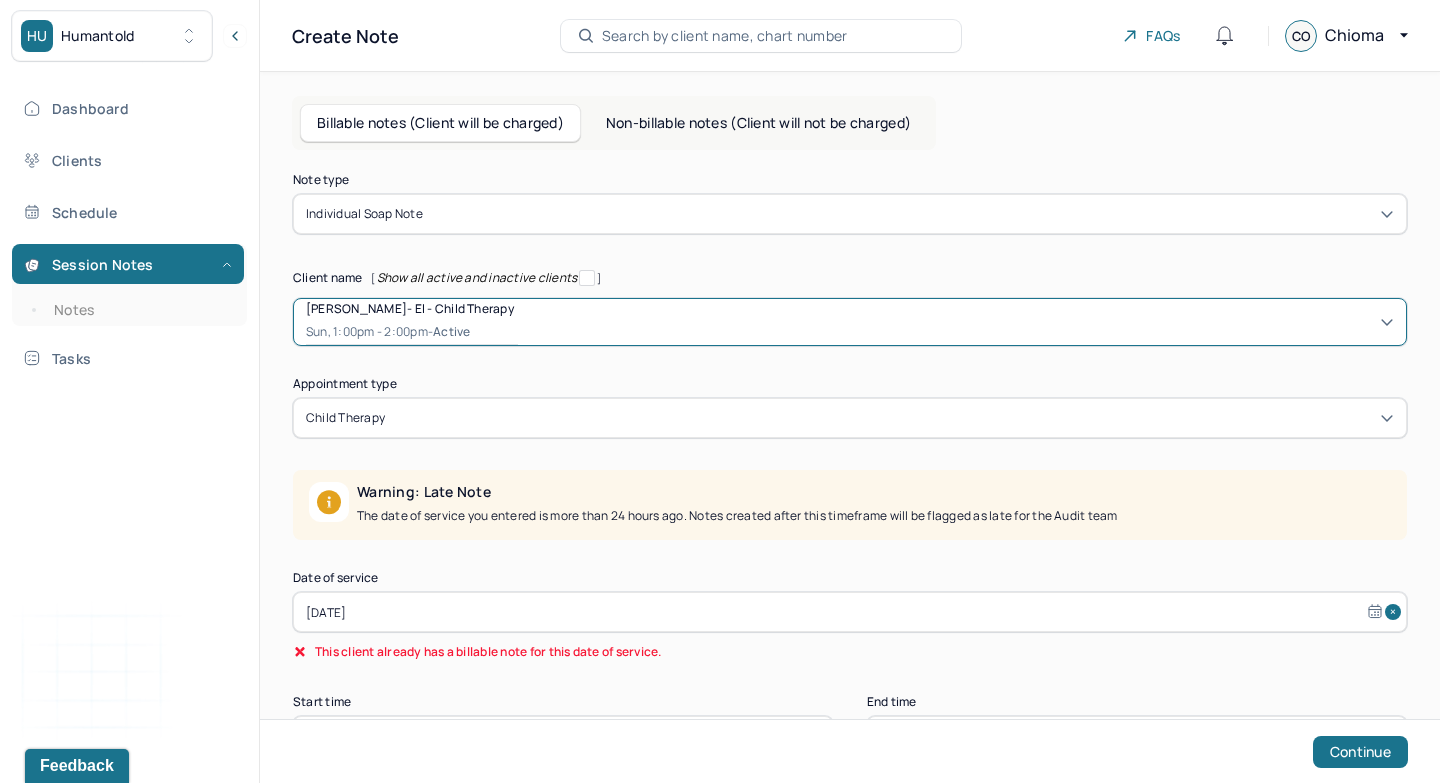 scroll, scrollTop: 79, scrollLeft: 0, axis: vertical 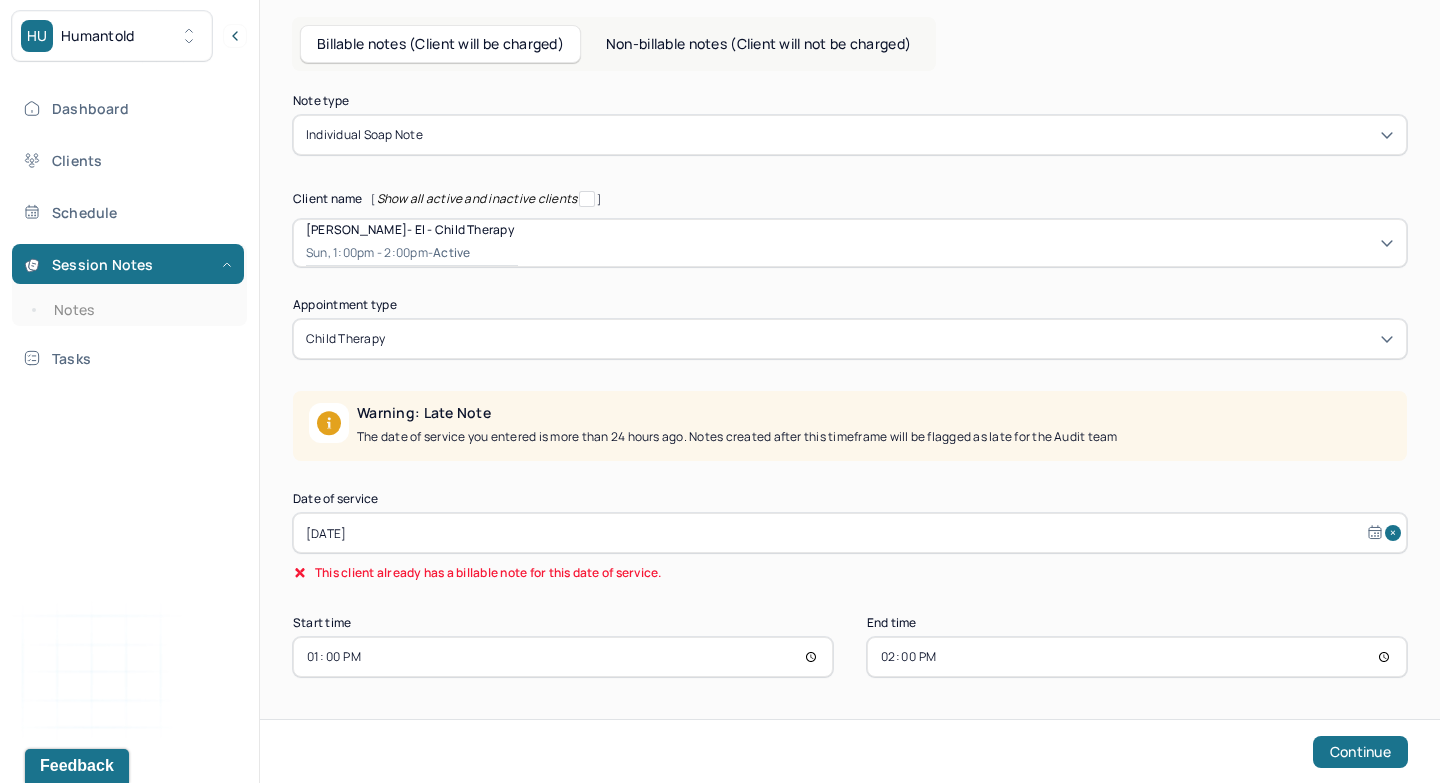 click on "Non-billable notes (Client will not be charged)" at bounding box center (758, 44) 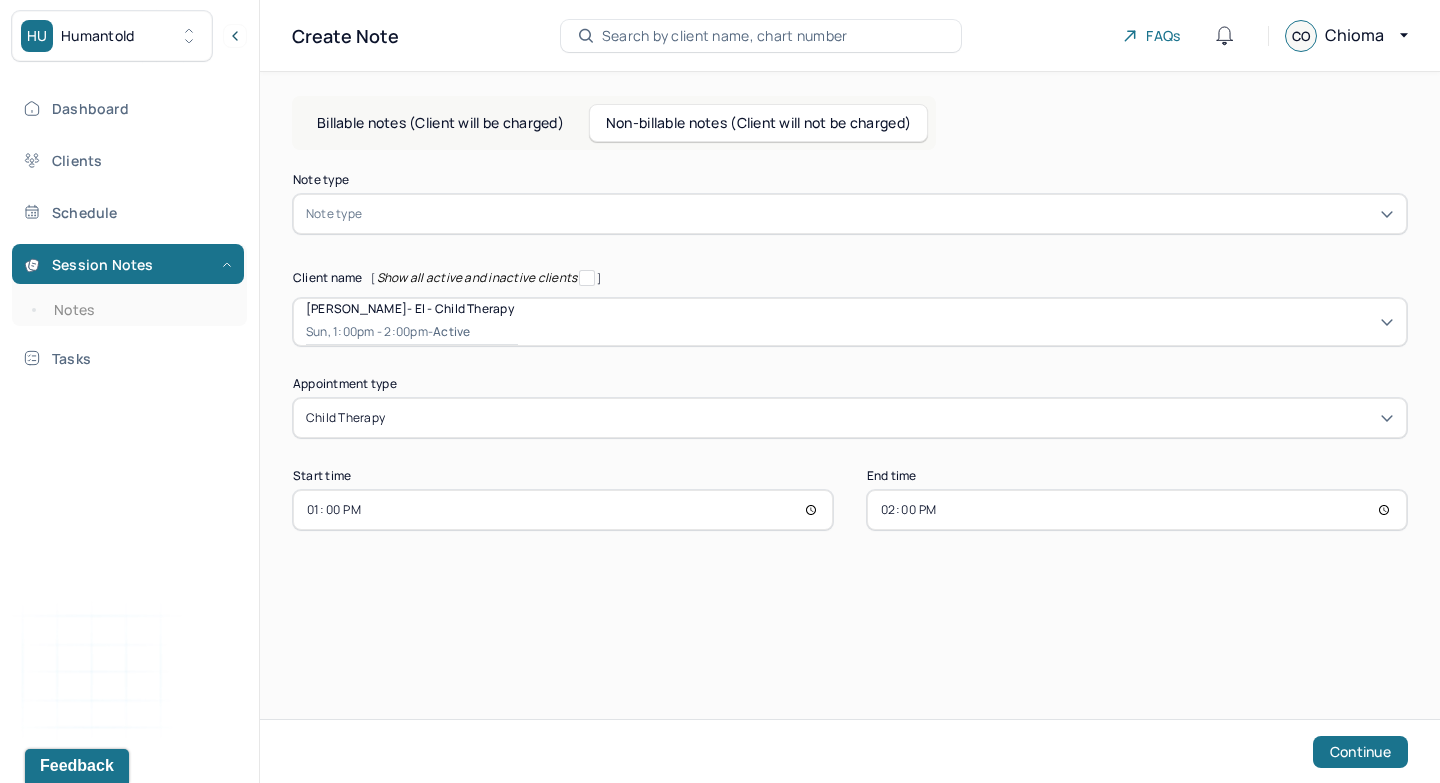 click at bounding box center [880, 214] 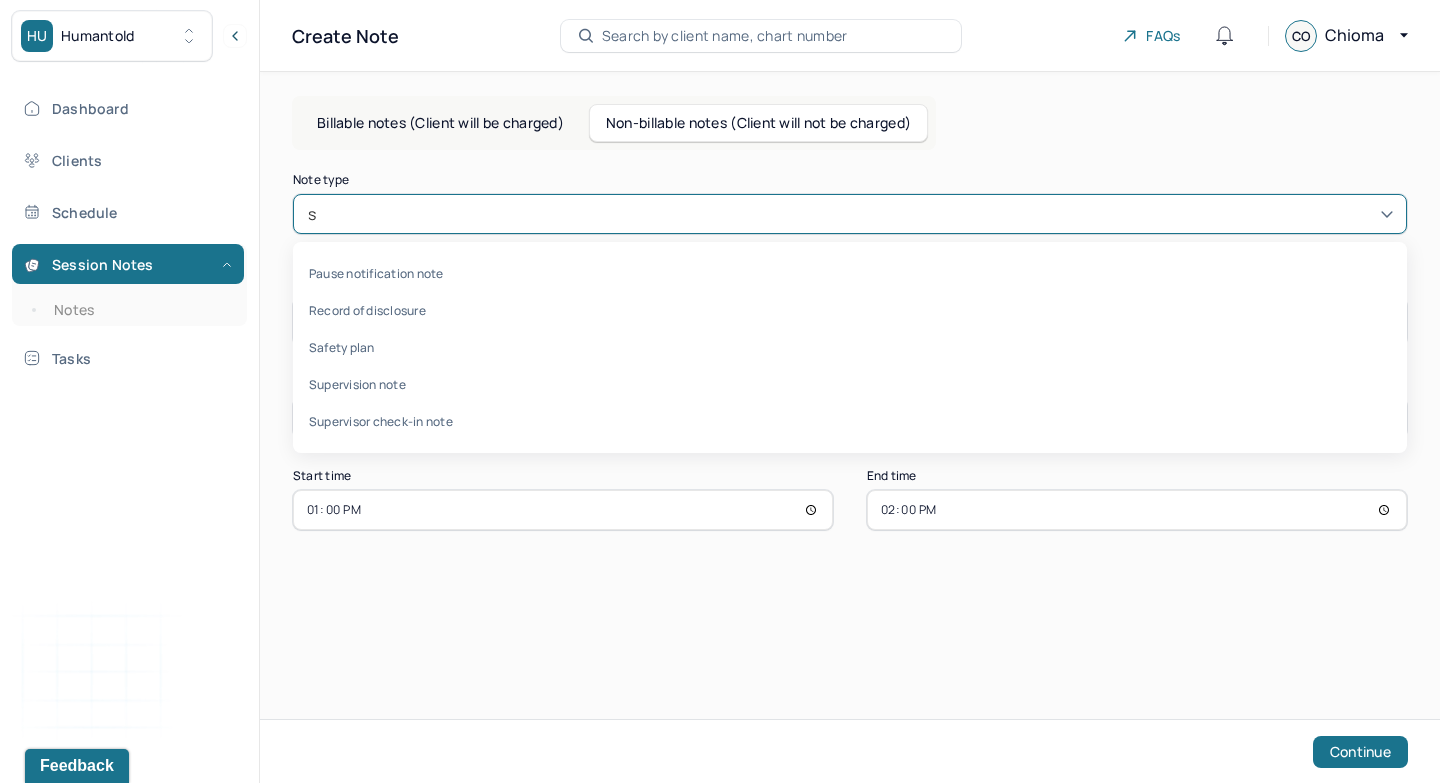 type on "so" 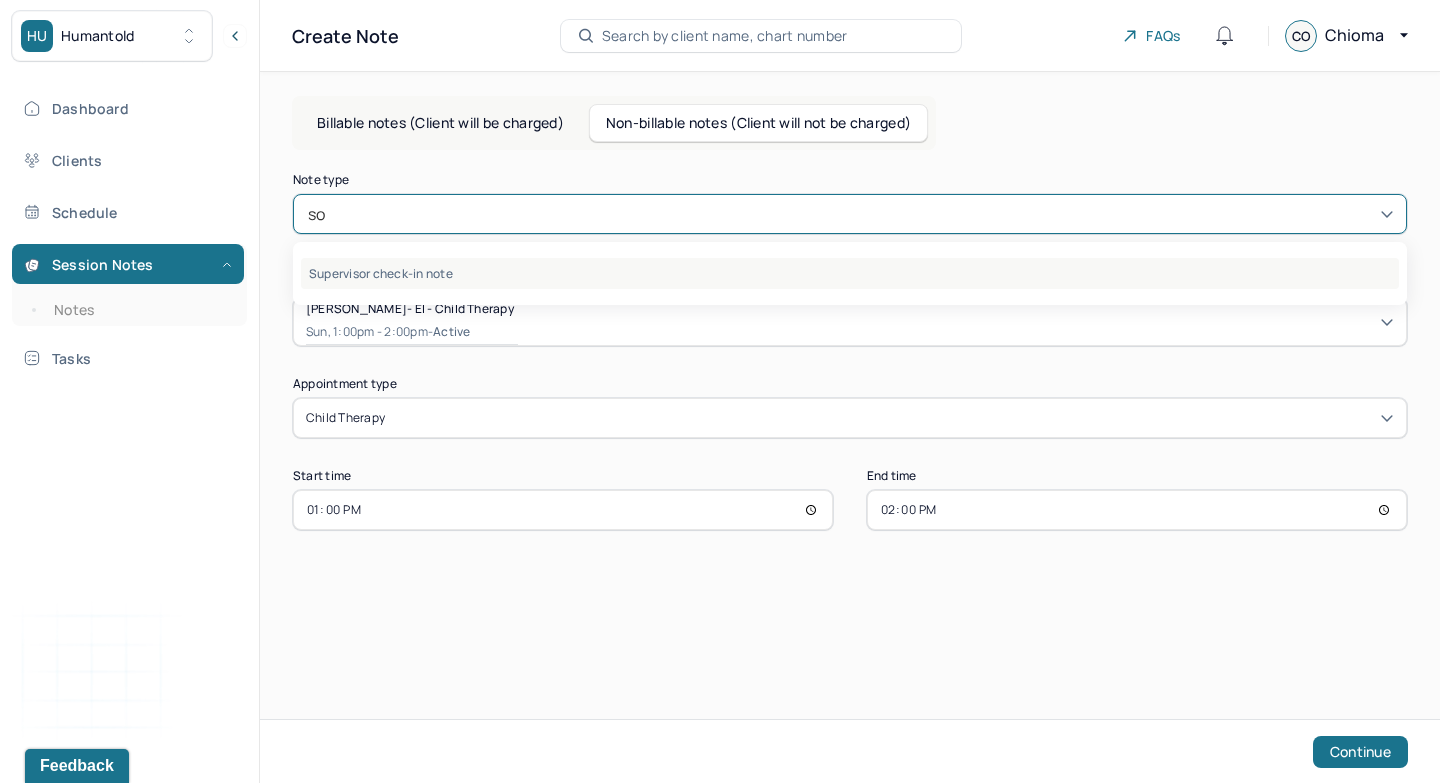 click on "Supervisor check-in note" at bounding box center [850, 273] 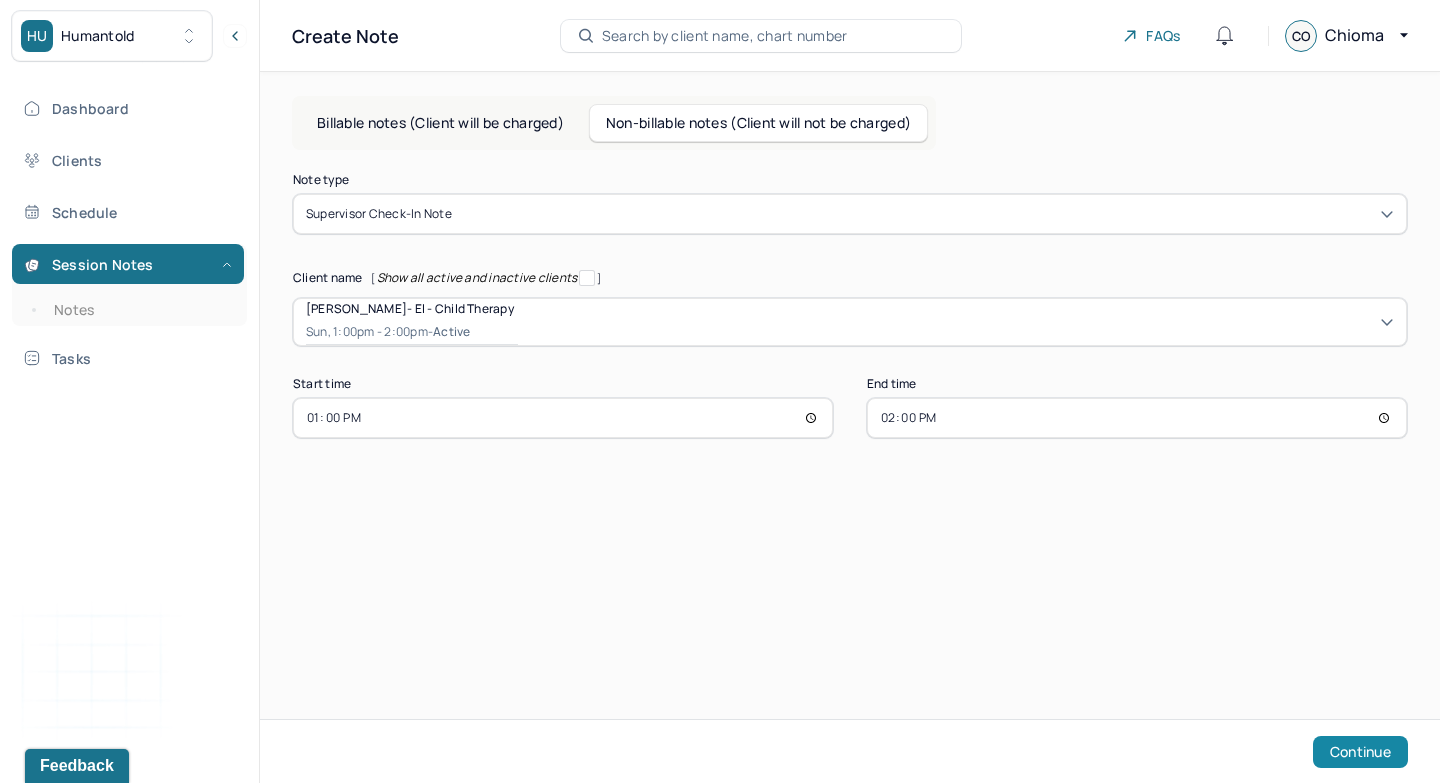 click on "Continue" at bounding box center (1360, 752) 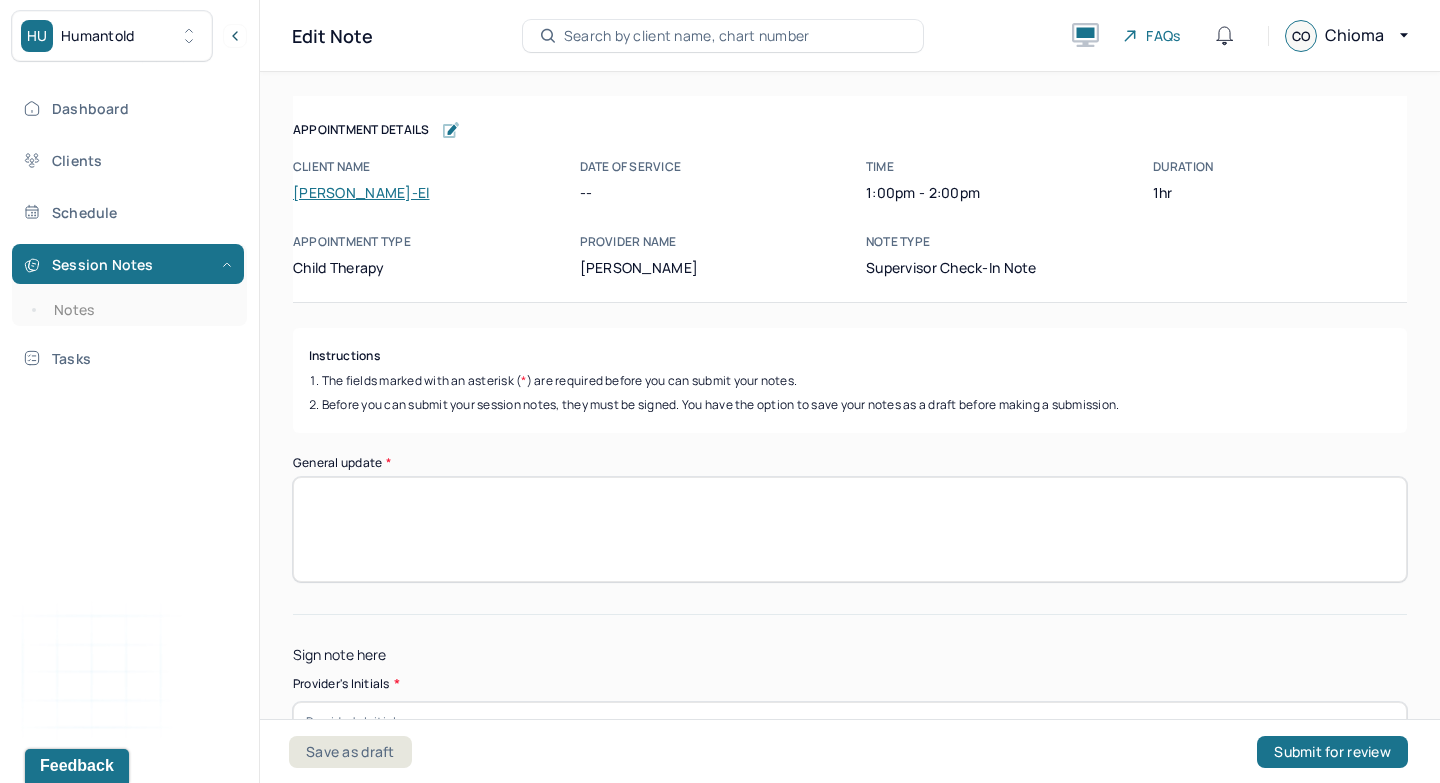 scroll, scrollTop: 141, scrollLeft: 0, axis: vertical 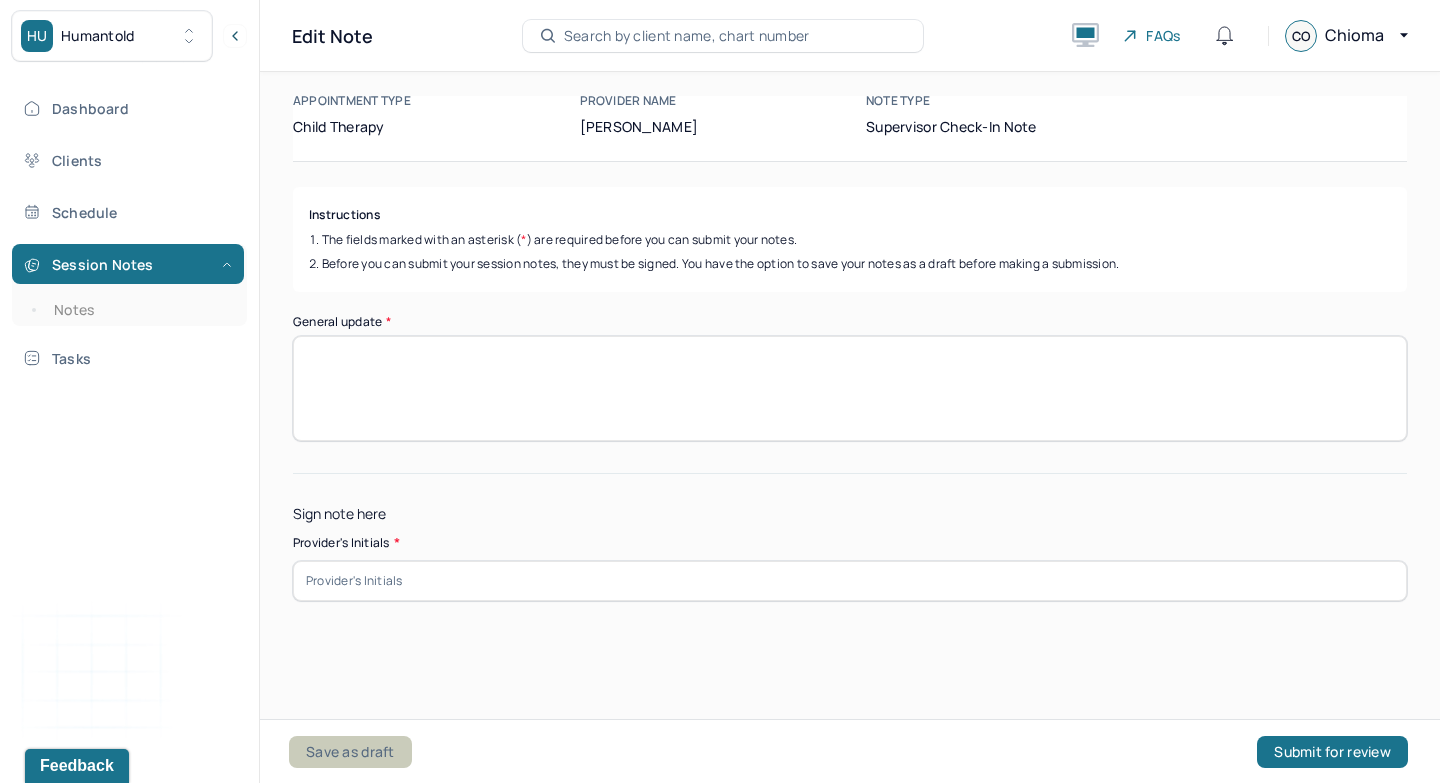 click on "Save as draft" at bounding box center (350, 752) 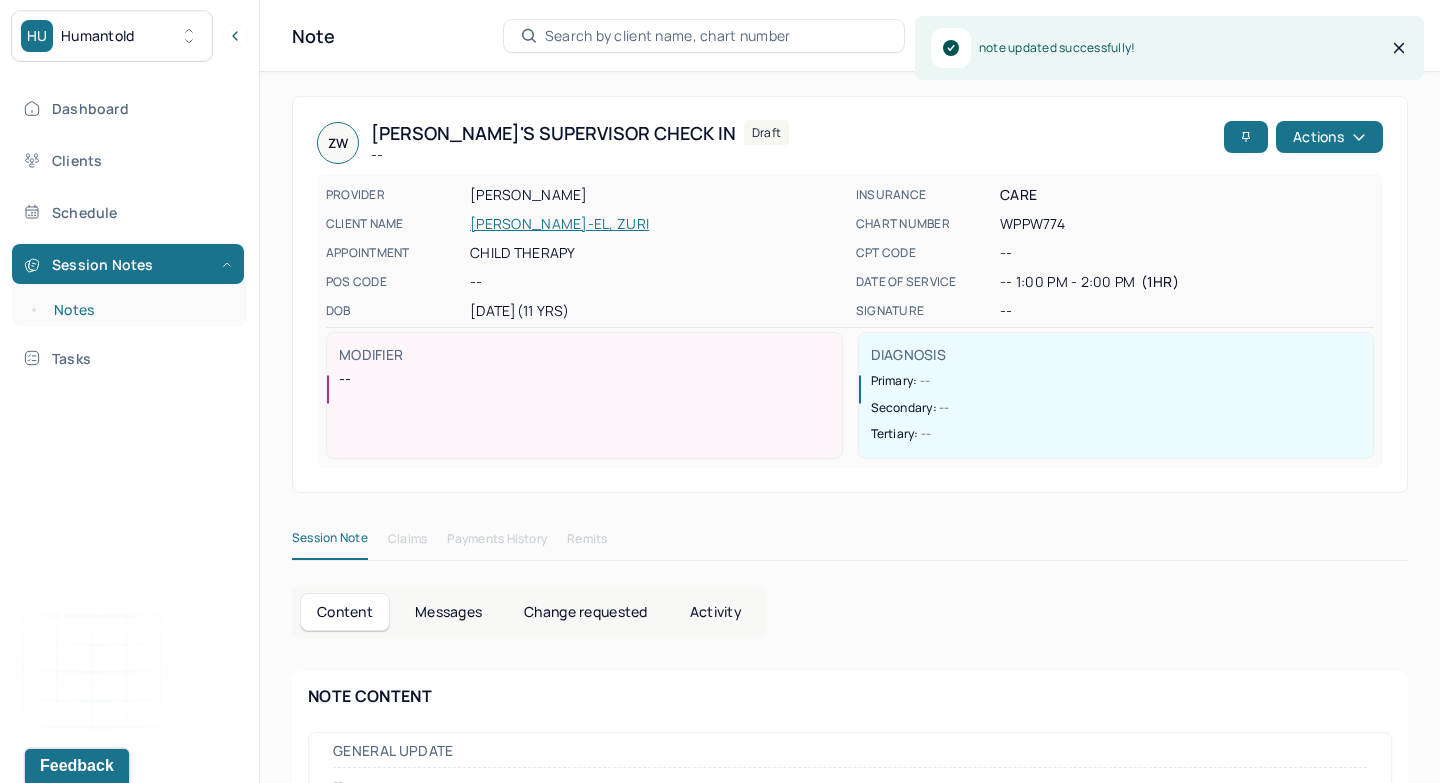 click on "Notes" at bounding box center (139, 310) 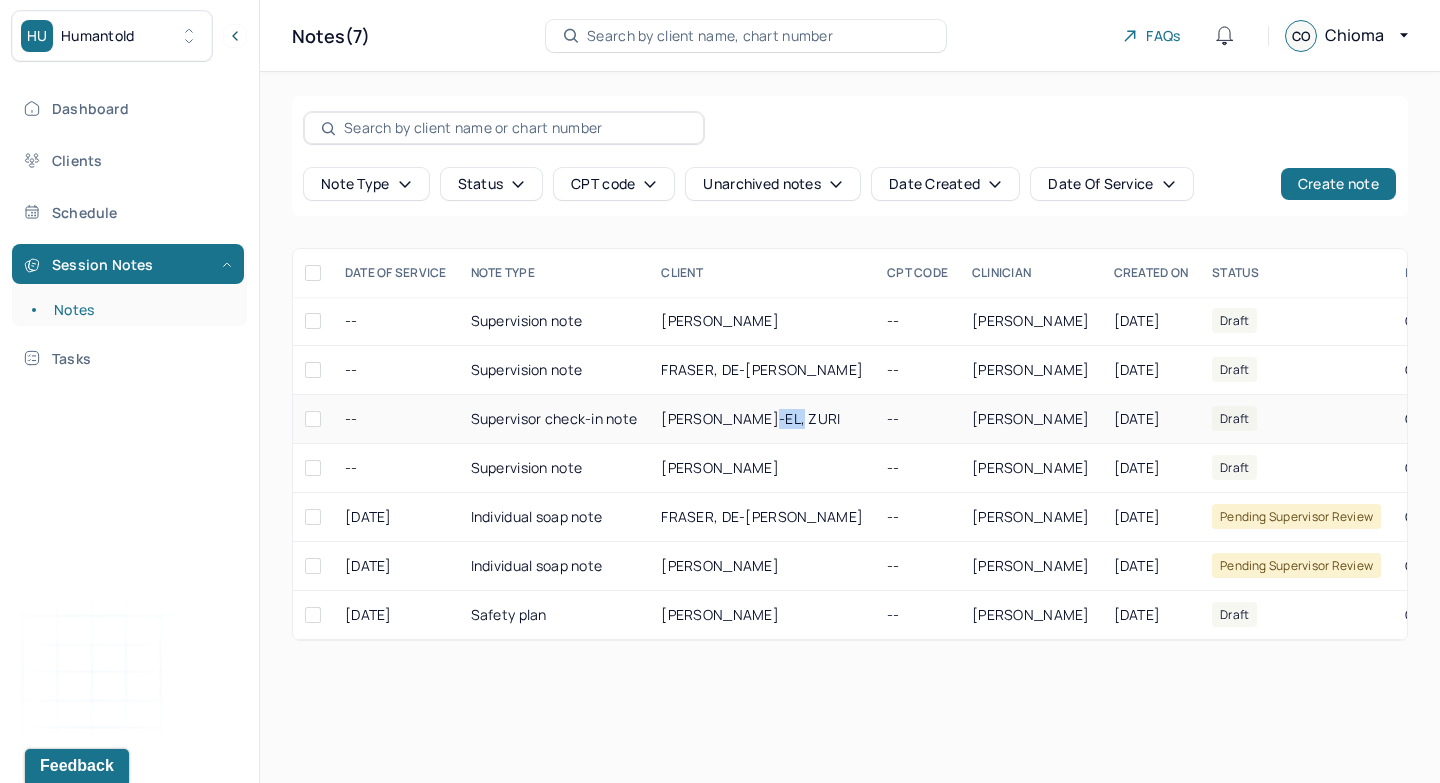 click at bounding box center [313, 419] 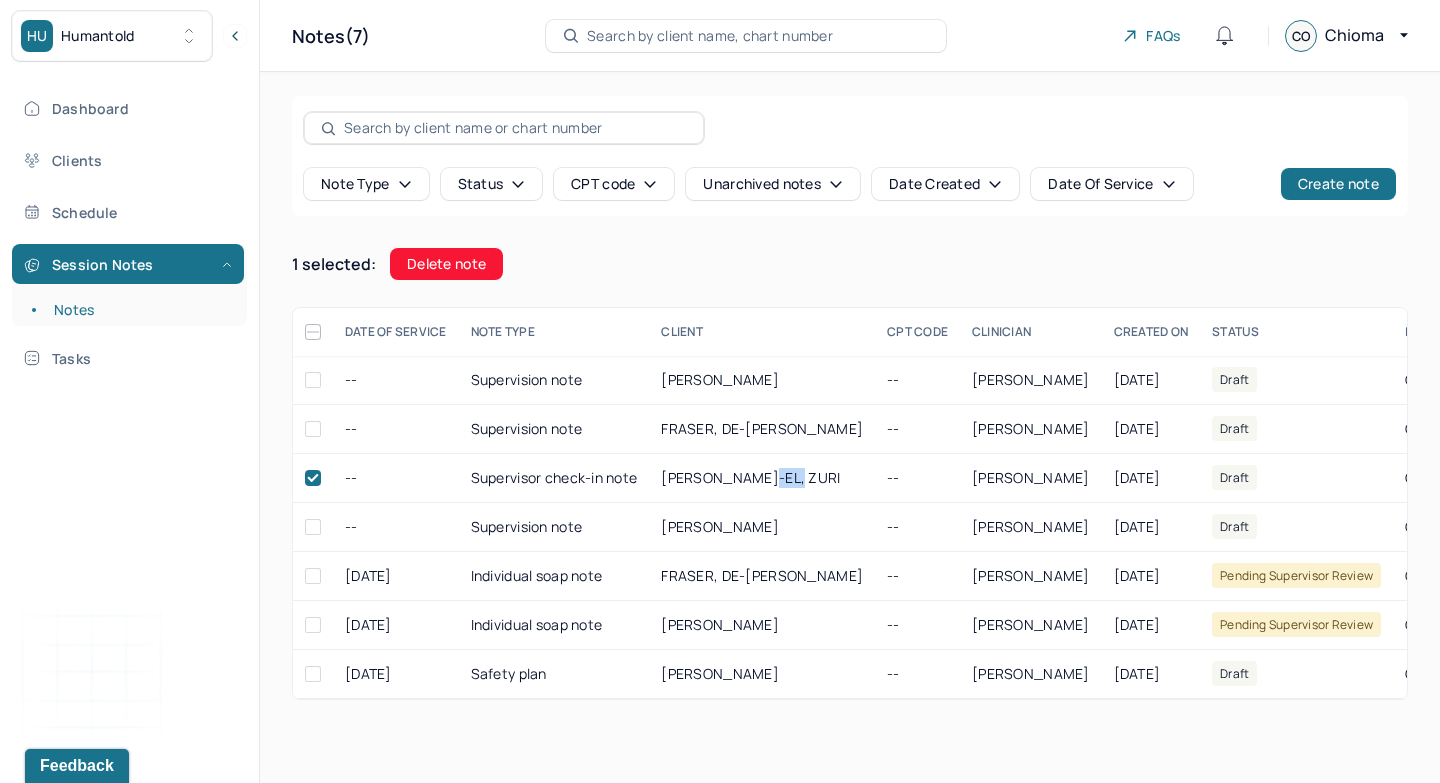 click on "Delete note" at bounding box center [446, 264] 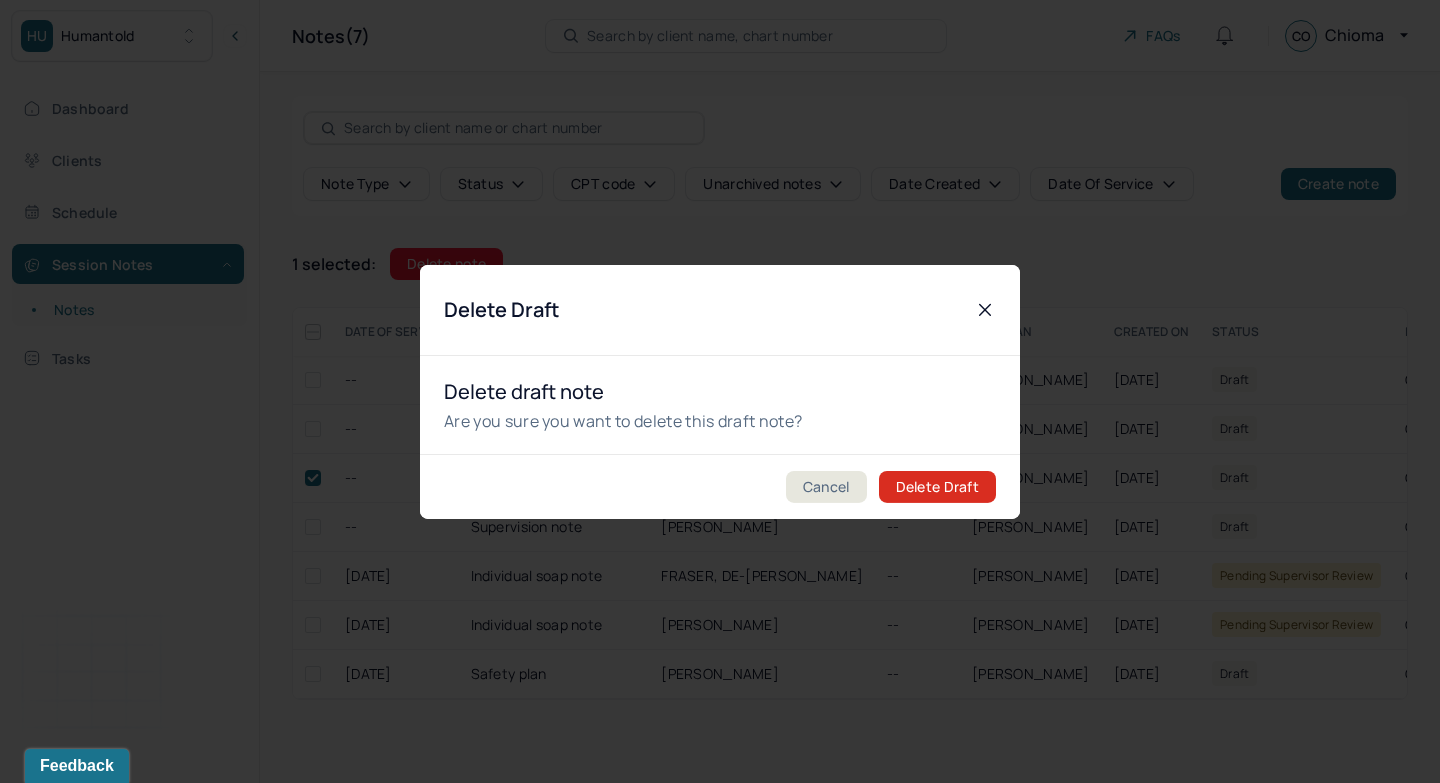 click on "Delete Draft" at bounding box center [937, 487] 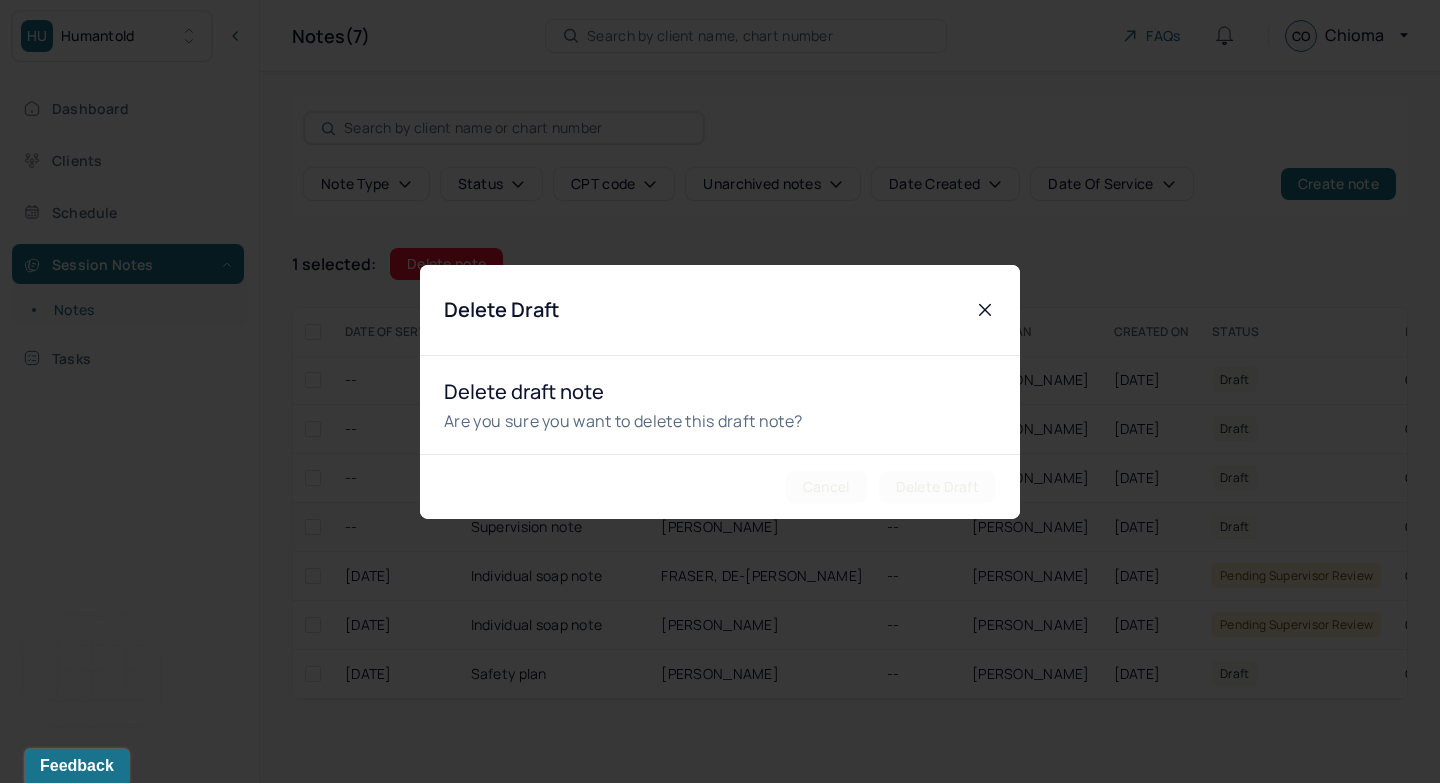 checkbox on "false" 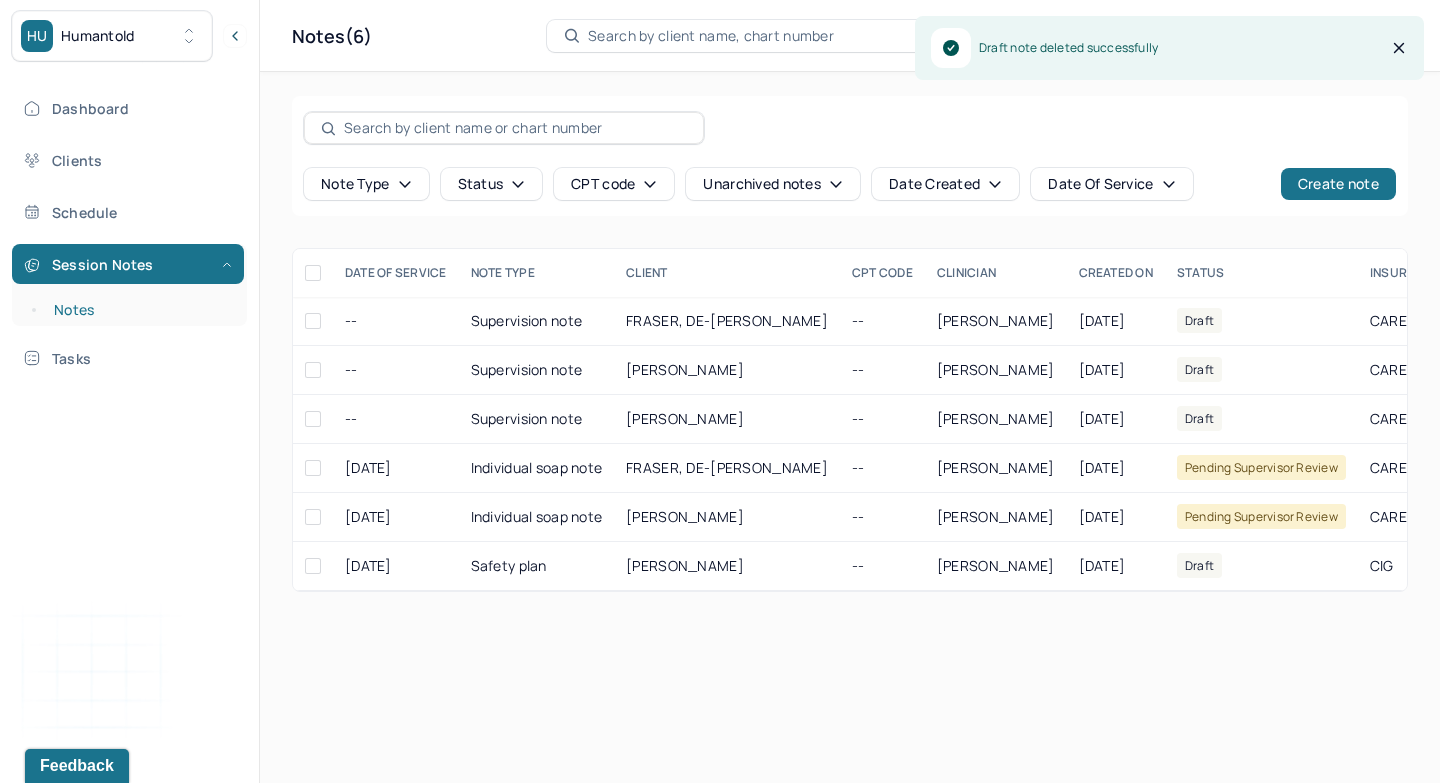 click on "Notes" at bounding box center (139, 310) 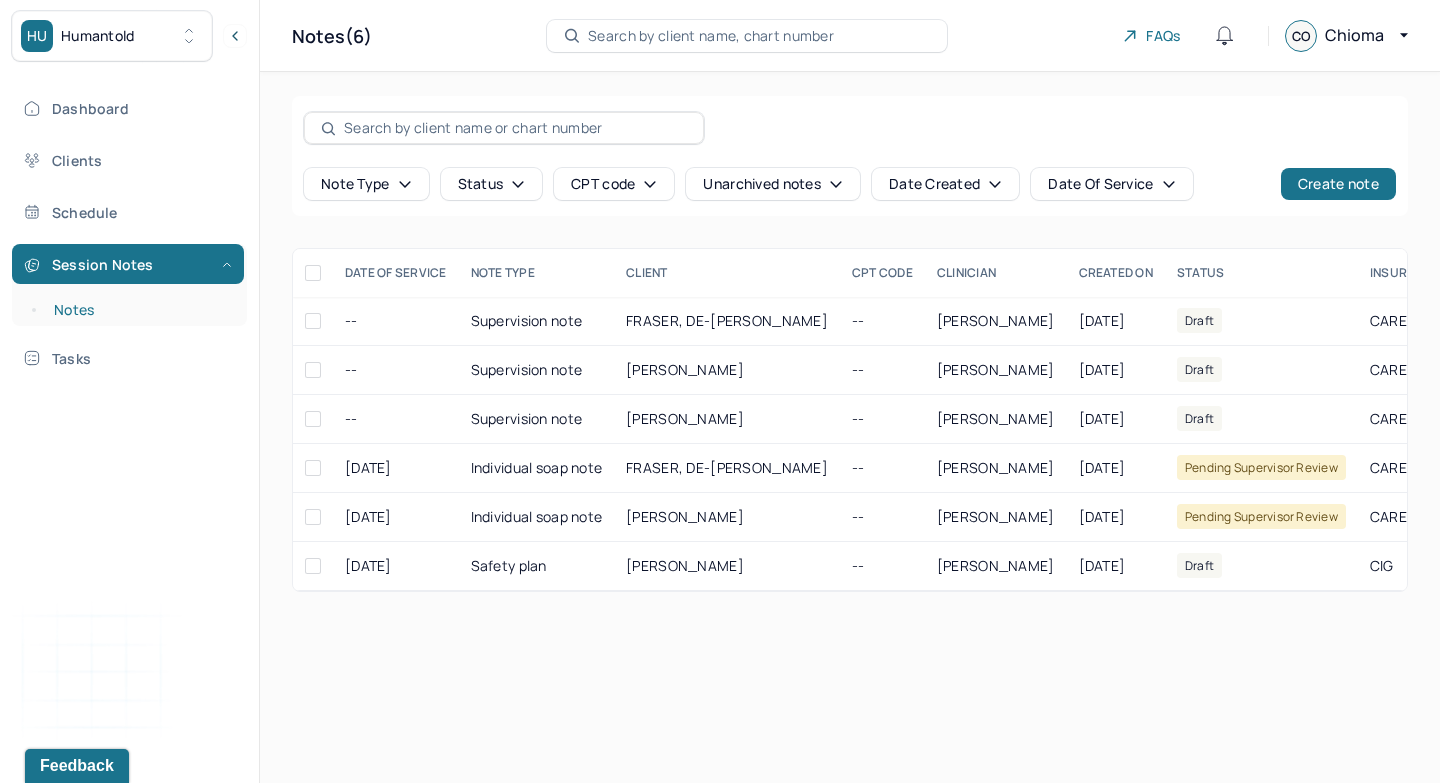 click on "Notes" at bounding box center [139, 310] 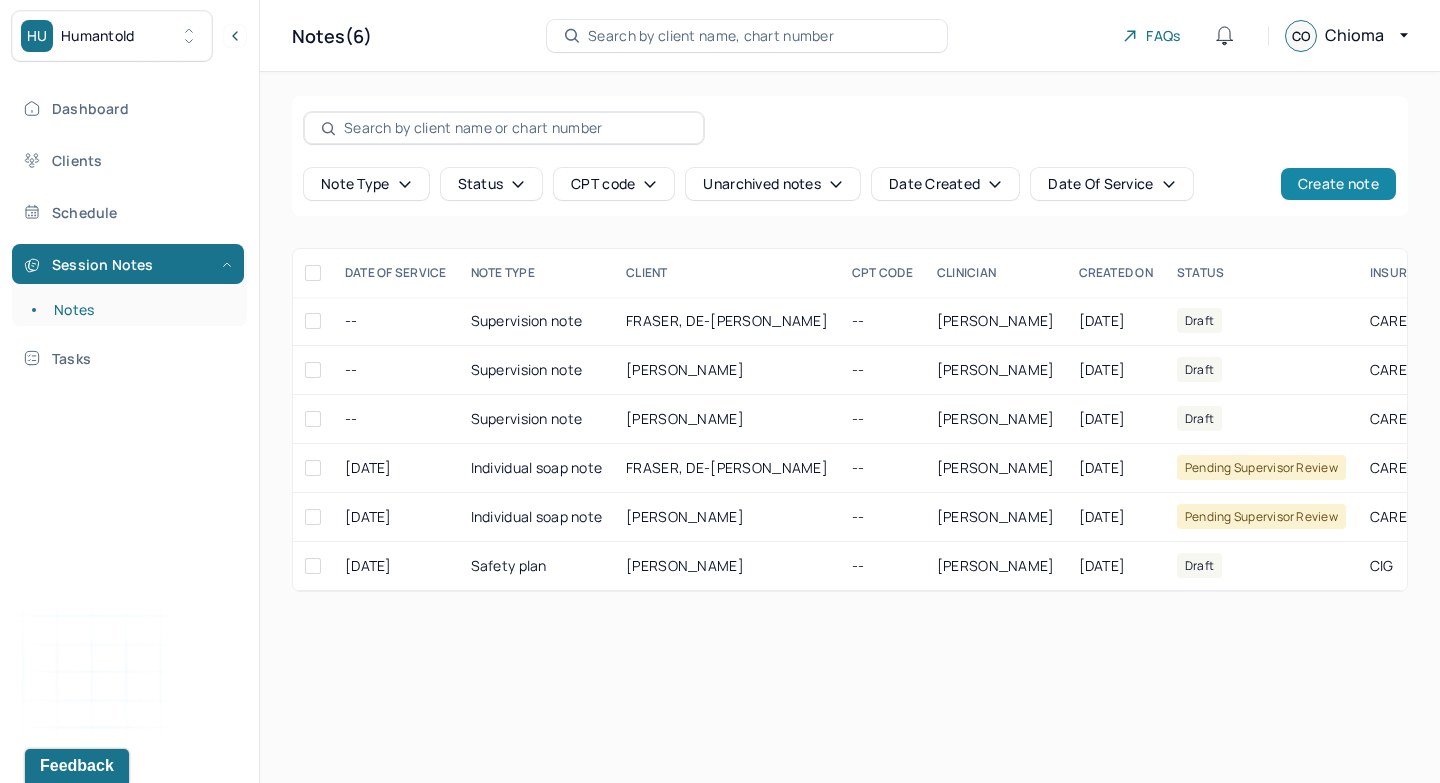 click on "Create note" at bounding box center (1338, 184) 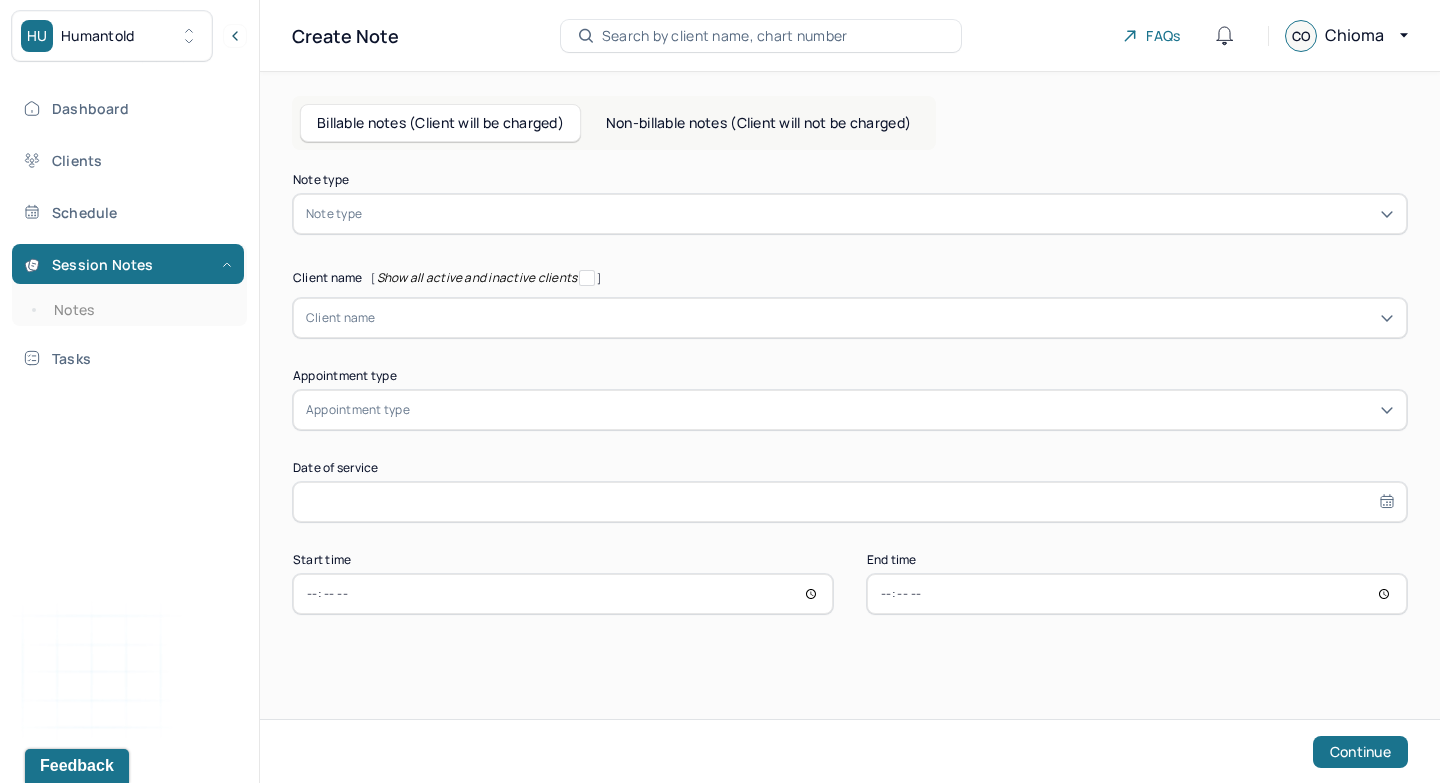 click on "Non-billable notes (Client will not be charged)" at bounding box center (758, 123) 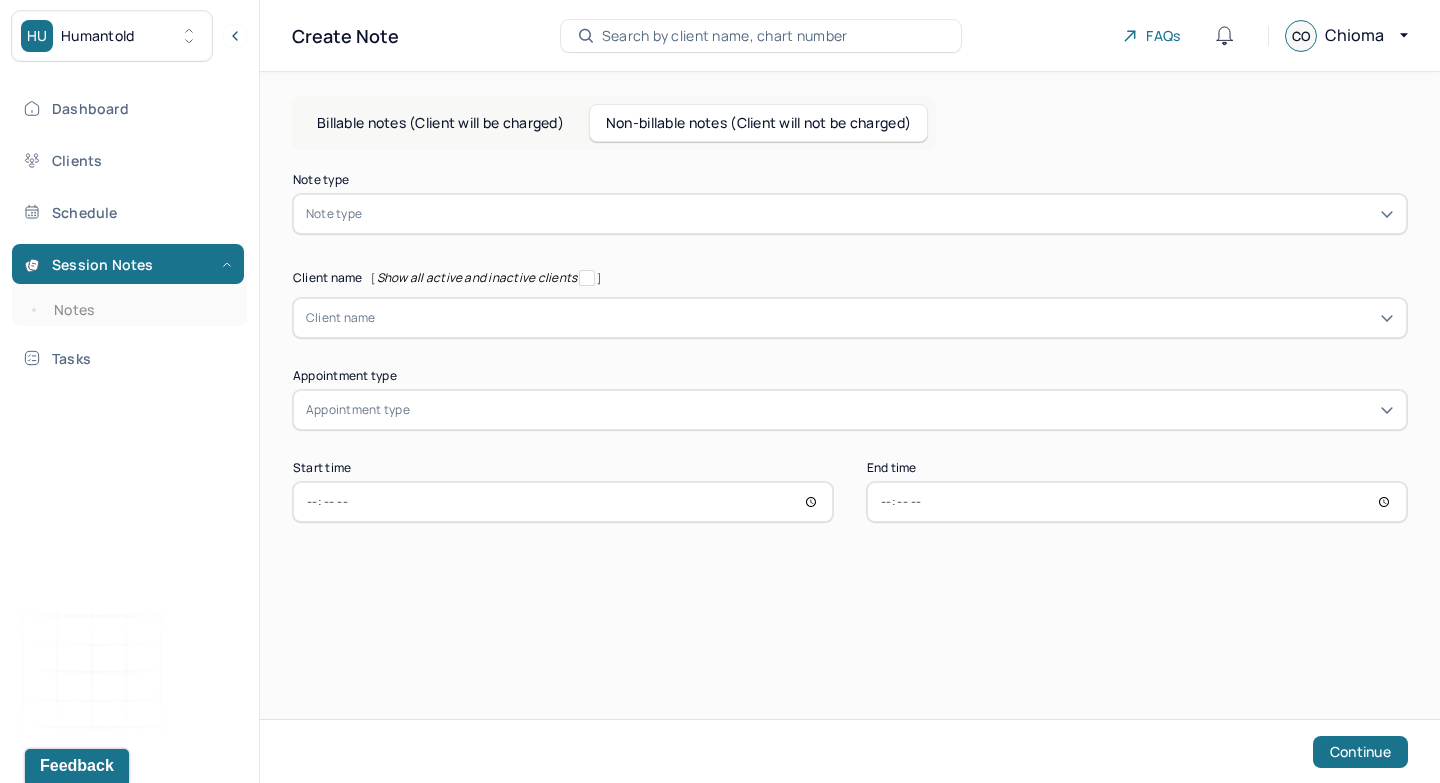 click at bounding box center (880, 214) 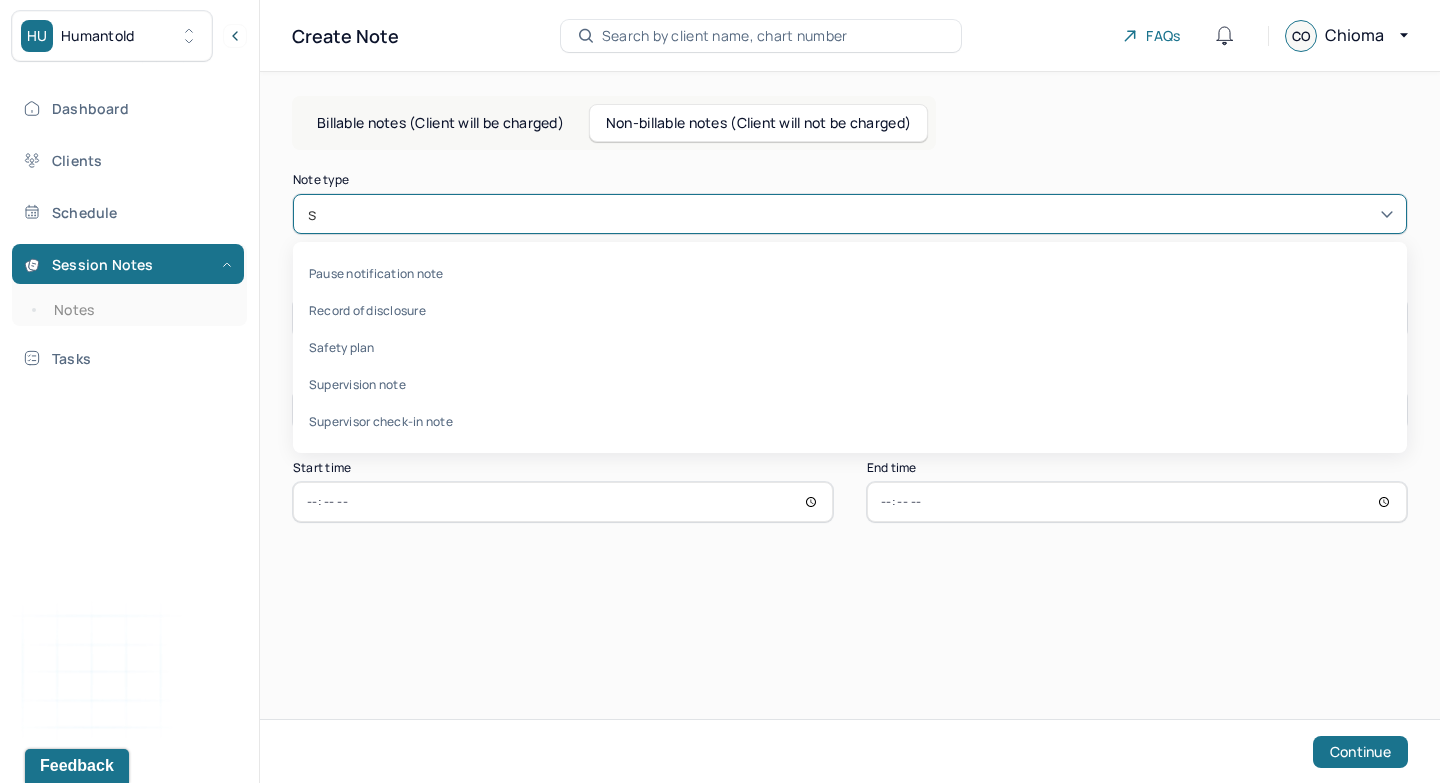 type on "su" 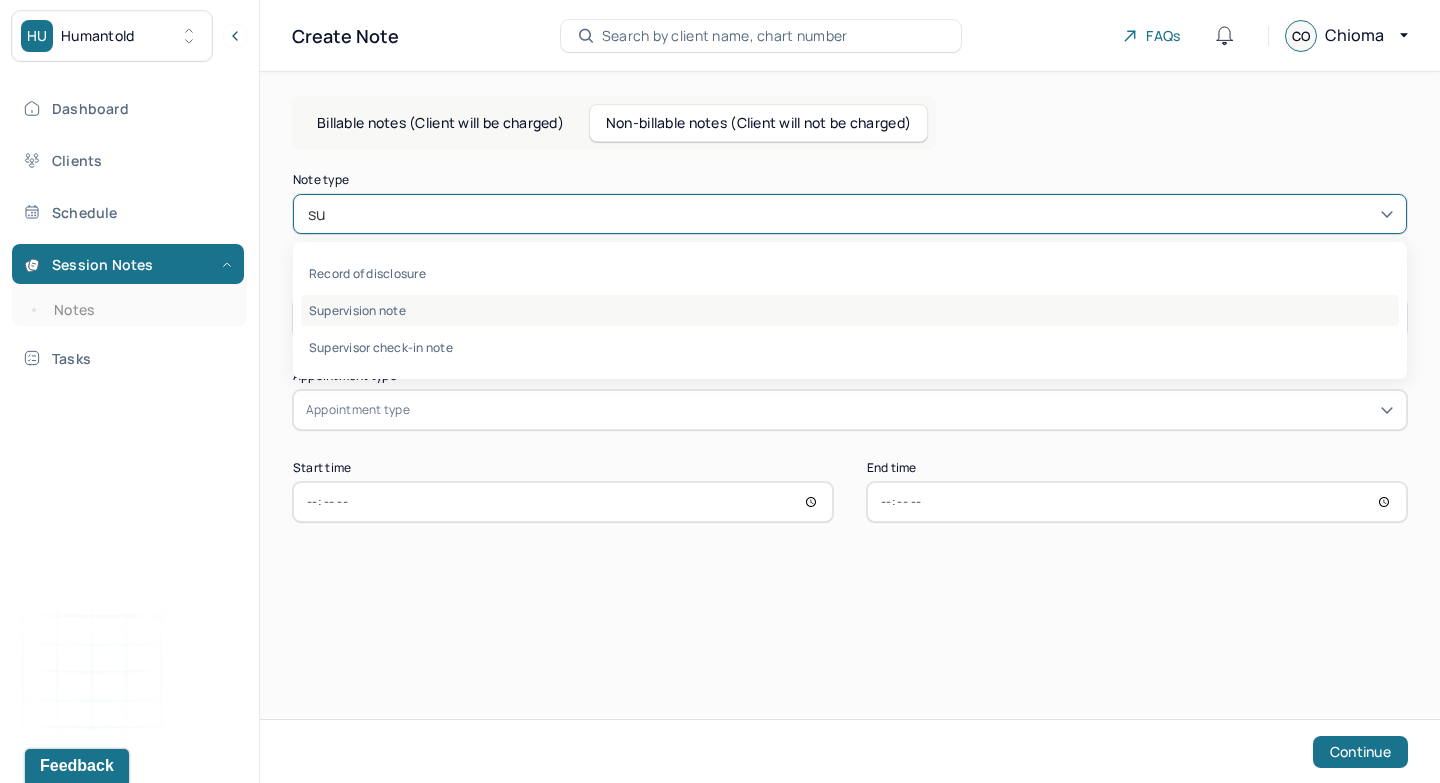 click on "Supervision note" at bounding box center [850, 310] 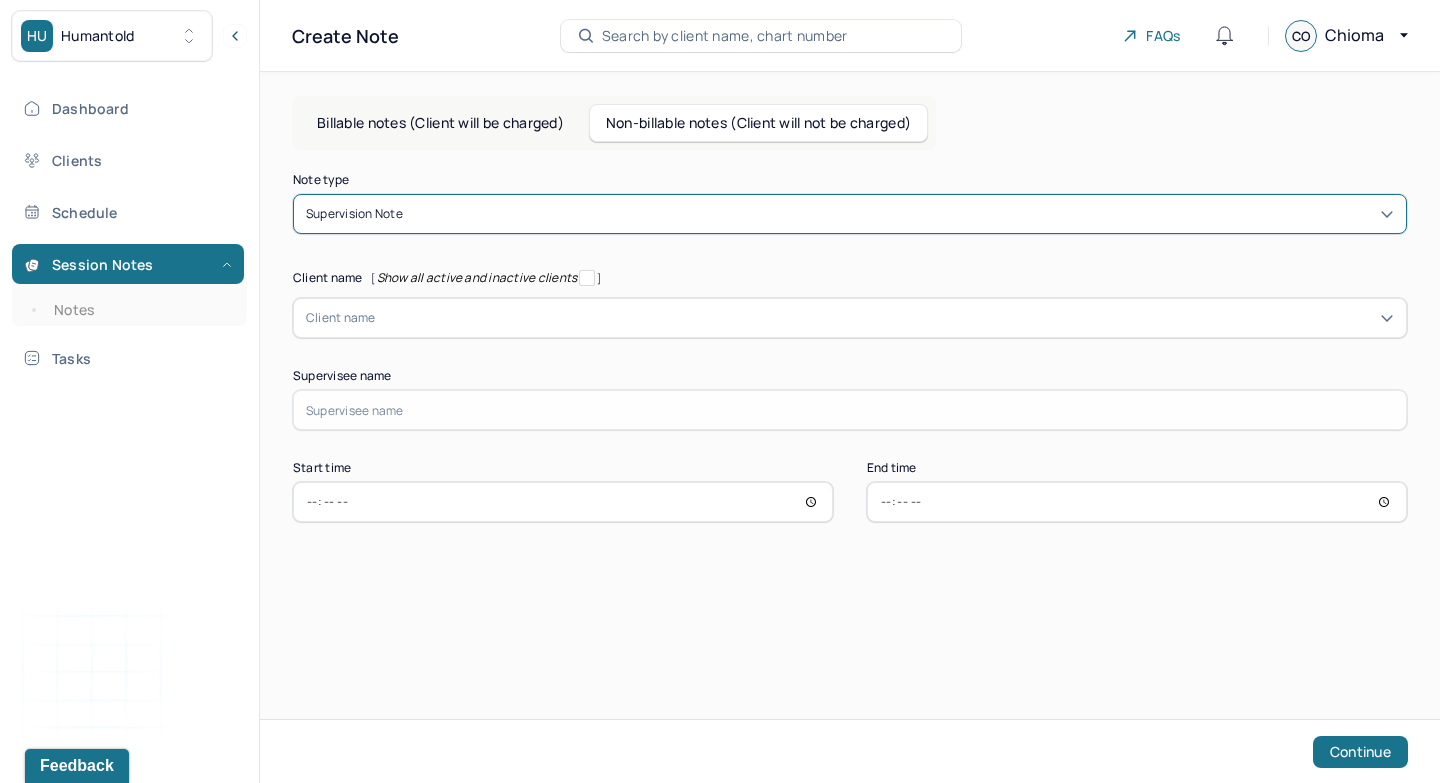 type 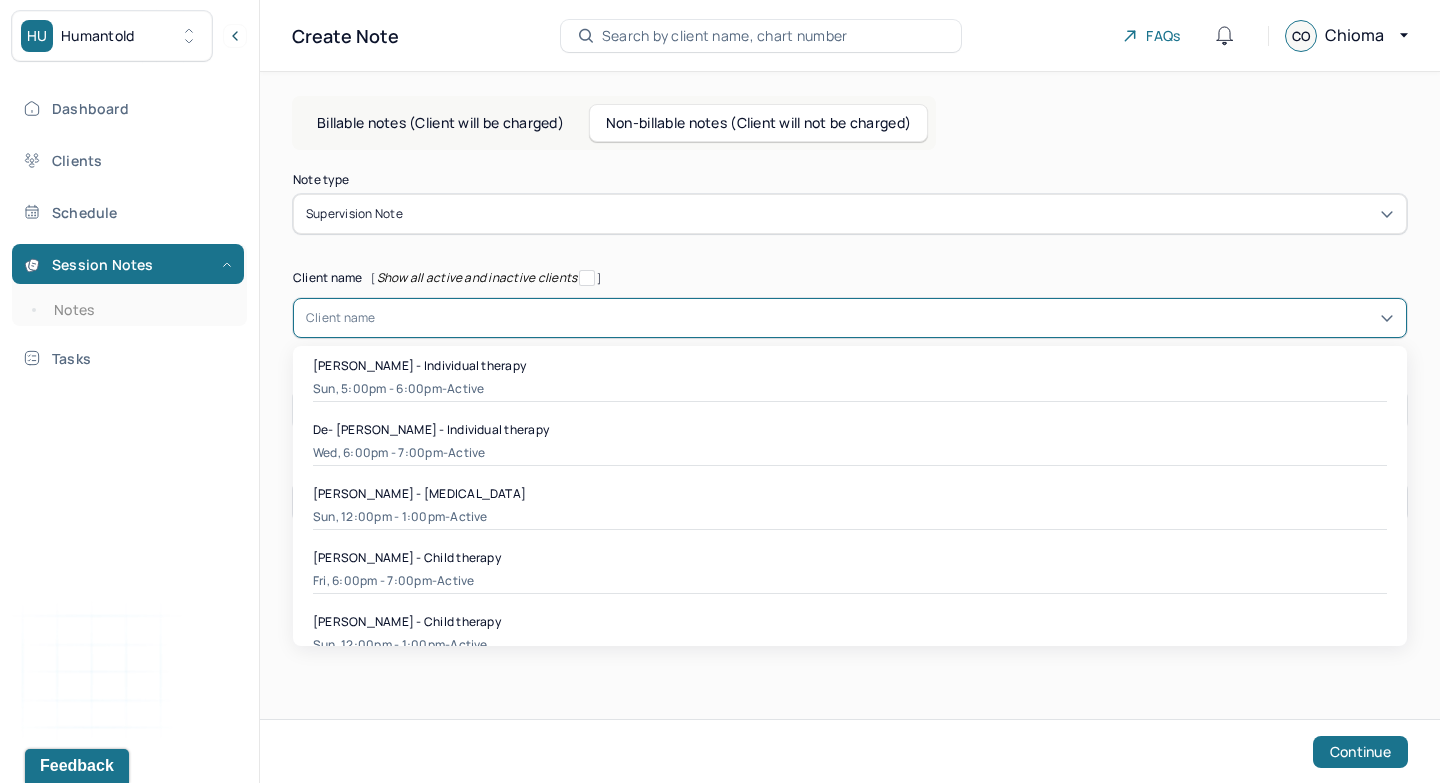 click at bounding box center [885, 318] 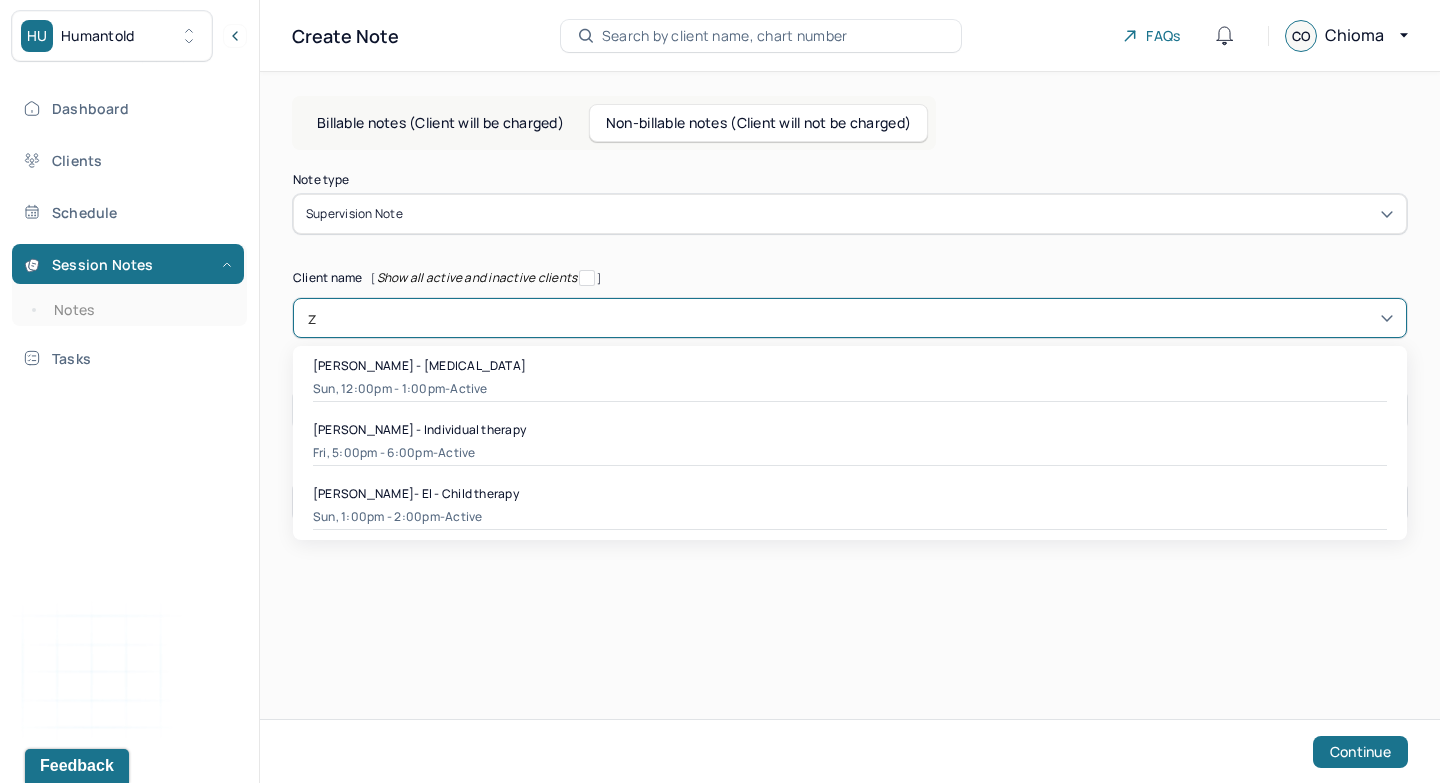 type on "zu" 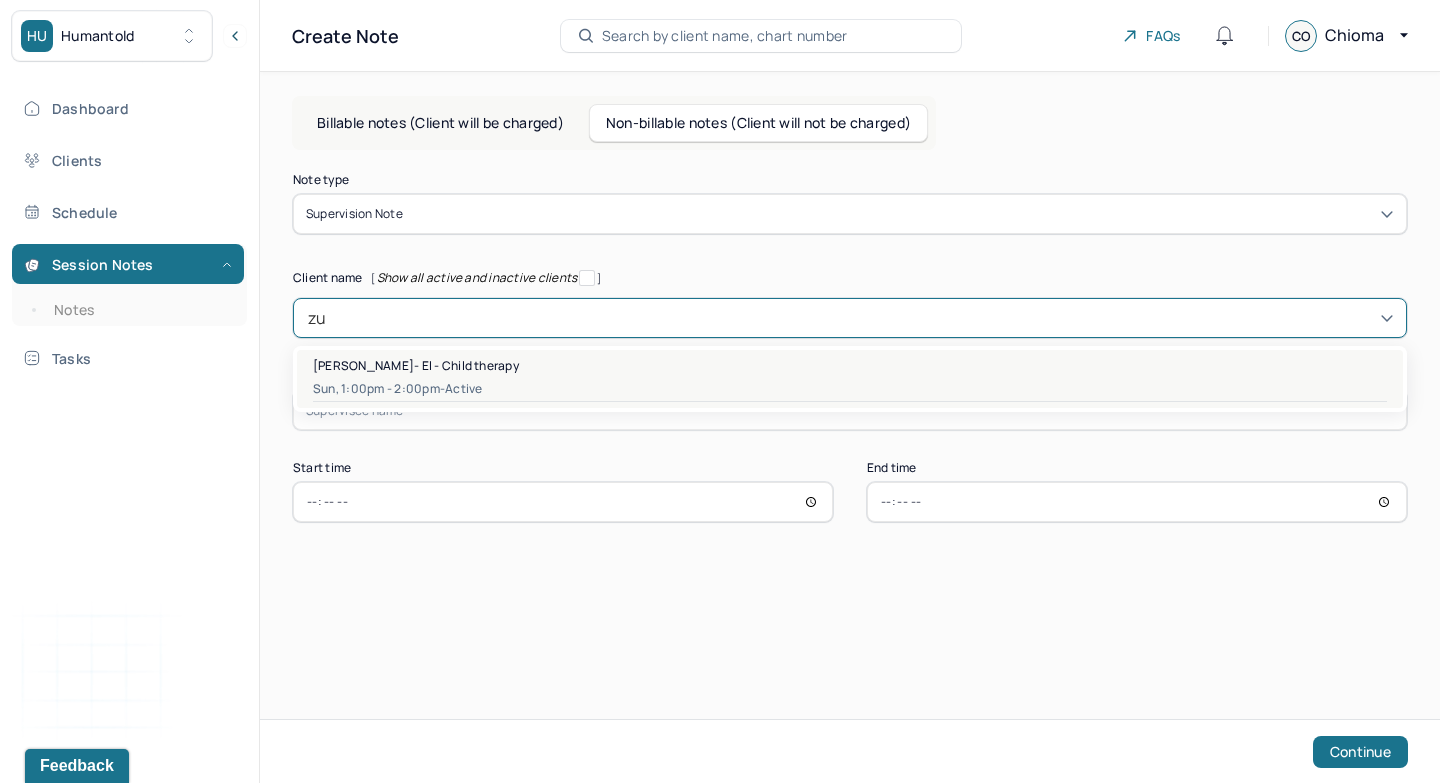 click on "Zuri Williams- El - Child therapy Sun, 1:00pm - 2:00pm  -  active" at bounding box center [850, 379] 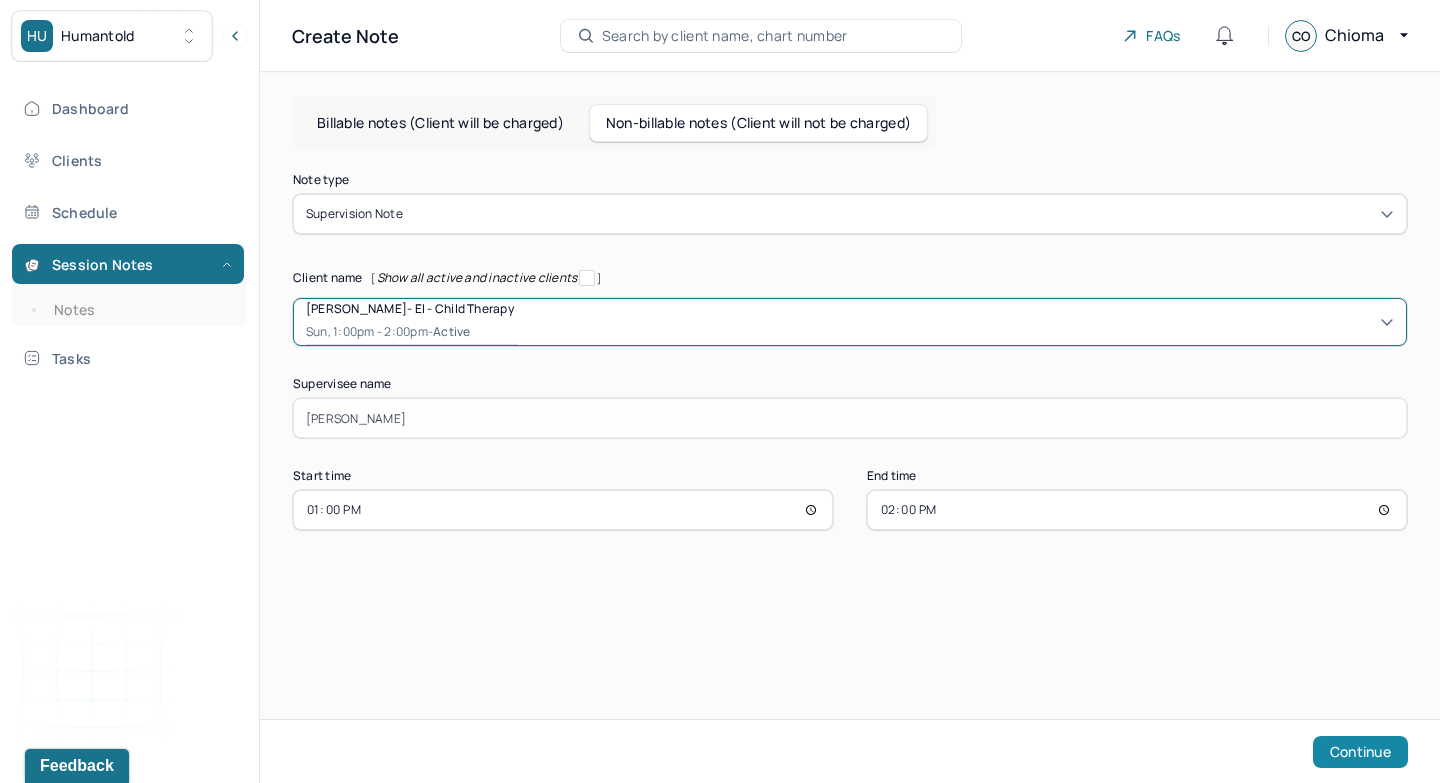click on "Continue" at bounding box center [1360, 752] 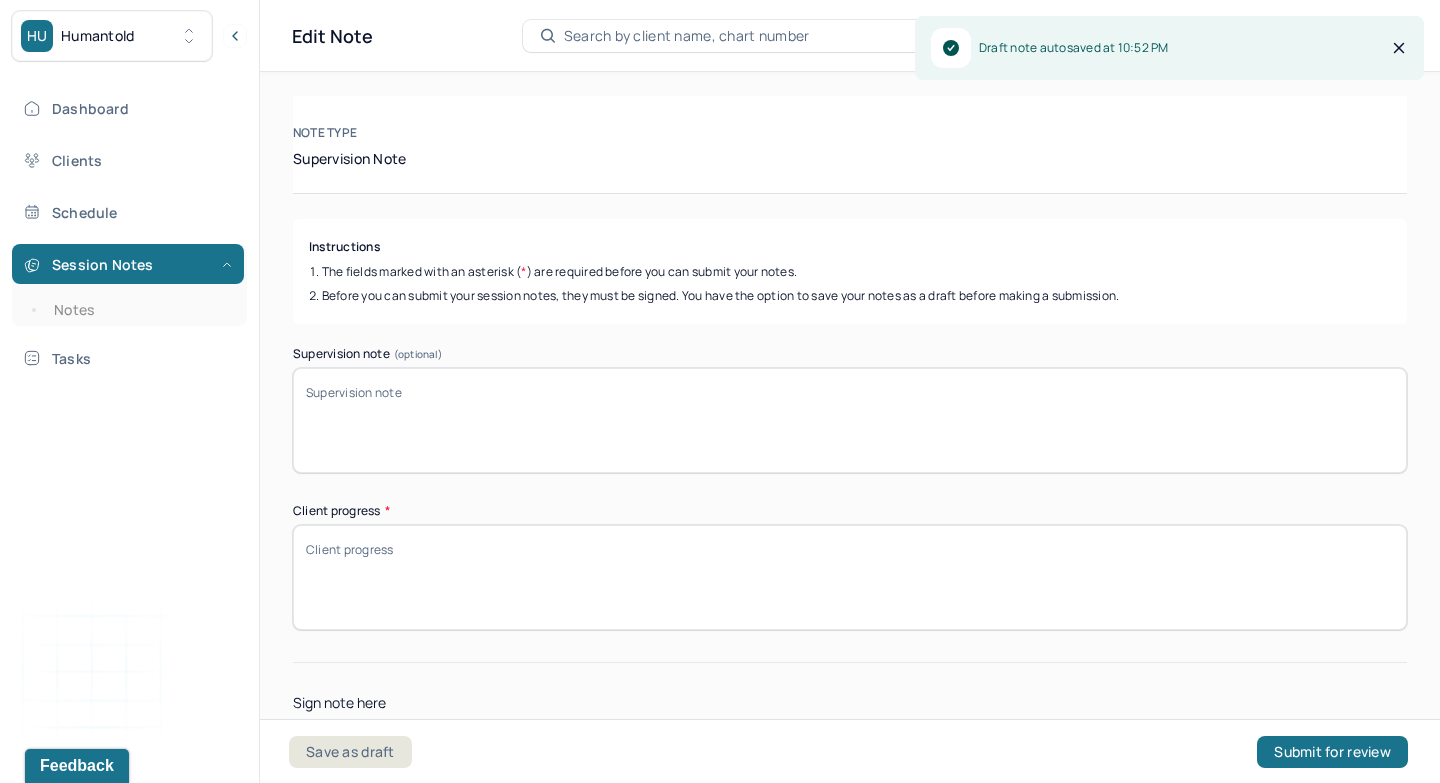 scroll, scrollTop: 185, scrollLeft: 0, axis: vertical 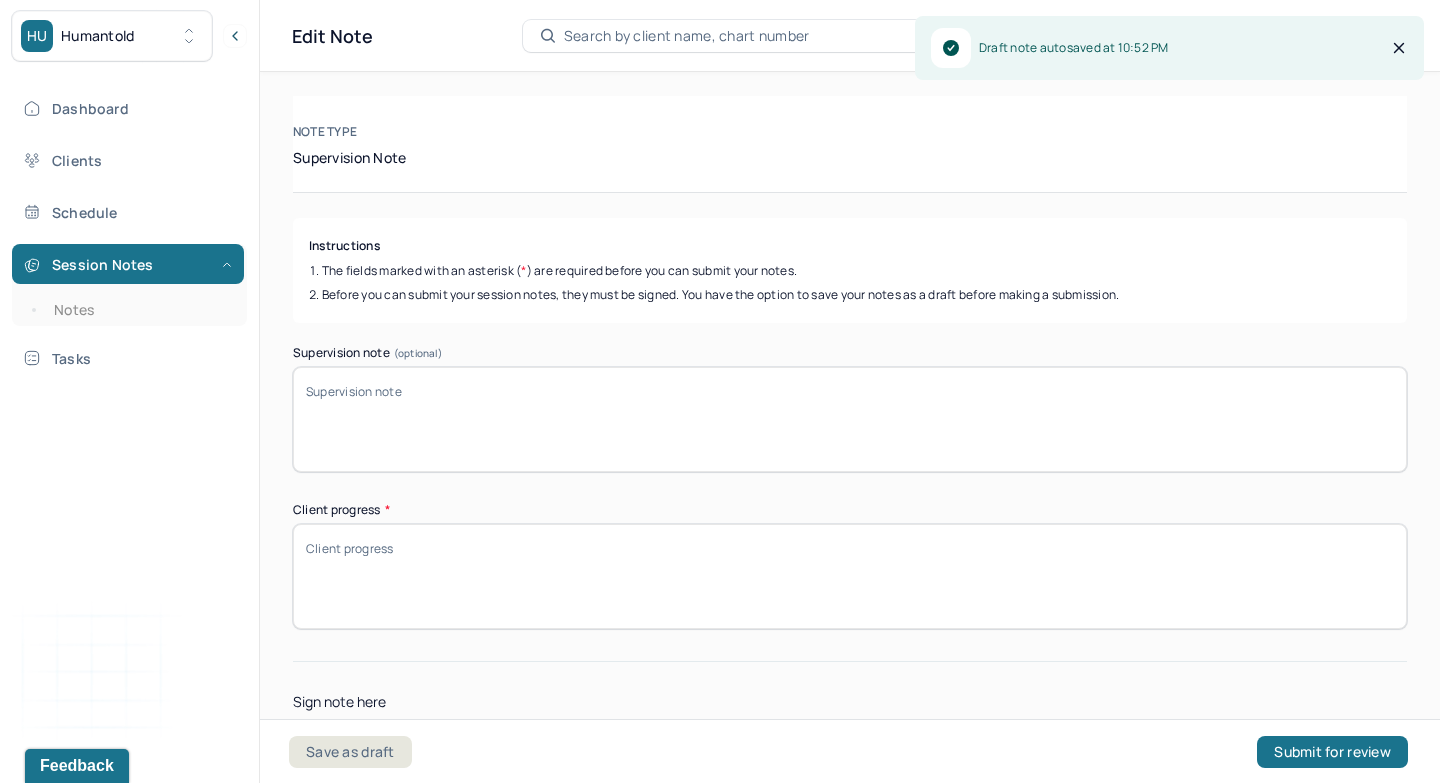click on "Supervision note (optional)" at bounding box center [850, 419] 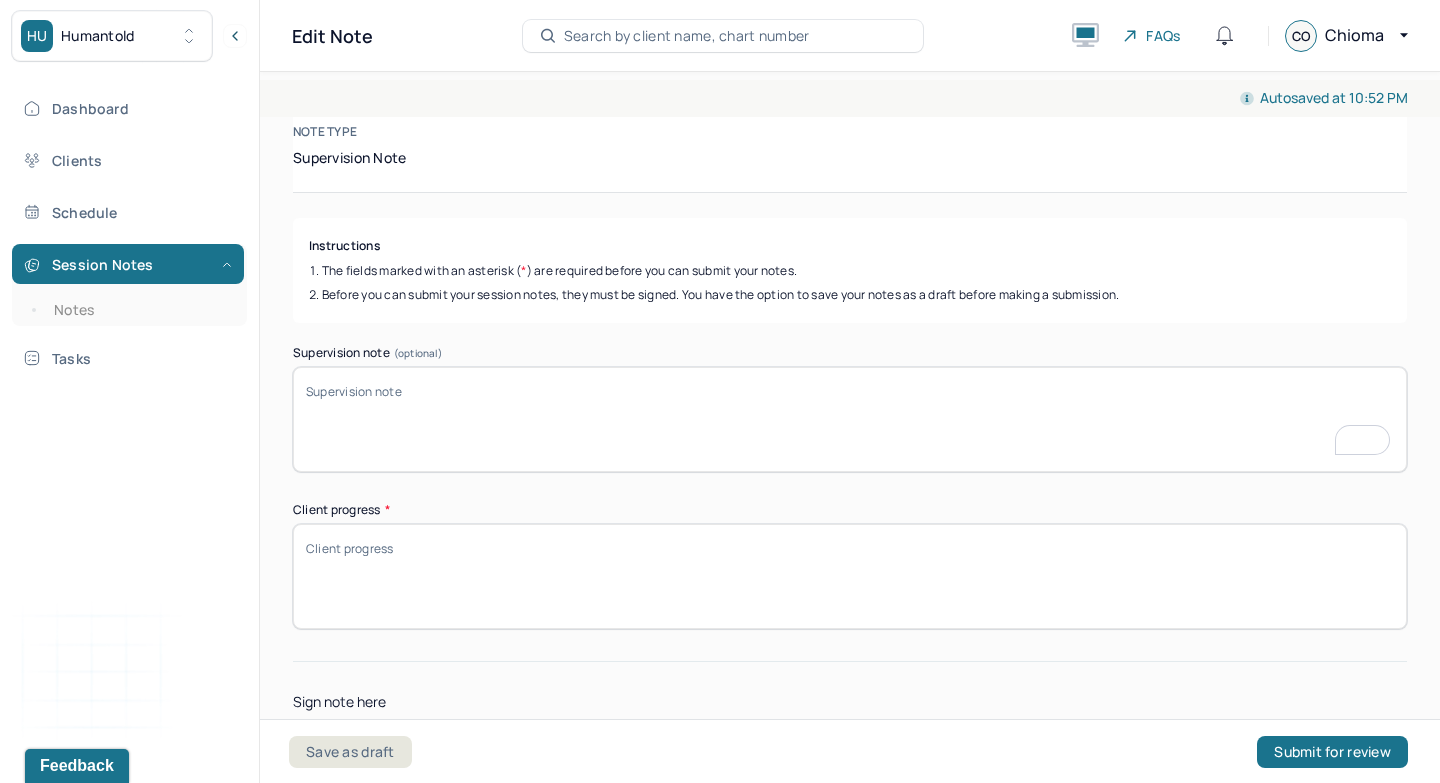 scroll, scrollTop: 185, scrollLeft: 0, axis: vertical 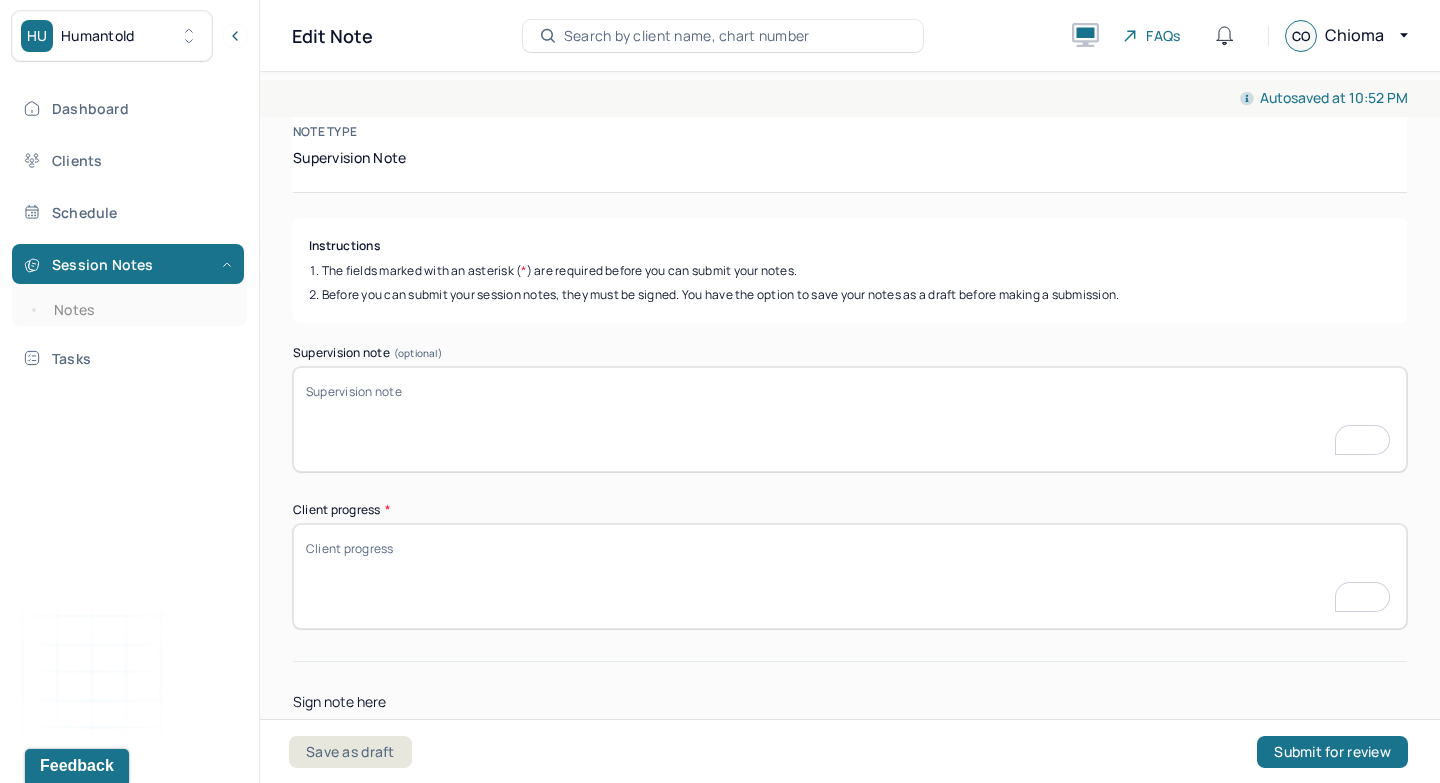 paste on "The client is making fair progress in challenging cognitive distortions related to present life stressors." 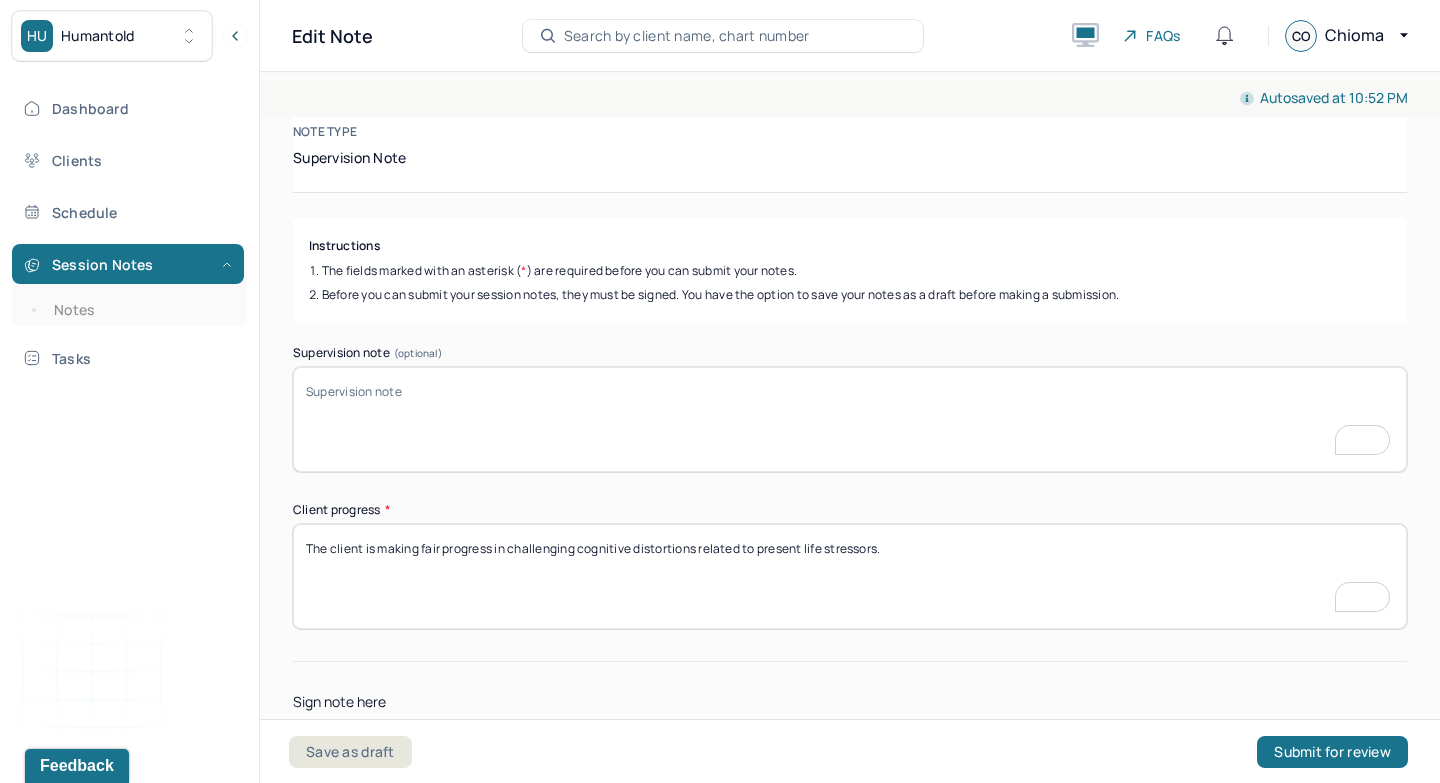 scroll, scrollTop: 185, scrollLeft: 0, axis: vertical 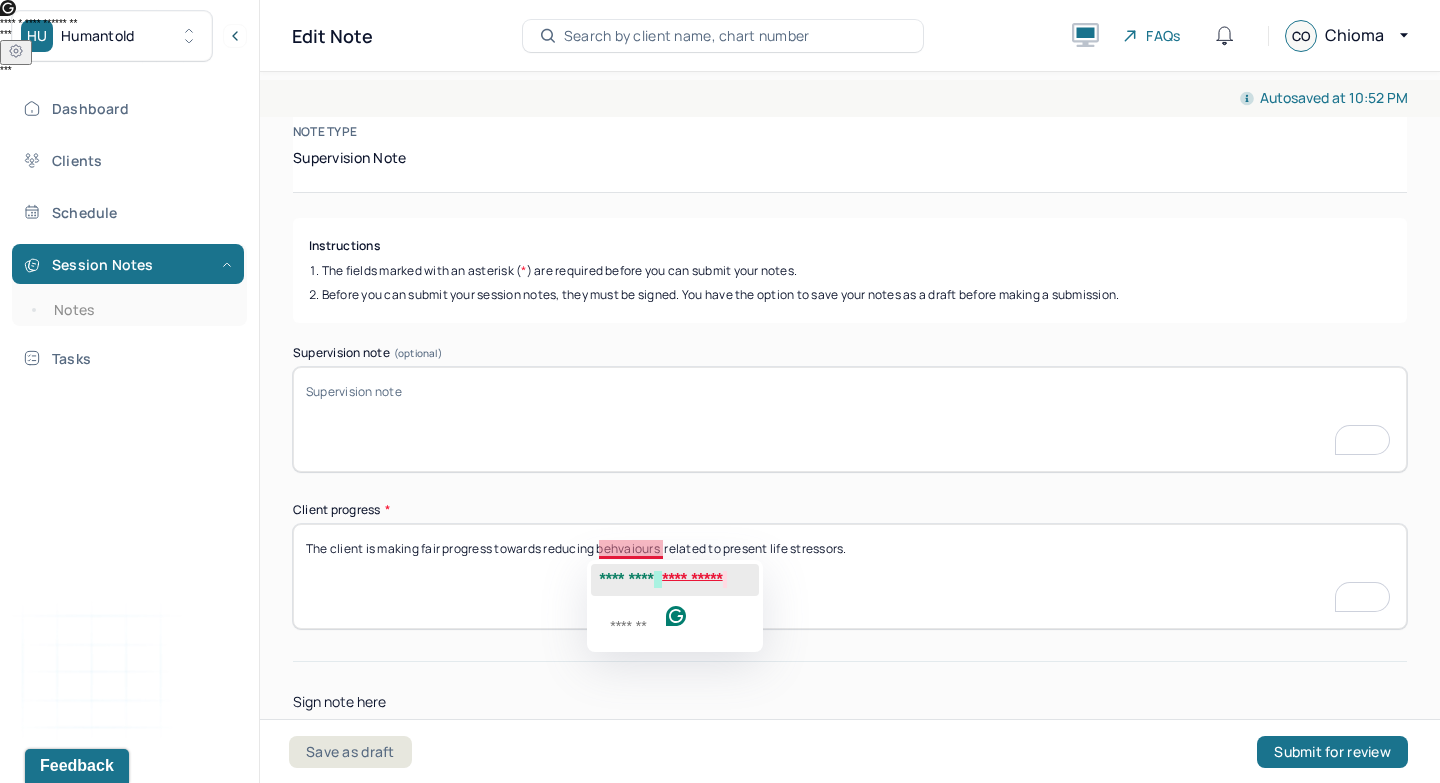 click on "*********" 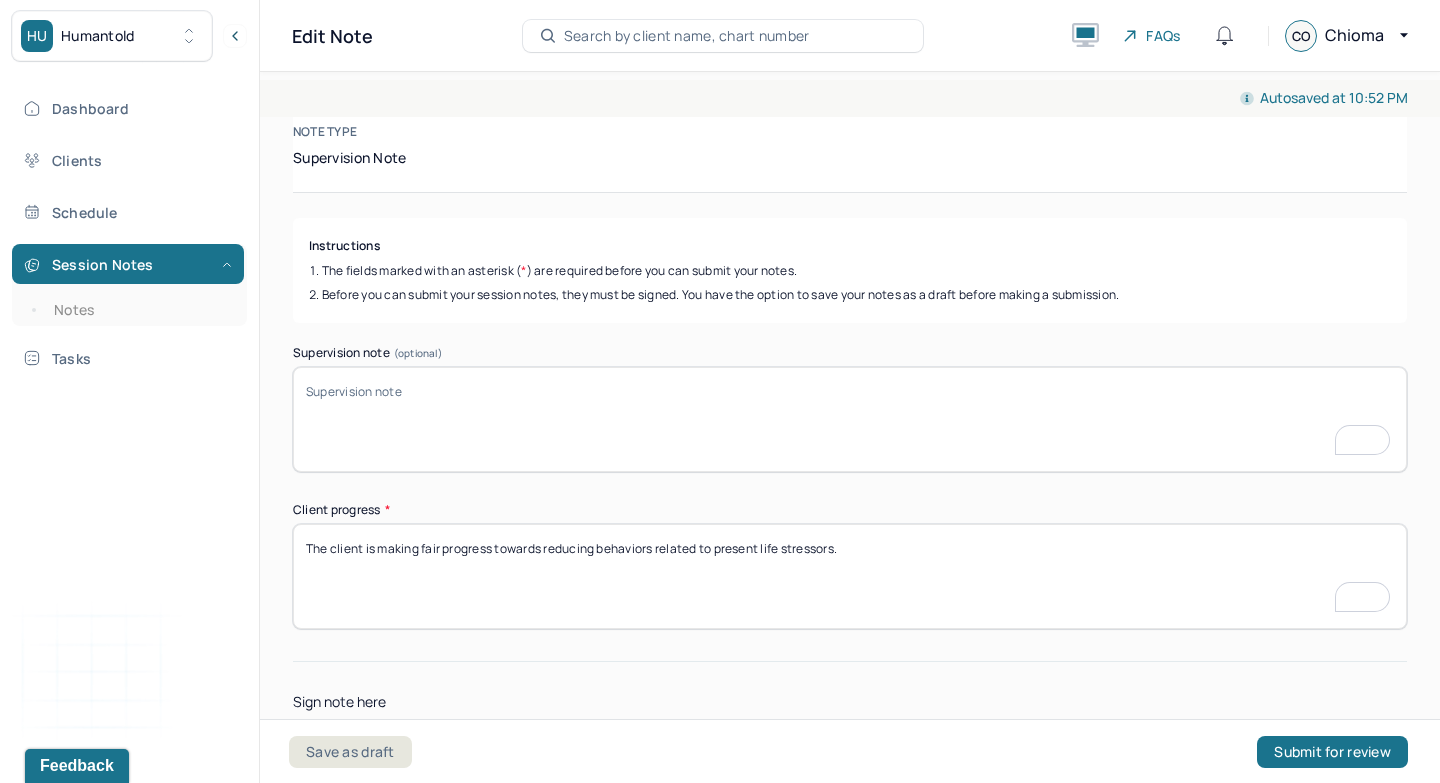 click on "The client is making fair progress towards reducing behvaiours  related to present life stressors." at bounding box center (850, 576) 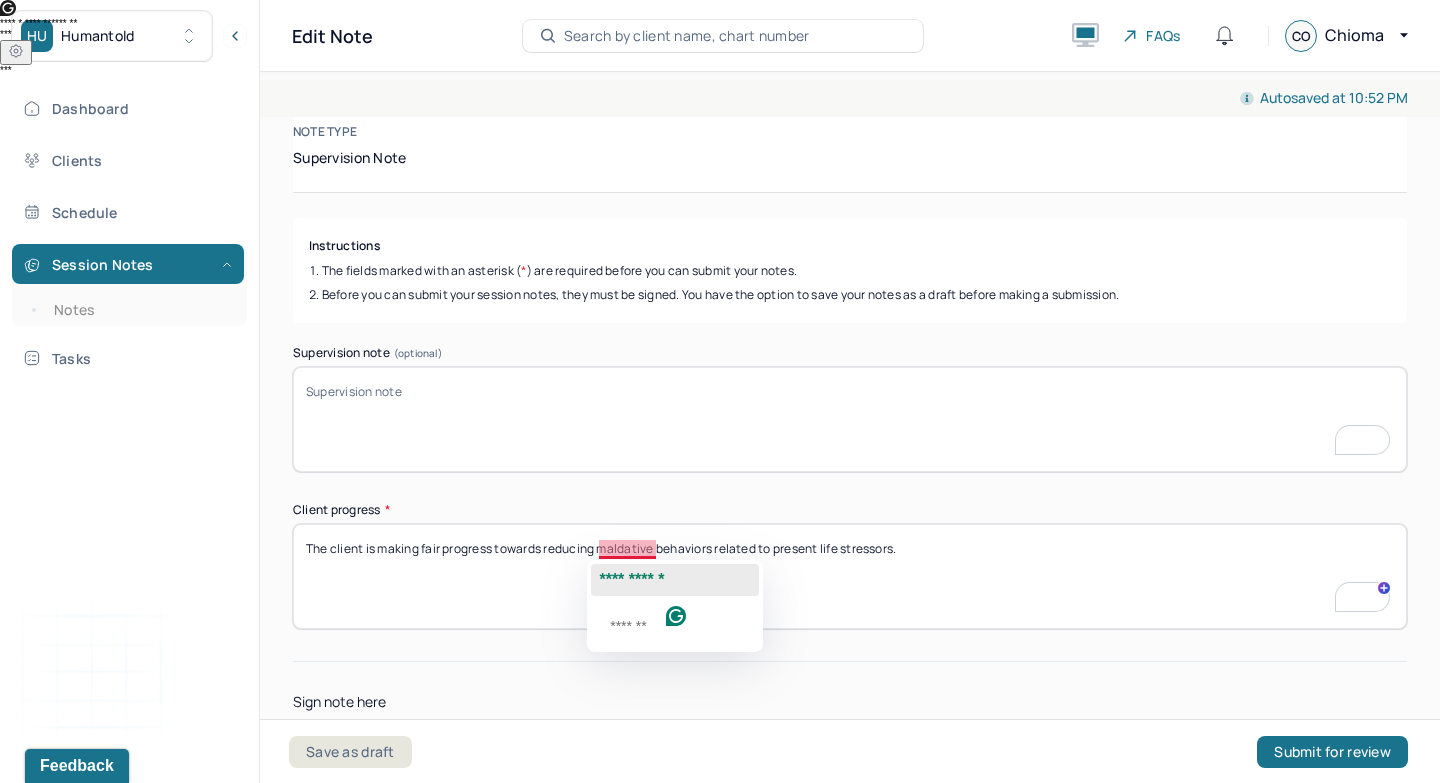 click on "**********" 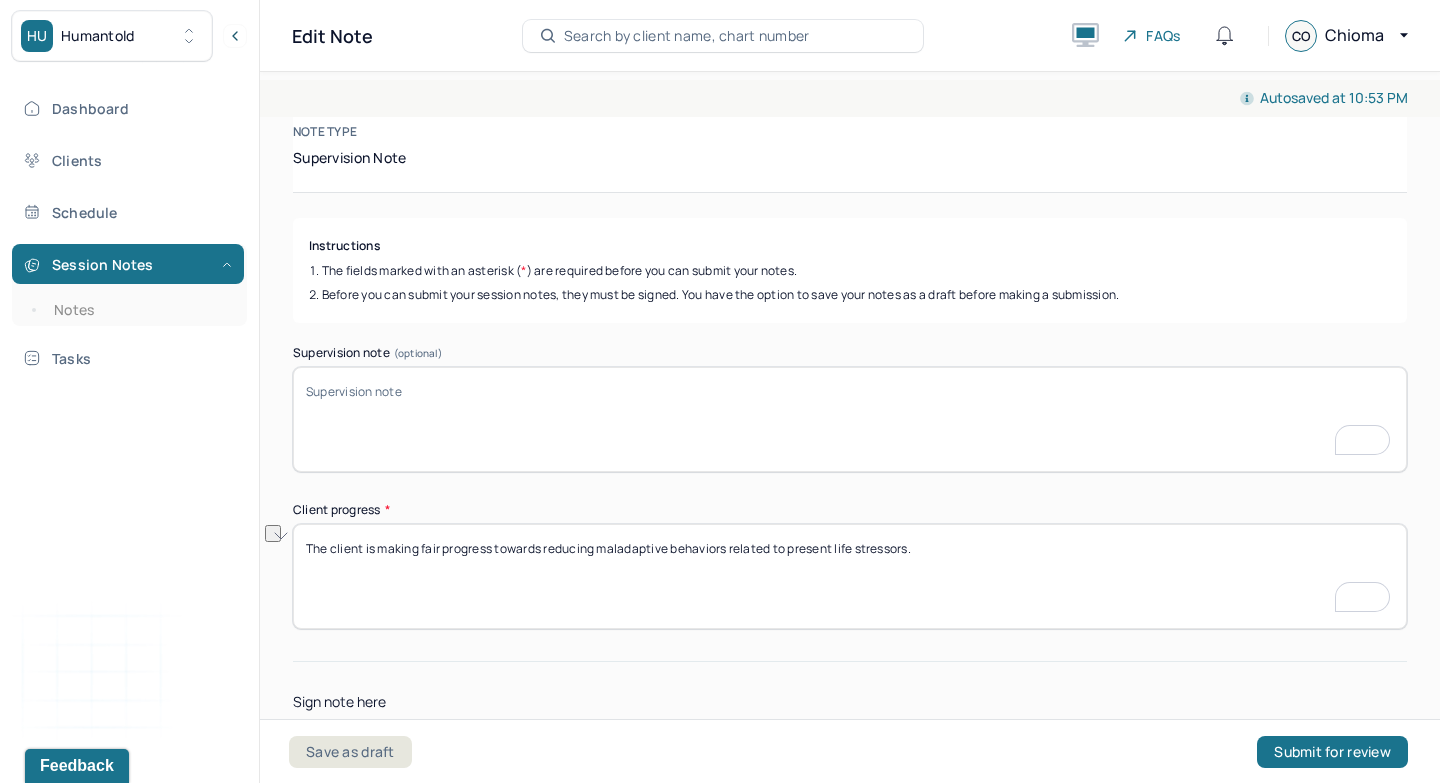 drag, startPoint x: 920, startPoint y: 545, endPoint x: 729, endPoint y: 540, distance: 191.06543 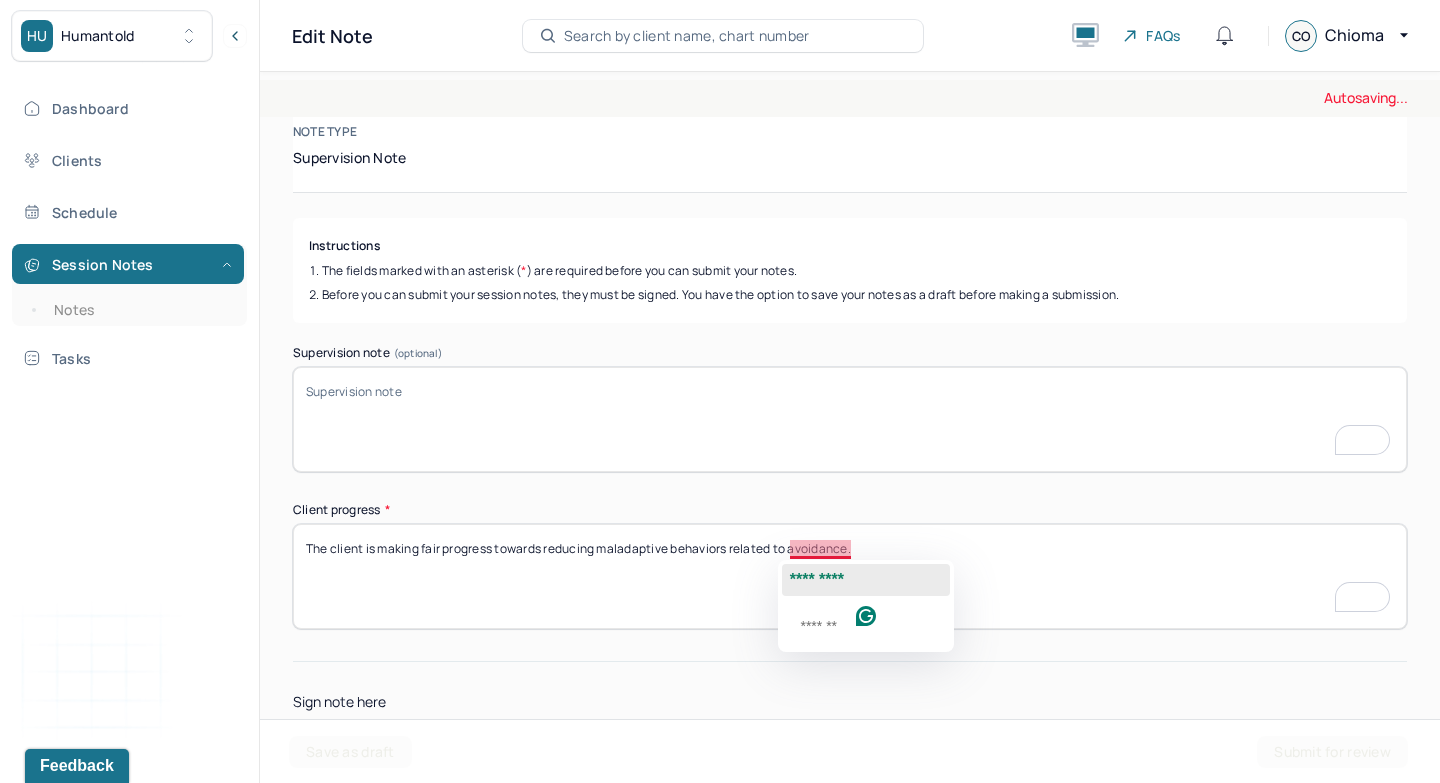 click on "*********" 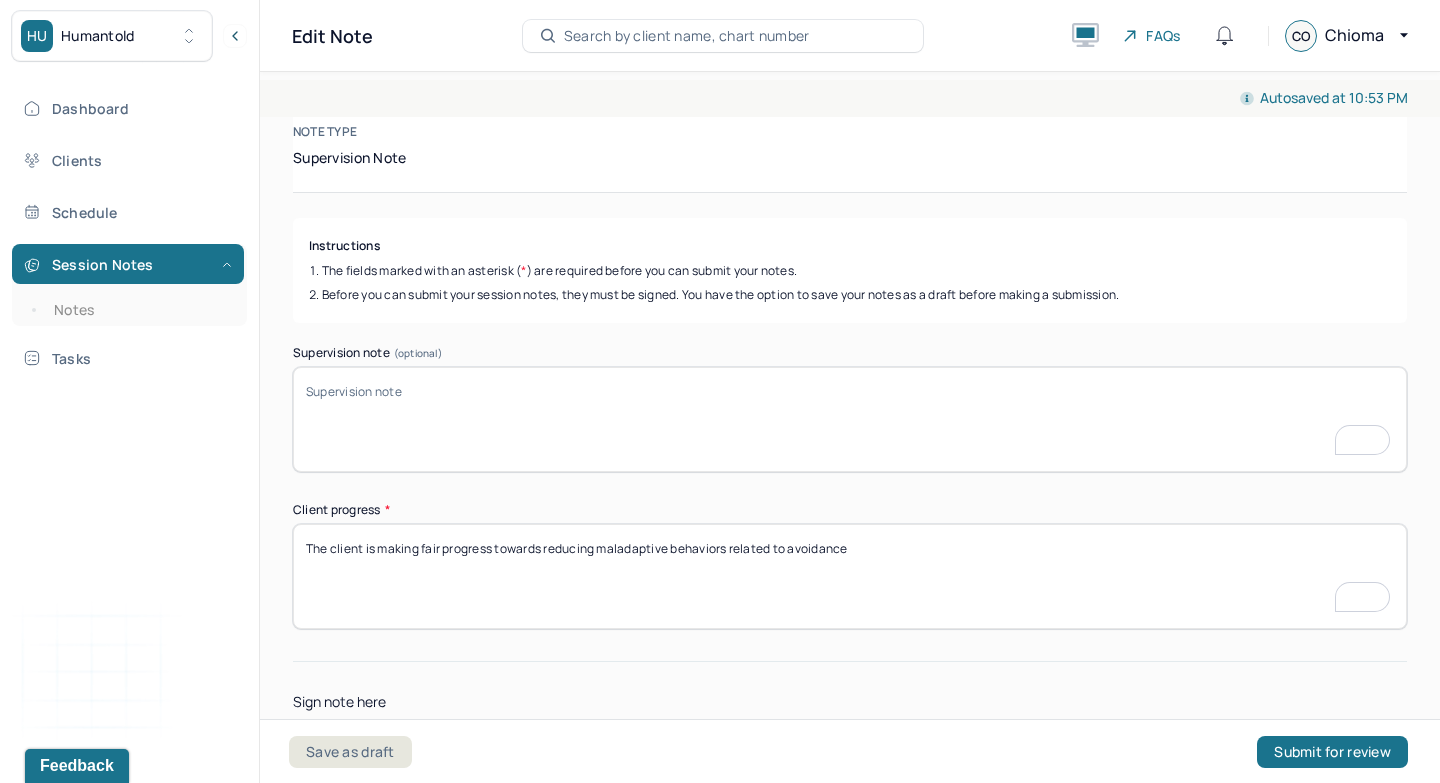 type on "The client is making fair progress towards reducing maladaptive behaviors related to avoidance" 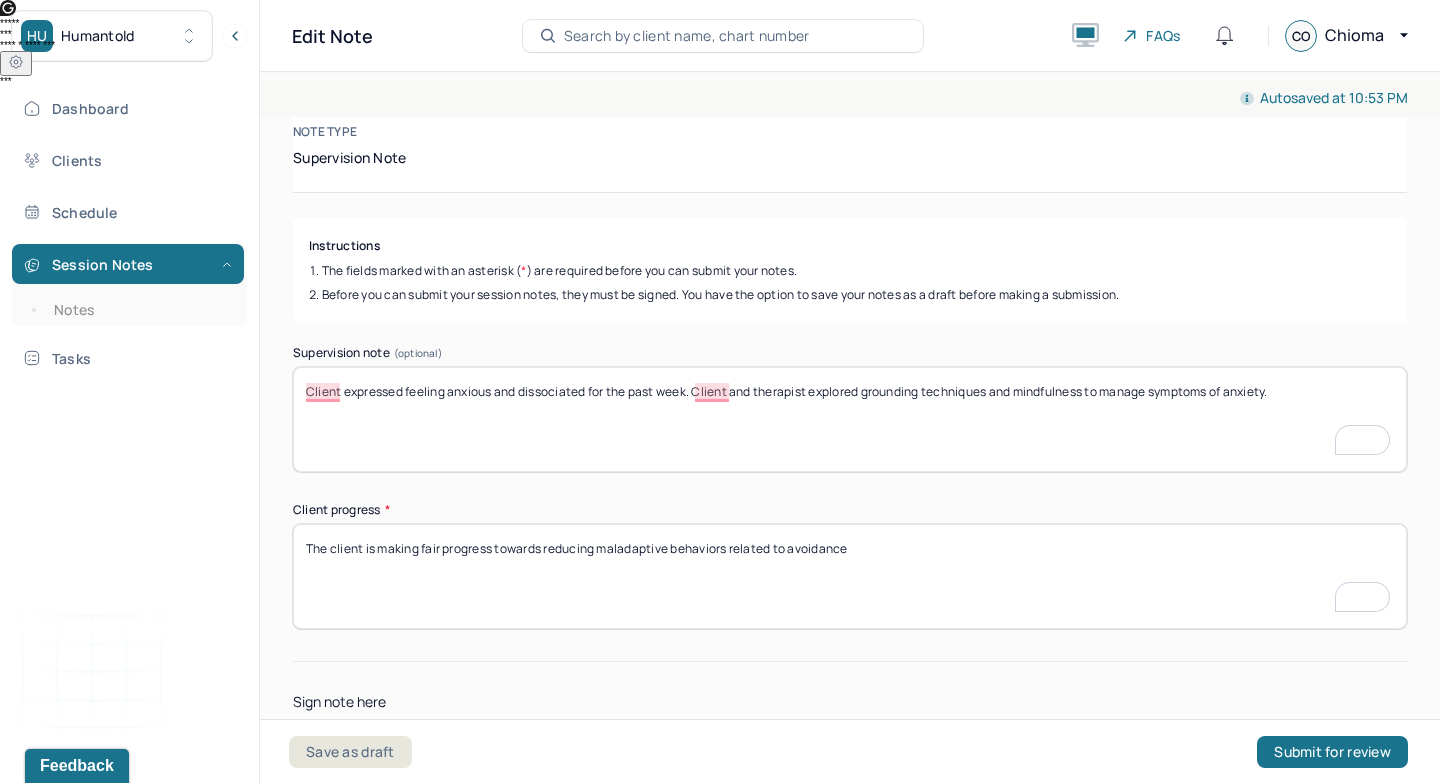 click on "Client expressed feeling anxious and dissociated for the past week. Client and therapist explored grounding techniques and mindfulness to manage symptoms of anxiety." at bounding box center [850, 419] 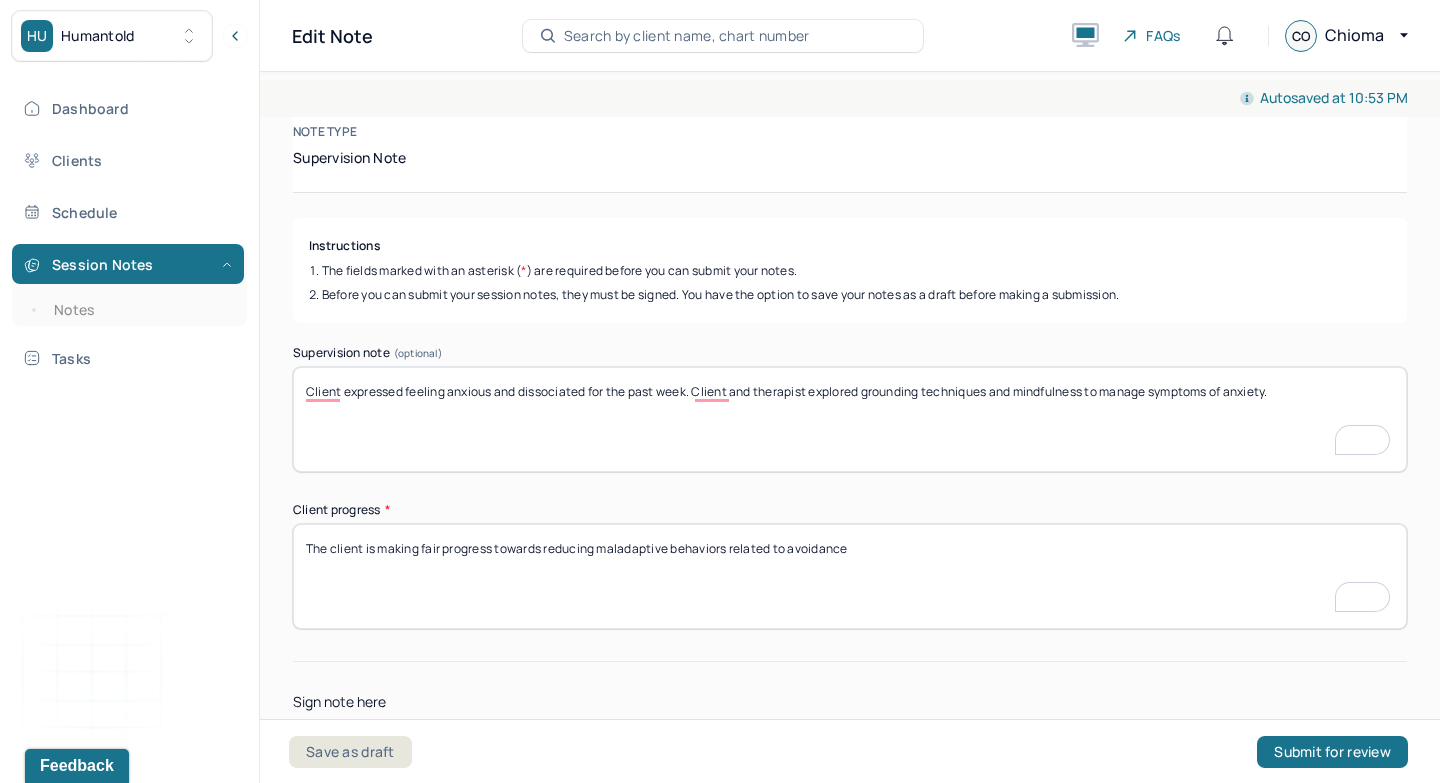 click on "Client expressed feeling anxious and dissociated for the past week. Client and therapist explored grounding techniques and mindfulness to manage symptoms of anxiety." at bounding box center (850, 419) 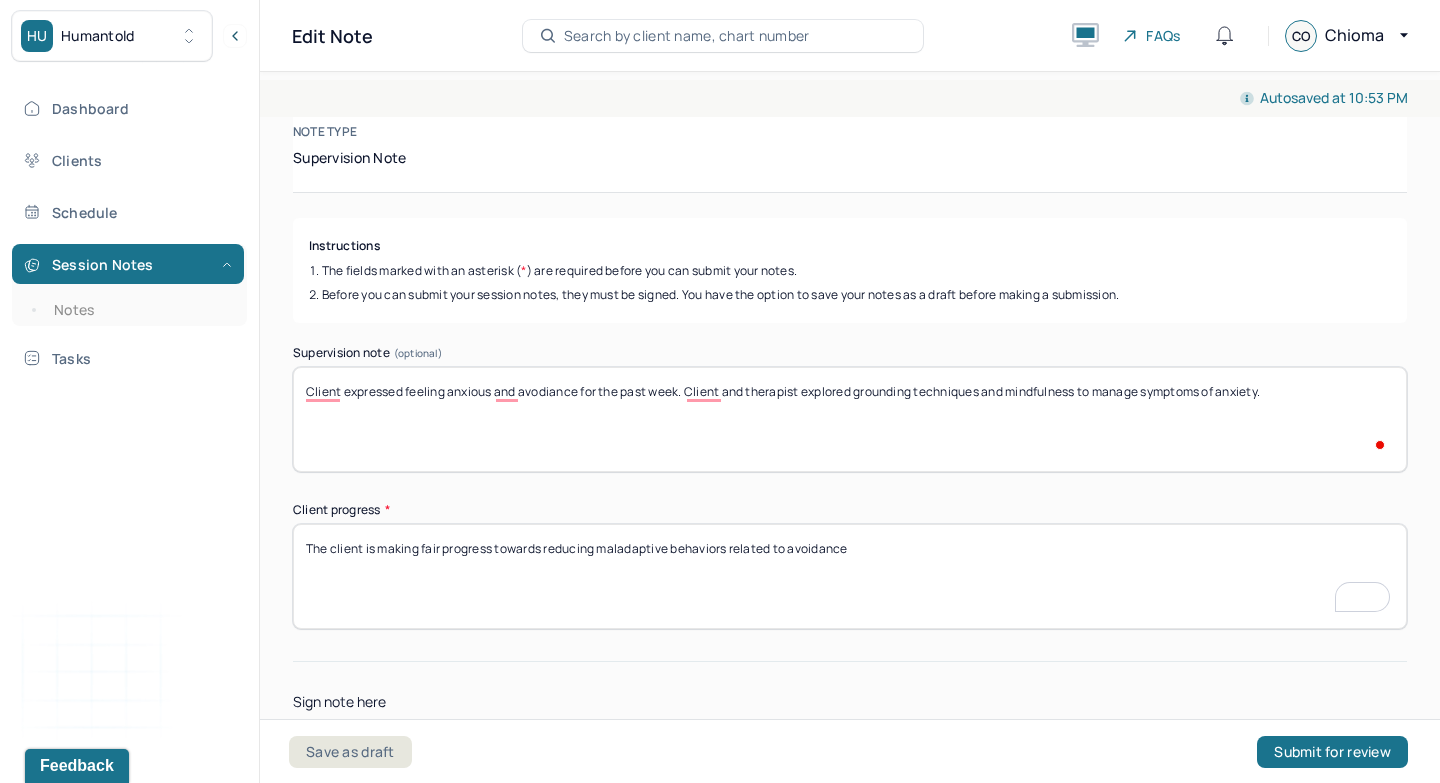 click on "Client expressed feeling anxious and dissociated for the past week. Client and therapist explored grounding techniques and mindfulness to manage symptoms of anxiety." at bounding box center [850, 419] 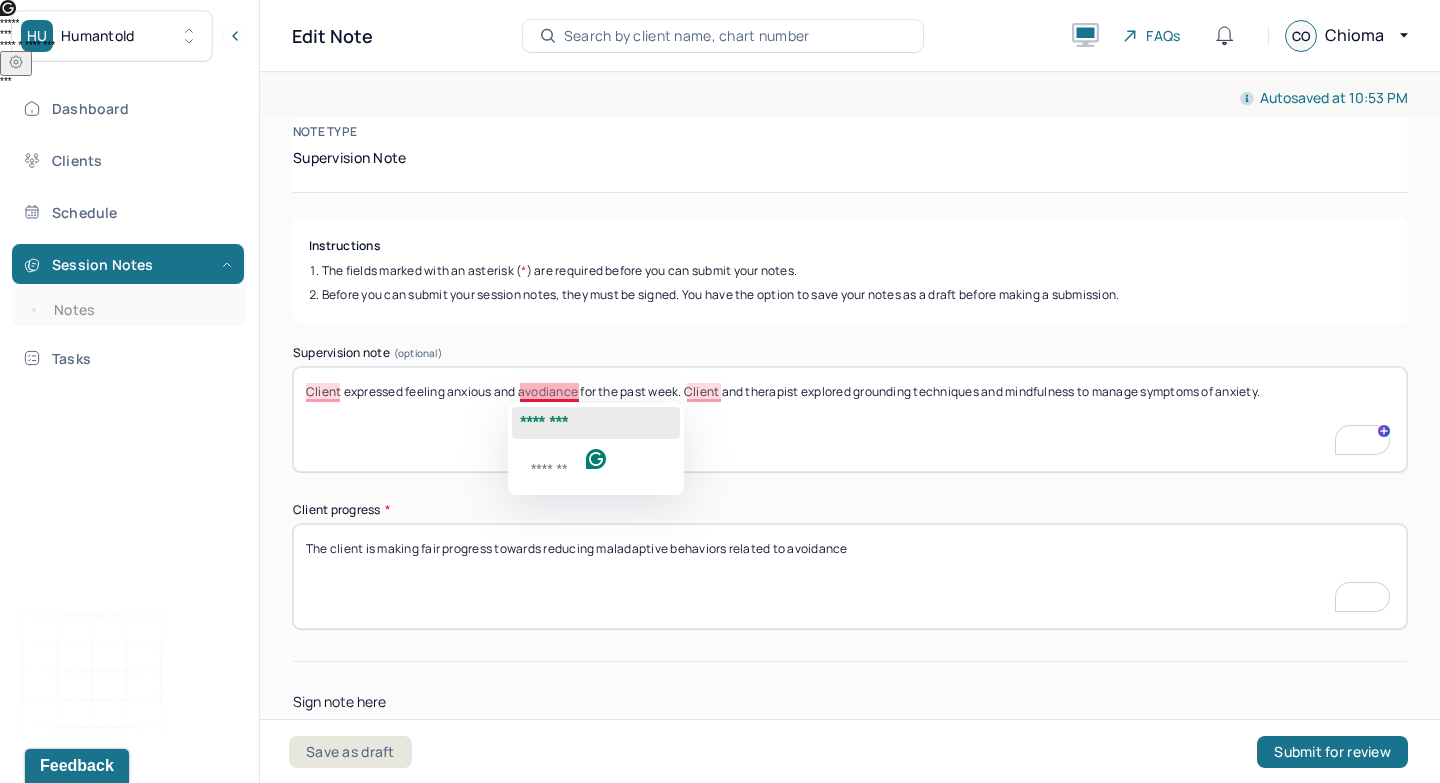click on "********" 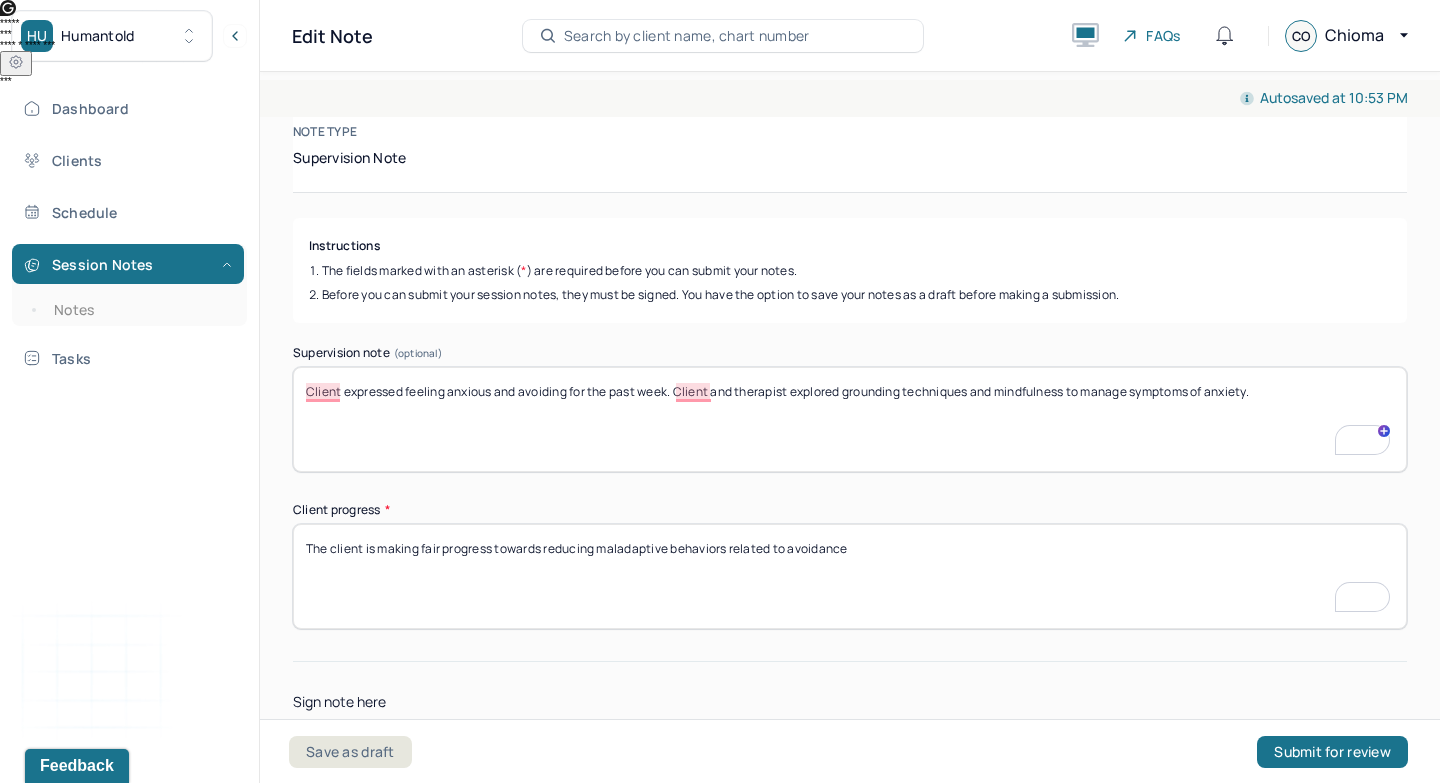click on "Client expressed feeling anxious and avodiance for the past week. Client and therapist explored grounding techniques and mindfulness to manage symptoms of anxiety." at bounding box center [850, 419] 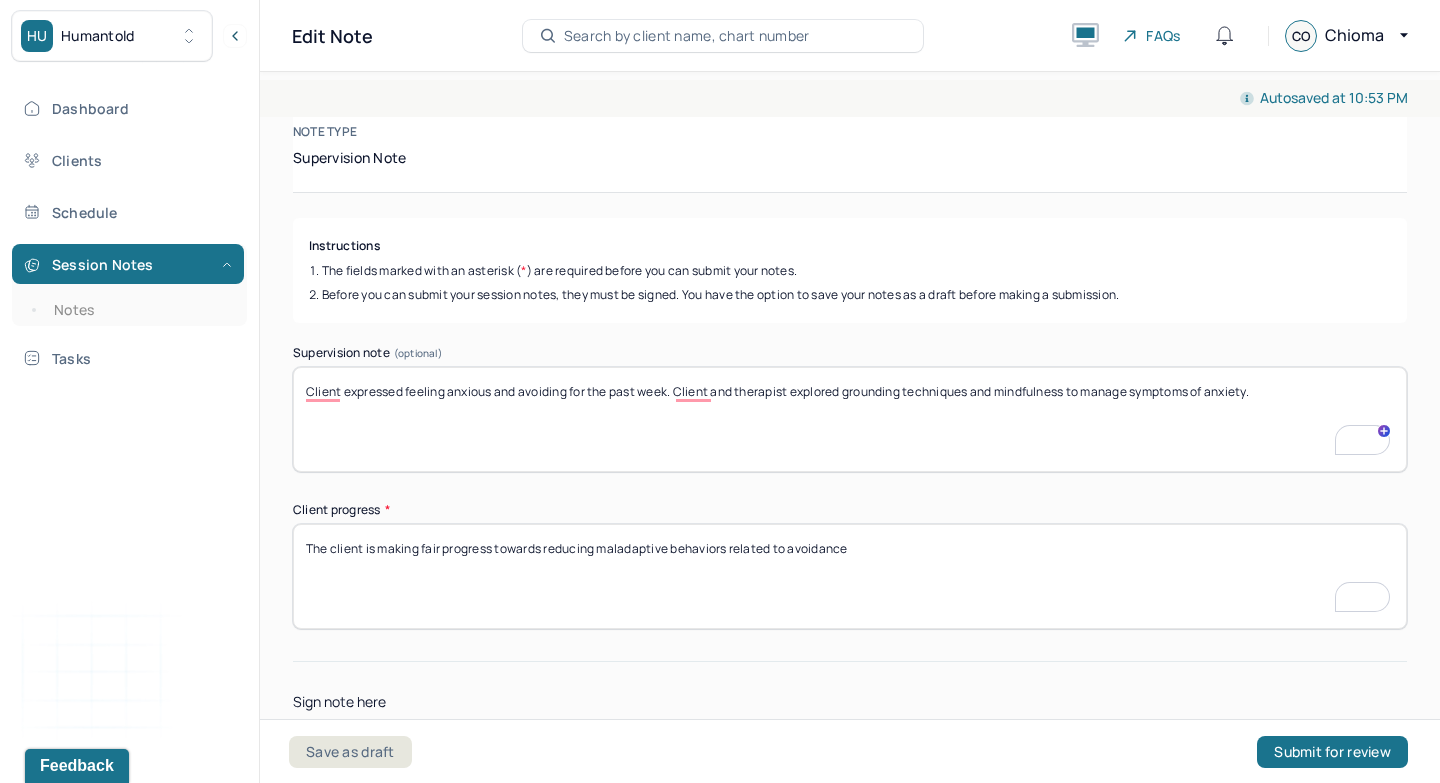 click on "Client expressed feeling anxious and avodiance for the past week. Client and therapist explored grounding techniques and mindfulness to manage symptoms of anxiety." at bounding box center (850, 419) 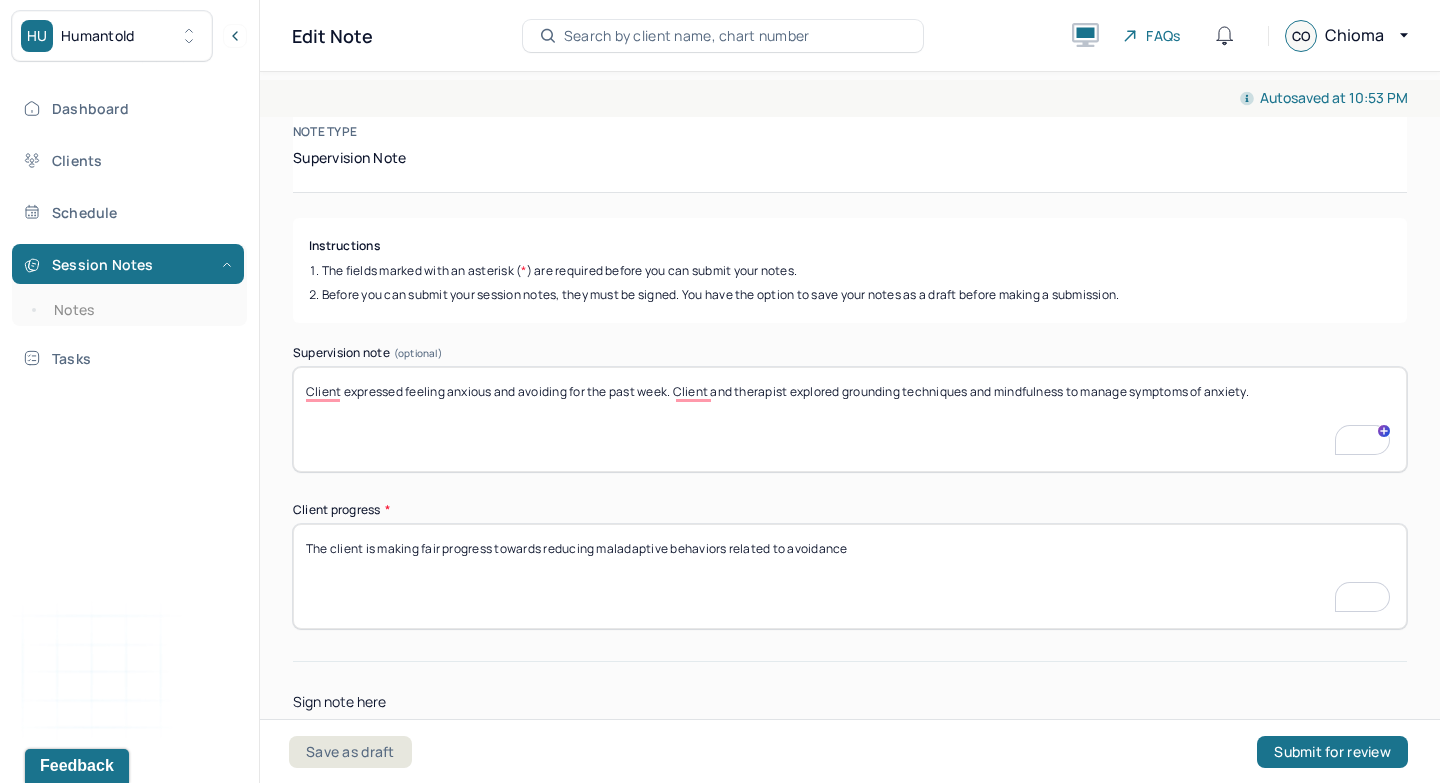 type on "Client expressed feeling anxious and avoiding for the past week. Client and therapist explored grounding techniques and mindfulness to manage symptoms of anxiety." 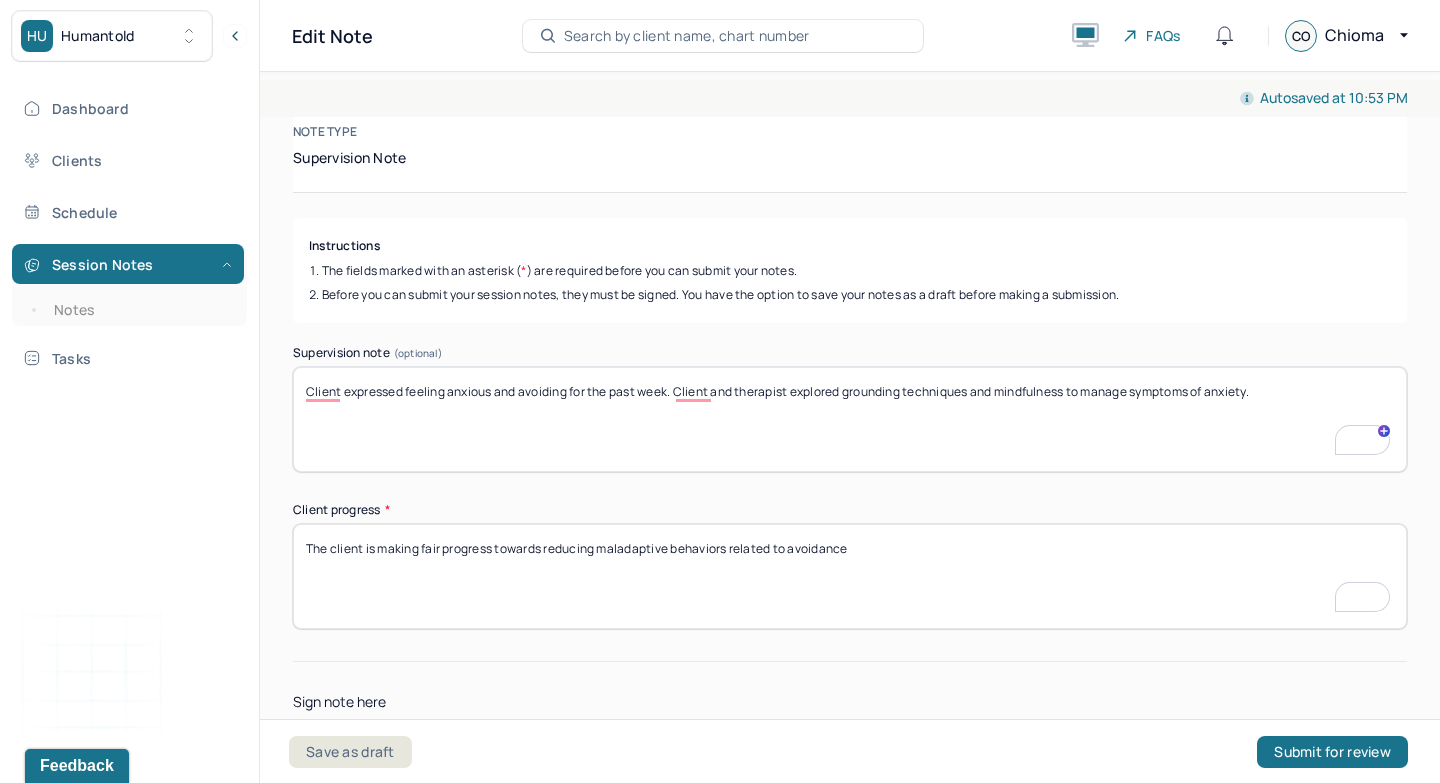 click on "The client is making fair progress towards reducing maladaptive behaviors related to avoidance" at bounding box center [850, 576] 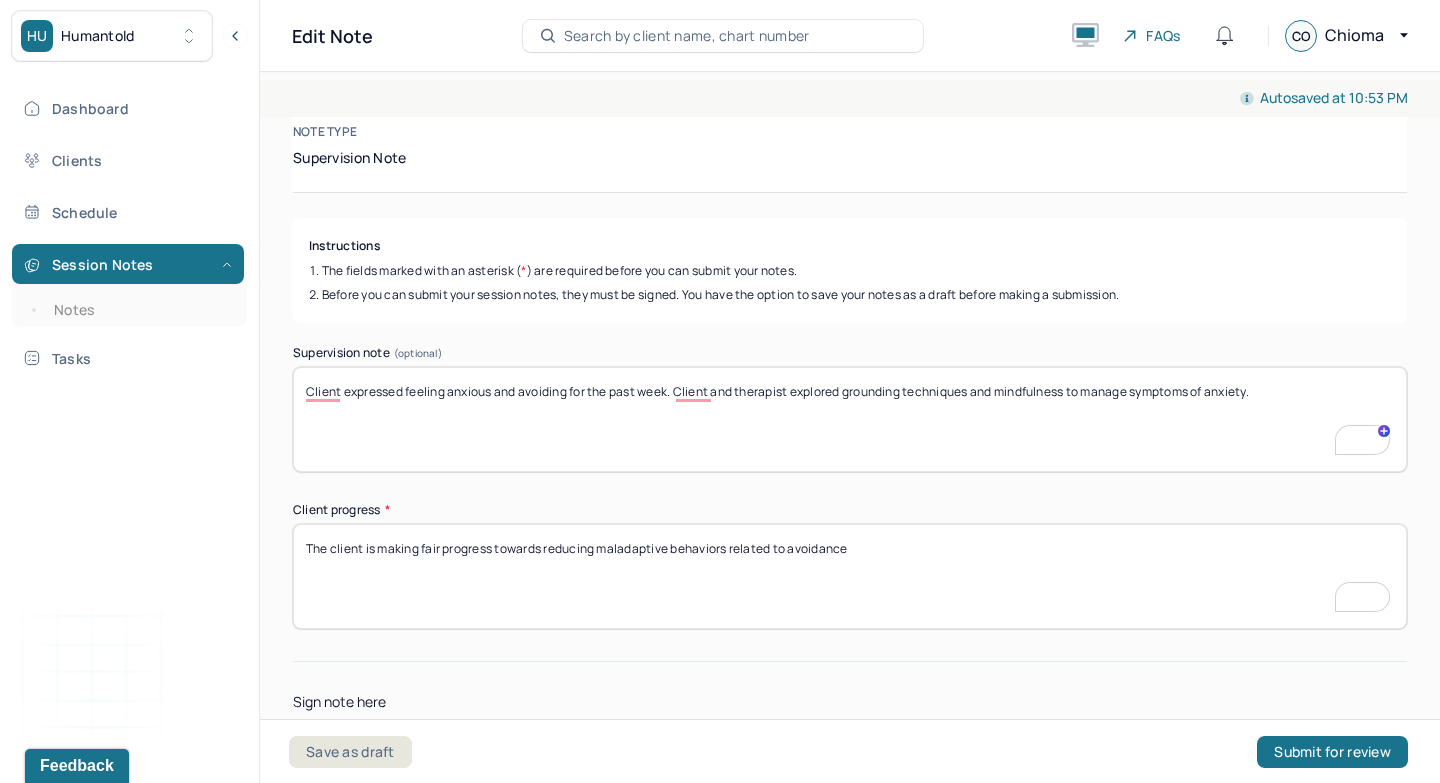 click on "The client is making fair progress towards reducing maladaptive behaviors related to avoidance" at bounding box center [850, 576] 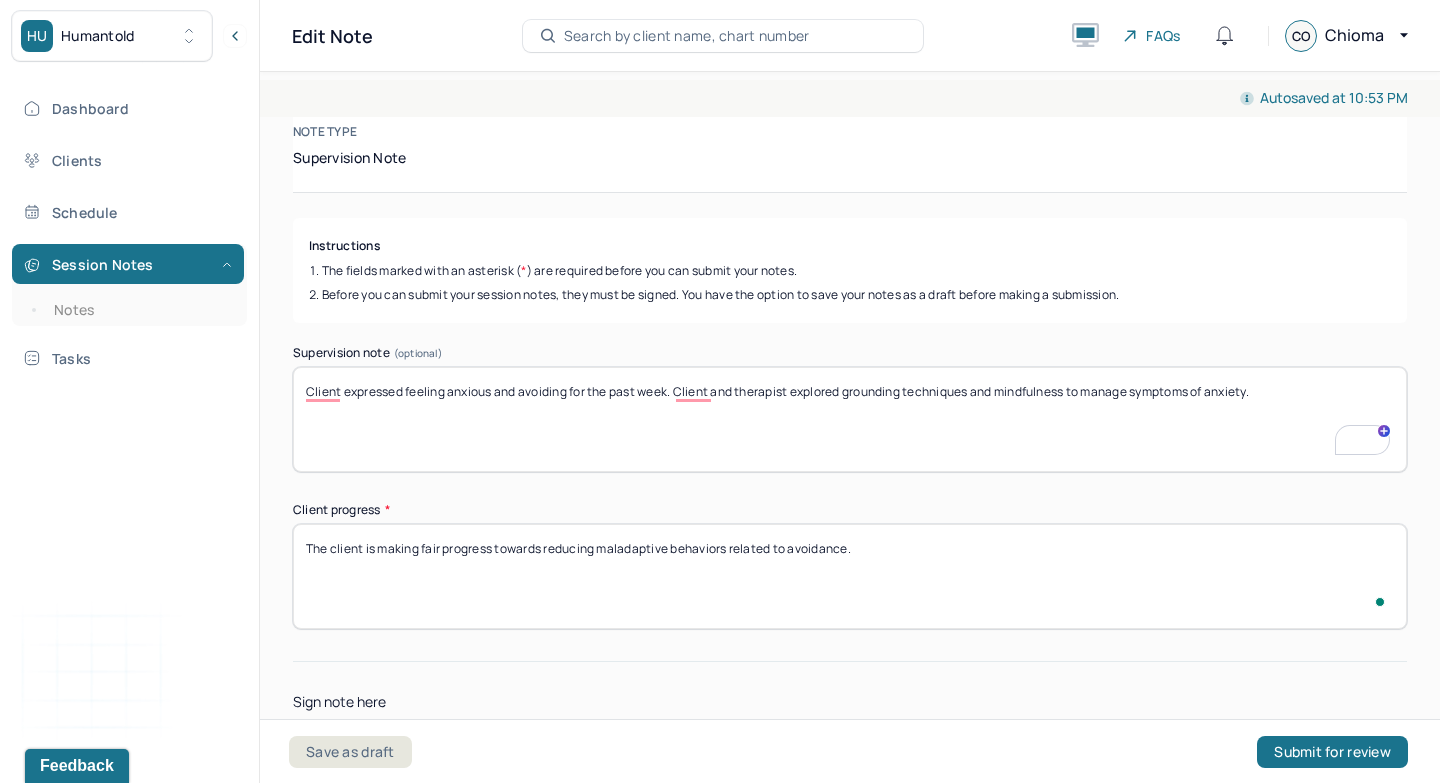 click on "The client is making fair progress towards reducing maladaptive behaviors related to avoidance" at bounding box center [850, 576] 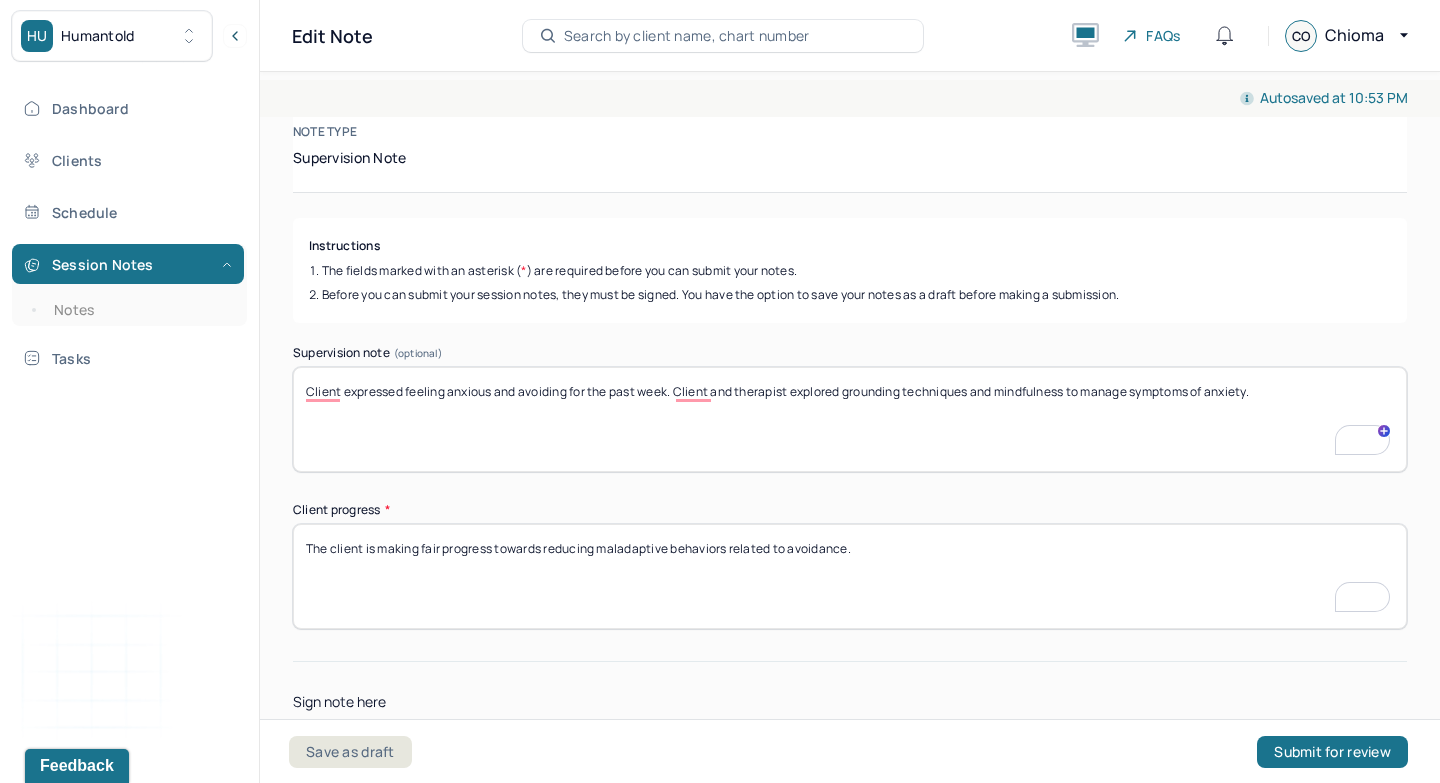 click on "The client is making fair progress towards reducing maladaptive behaviors related to avoidance" at bounding box center (850, 576) 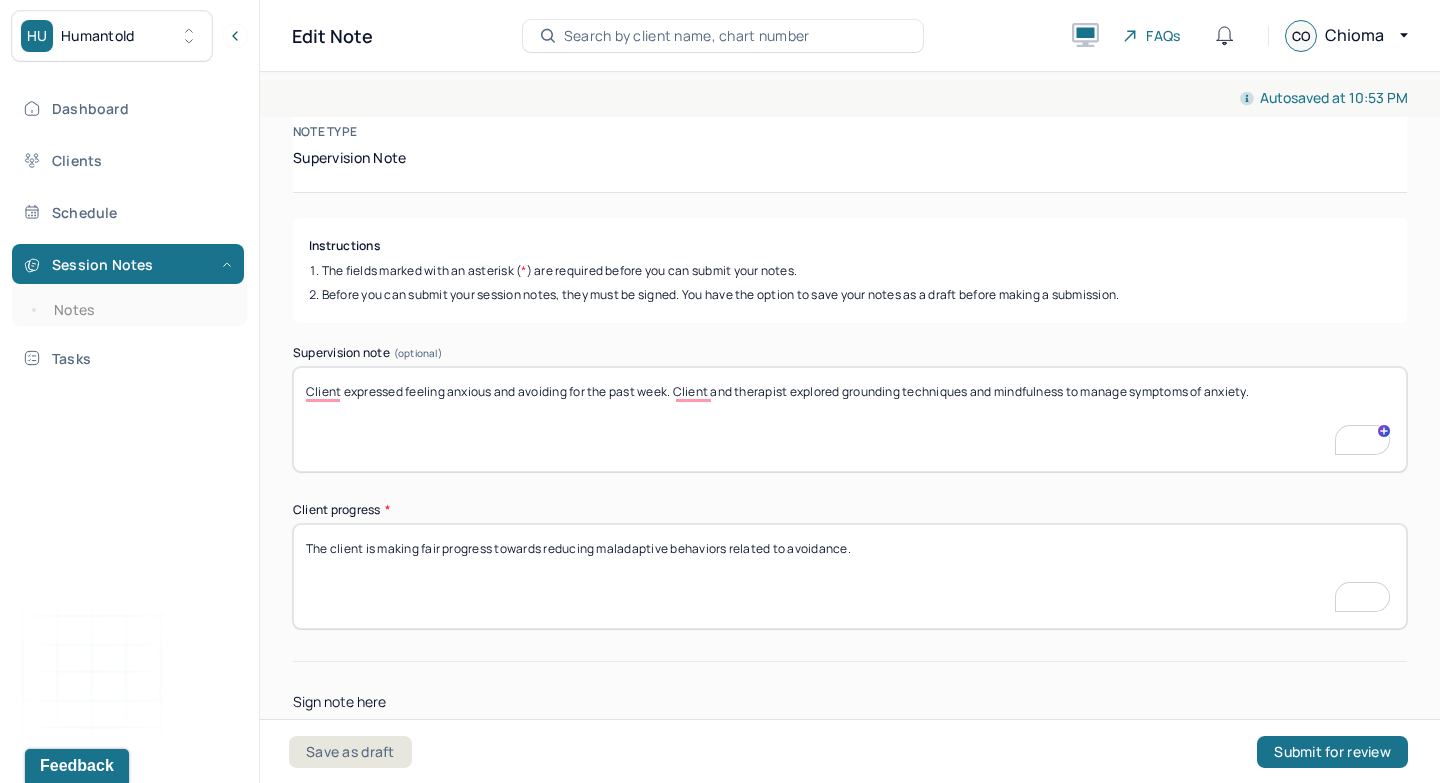 click on "The client is making fair progress towards reducing maladaptive behaviors related to avoidance." at bounding box center (850, 576) 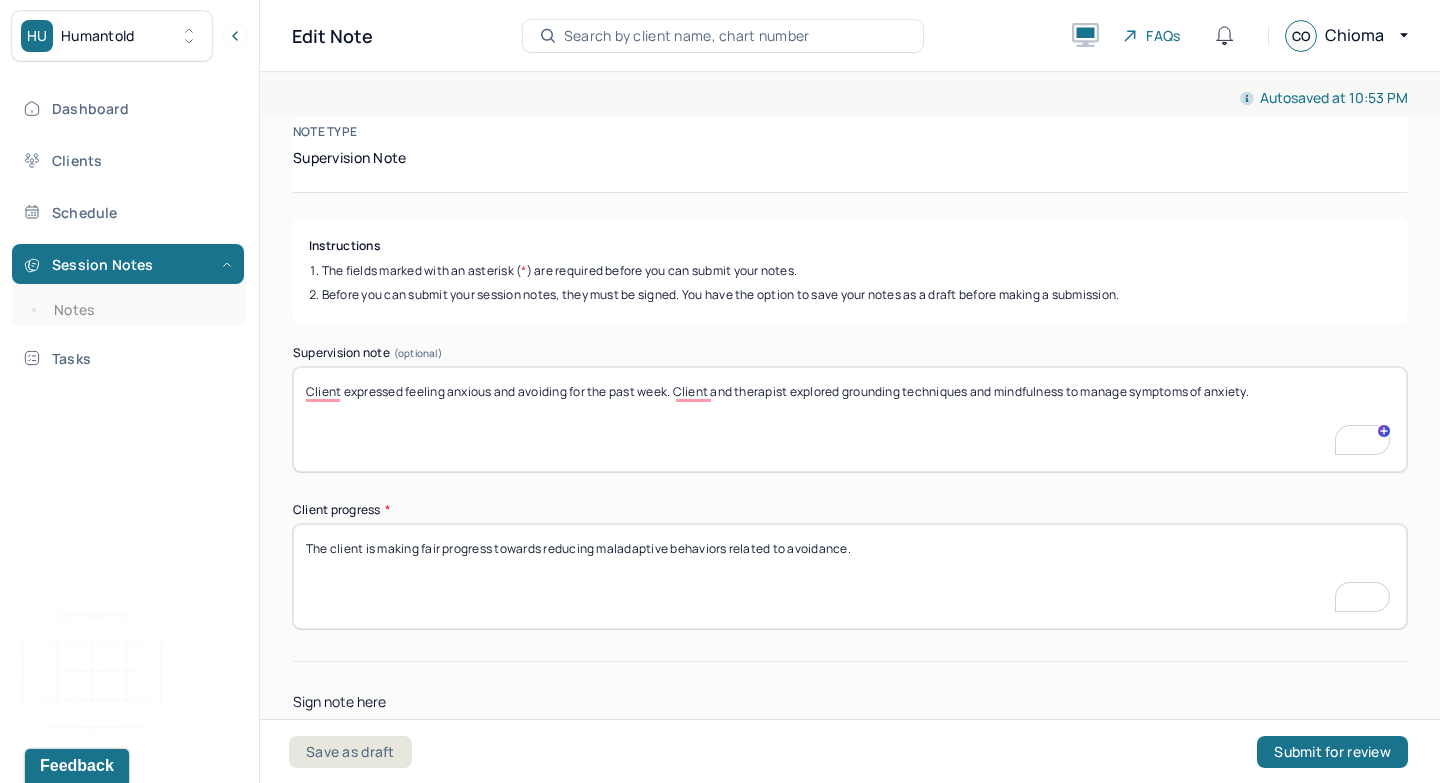click on "The client is making fair progress towards reducing maladaptive behaviors related to avoidance." at bounding box center [850, 576] 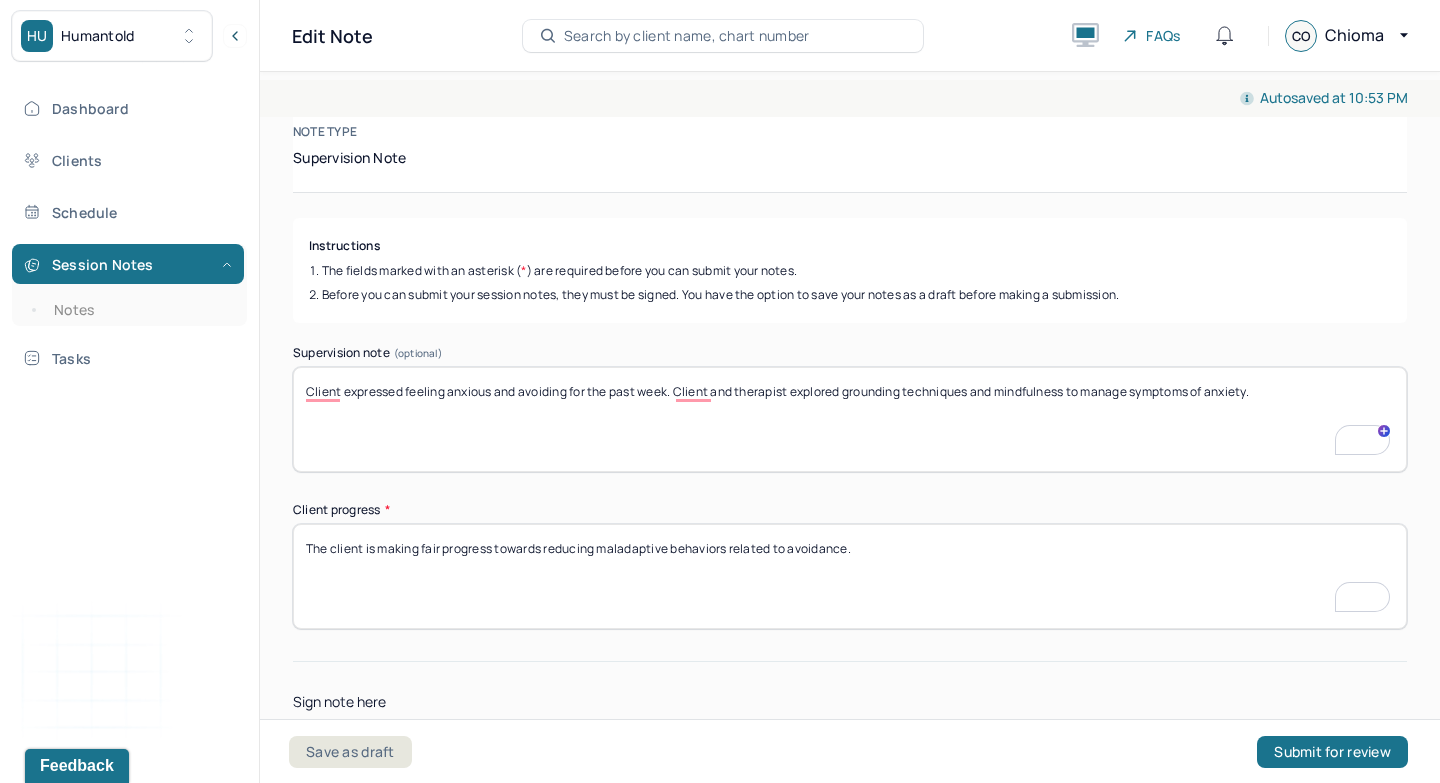 type on "The client is making fair progress towards reducing maladaptive behaviors related to avoidance." 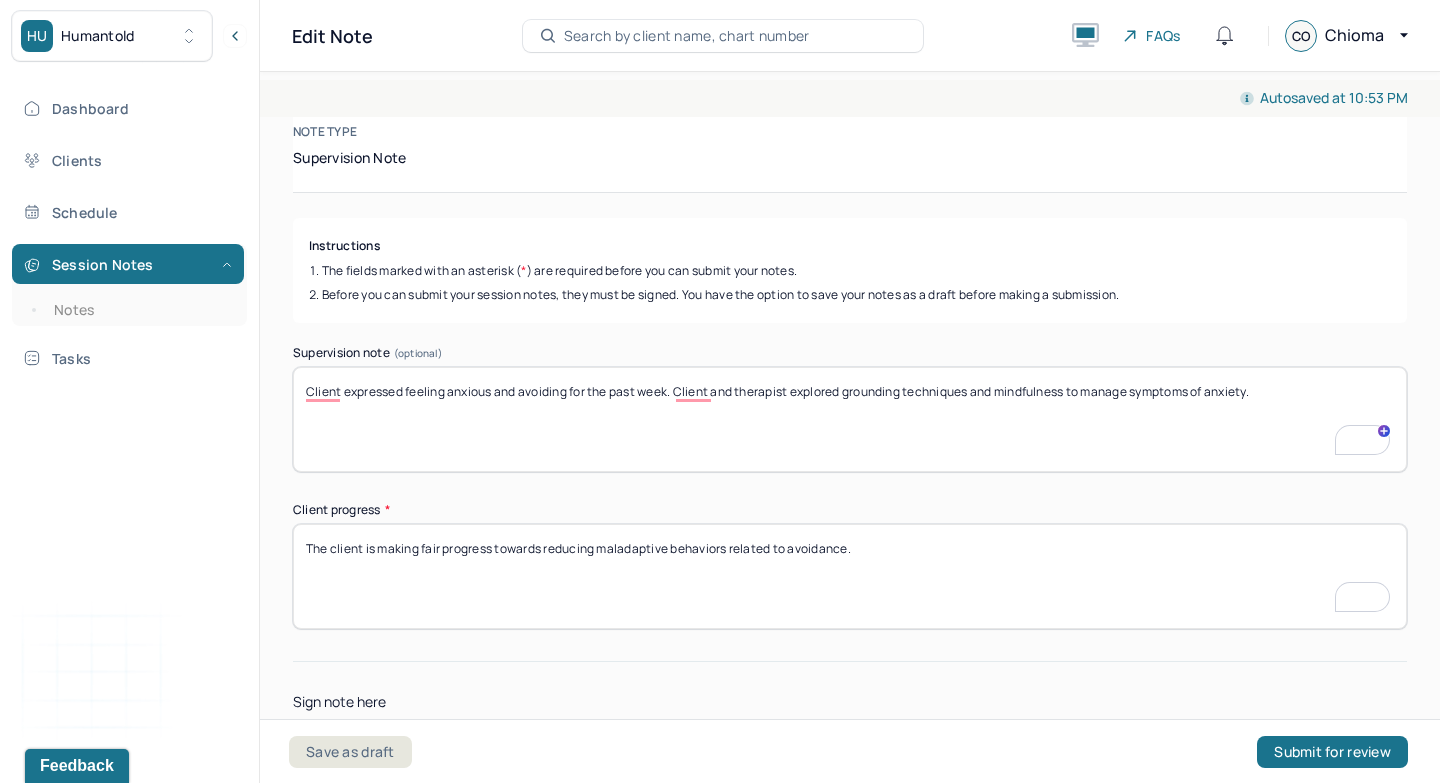 click on "Client expressed feeling anxious and avoiding for the past week. Client and therapist explored grounding techniques and mindfulness to manage symptoms of anxiety." at bounding box center [850, 419] 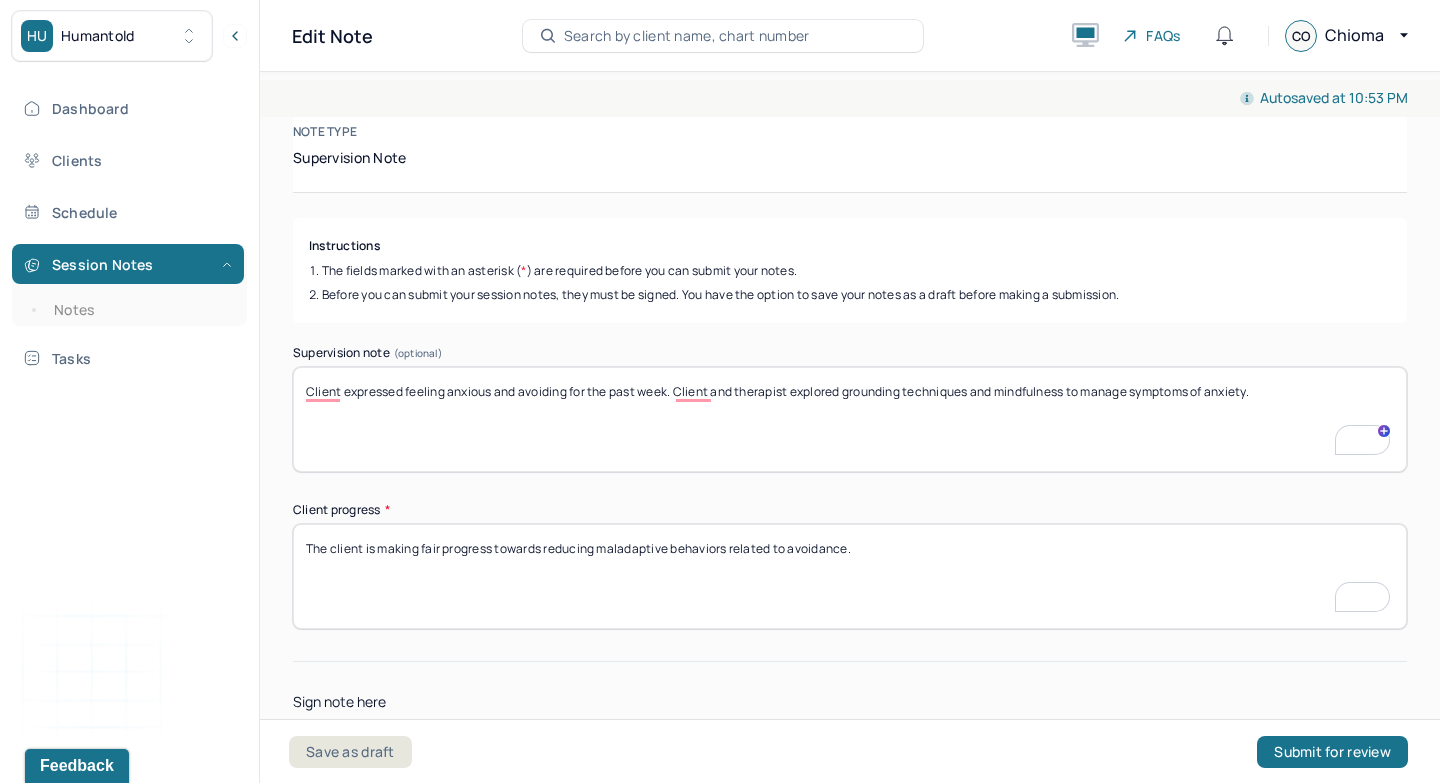 paste on "ance" 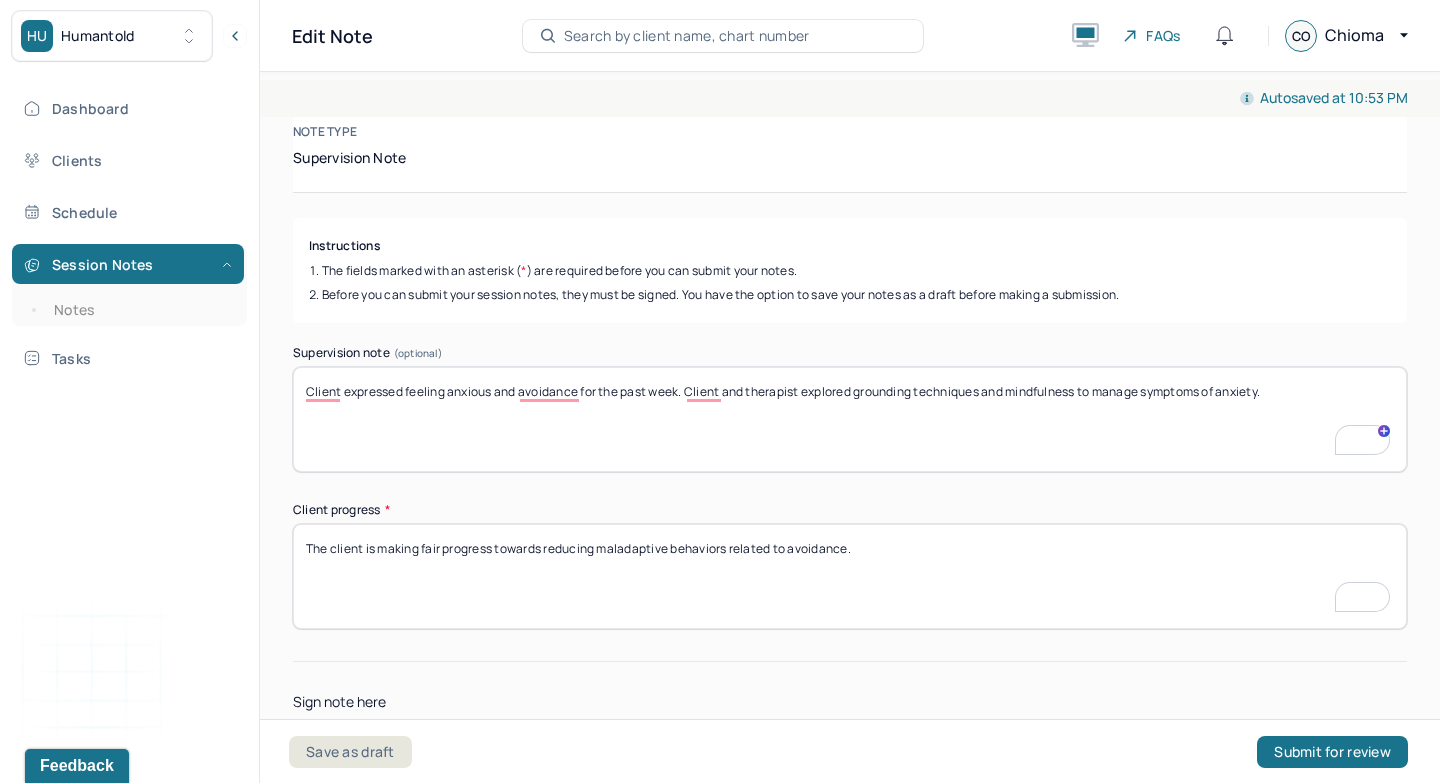 click on "Client expressed feeling anxious and avoiding for the past week. Client and therapist explored grounding techniques and mindfulness to manage symptoms of anxiety." at bounding box center (850, 419) 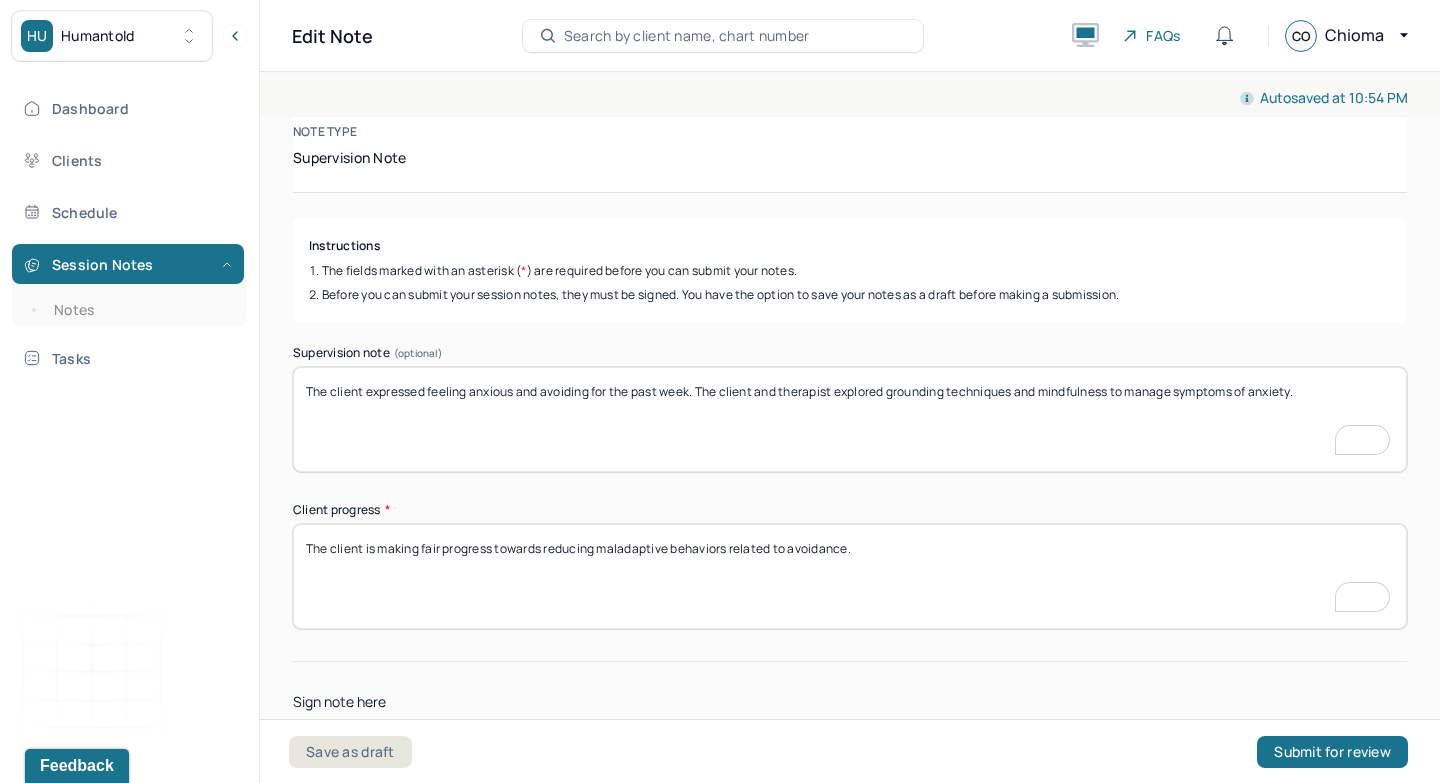 click on "Client expressed feeling anxious and avoidance for the past week. The client and therapist explored grounding techniques and mindfulness to manage symptoms of anxiety." at bounding box center [850, 419] 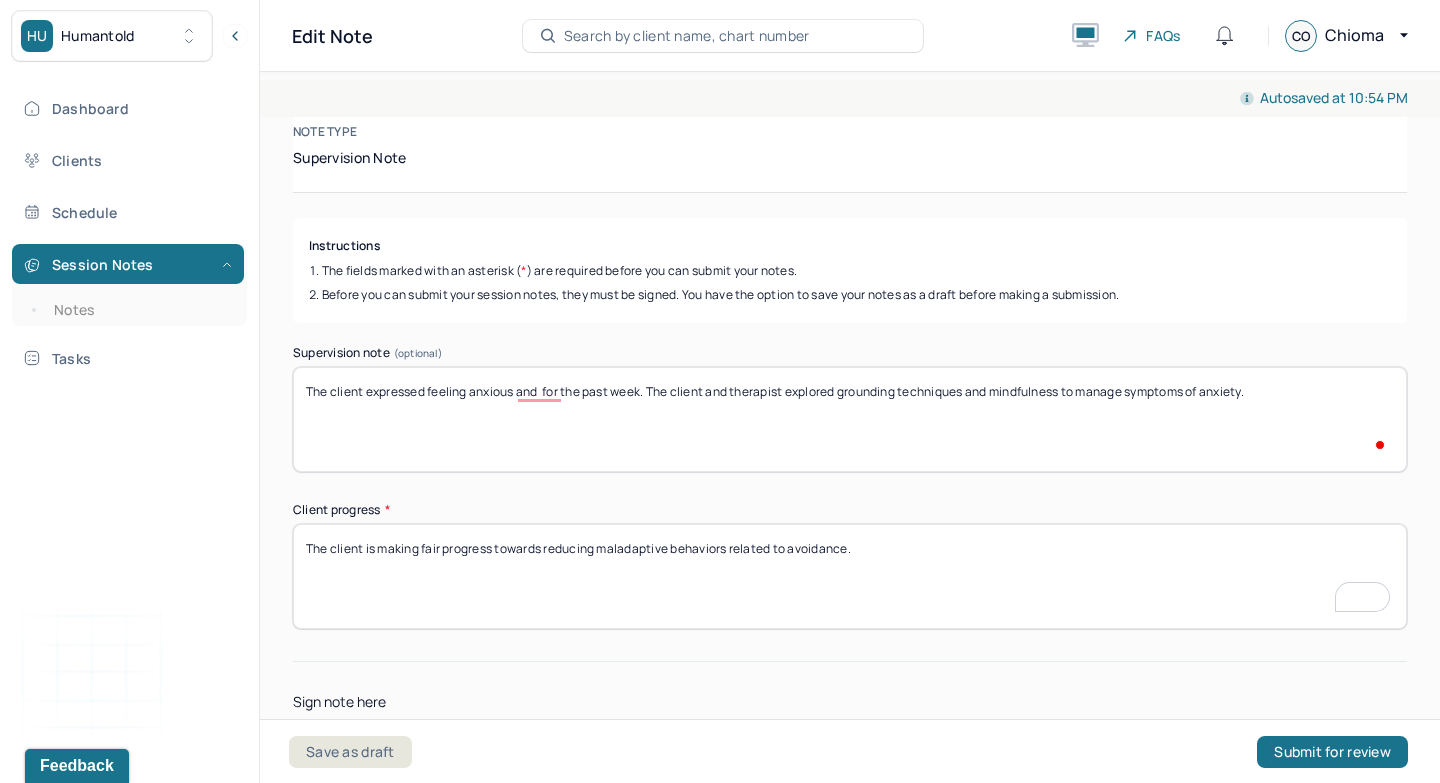 paste on "avoidance" 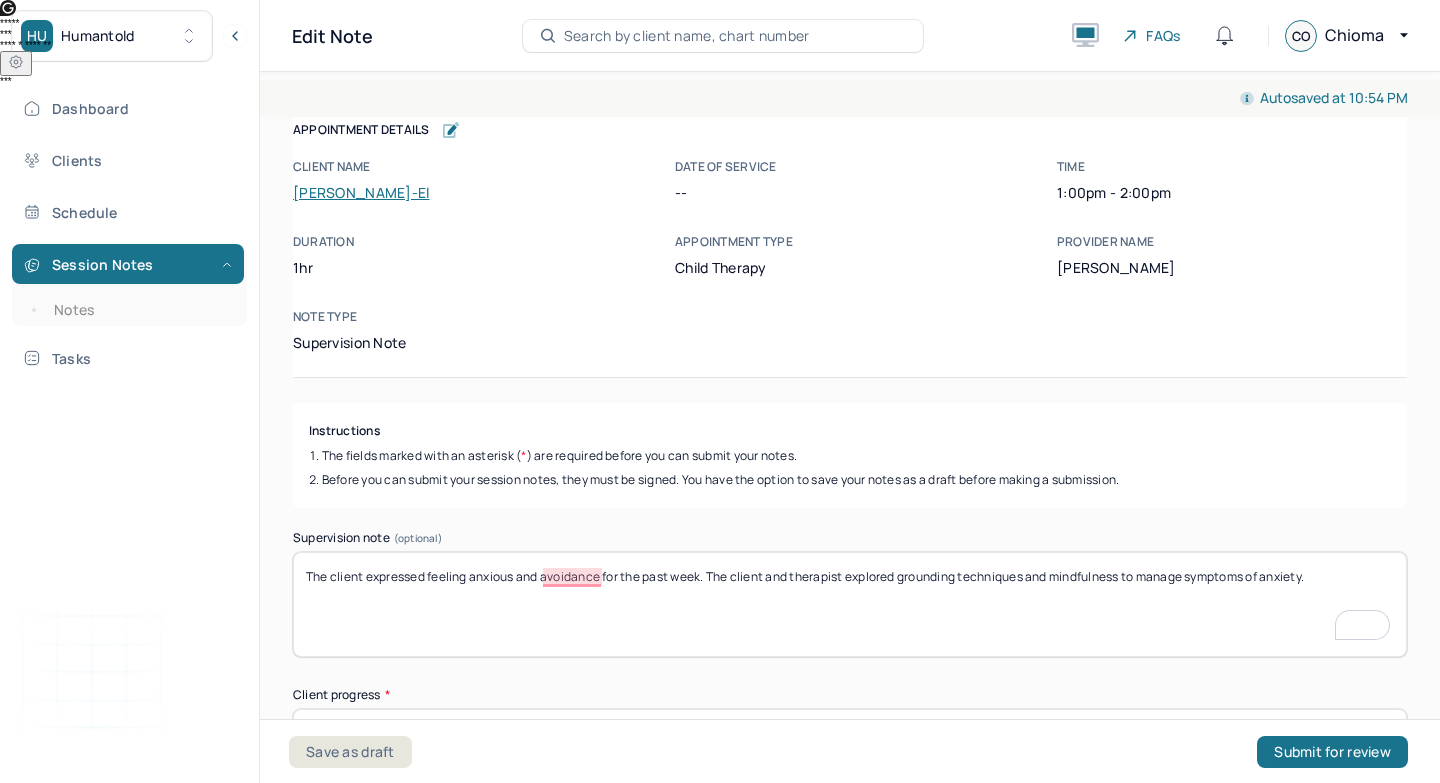 scroll, scrollTop: 0, scrollLeft: 0, axis: both 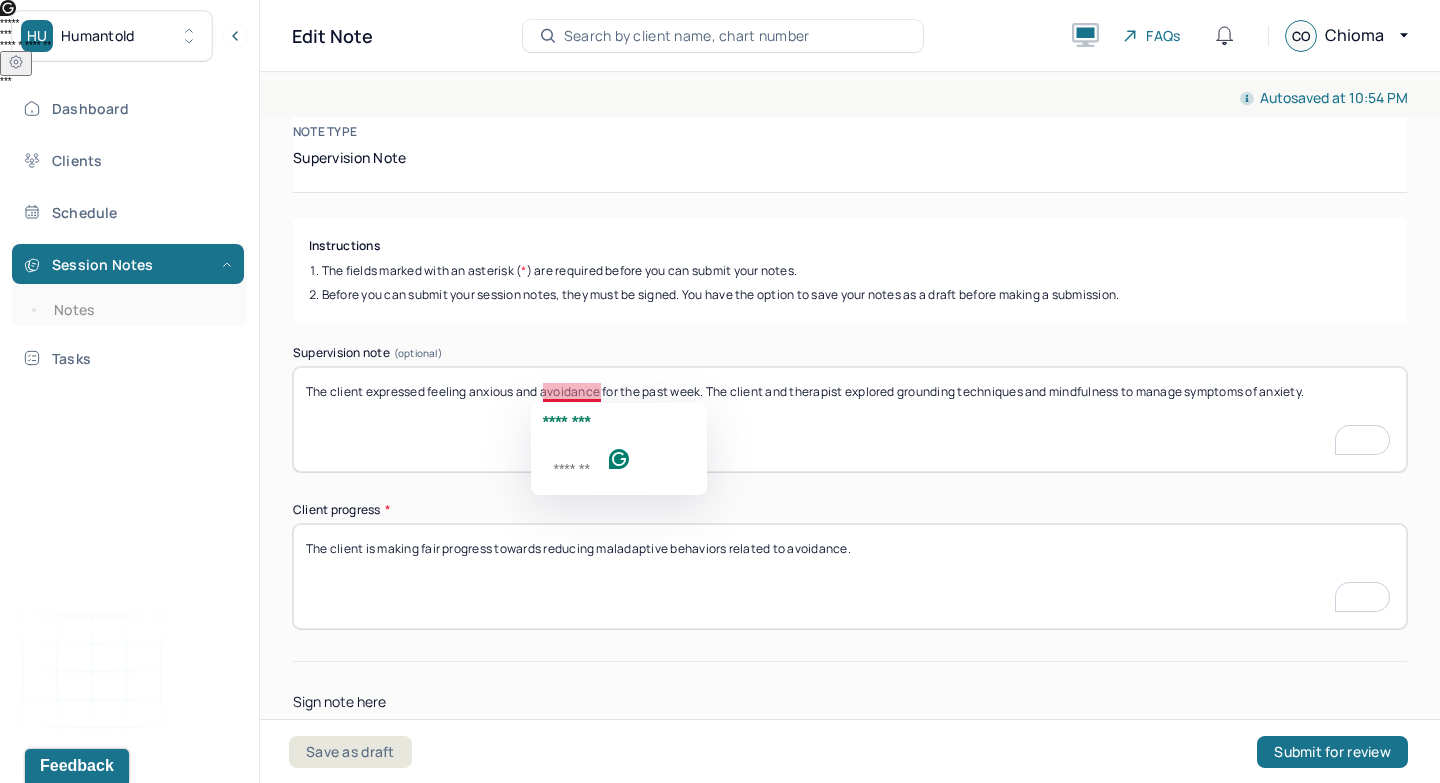 click on "The client expressed feeling anxious and avoidance for the past week. The client and therapist explored grounding techniques and mindfulness to manage symptoms of anxiety." at bounding box center (850, 419) 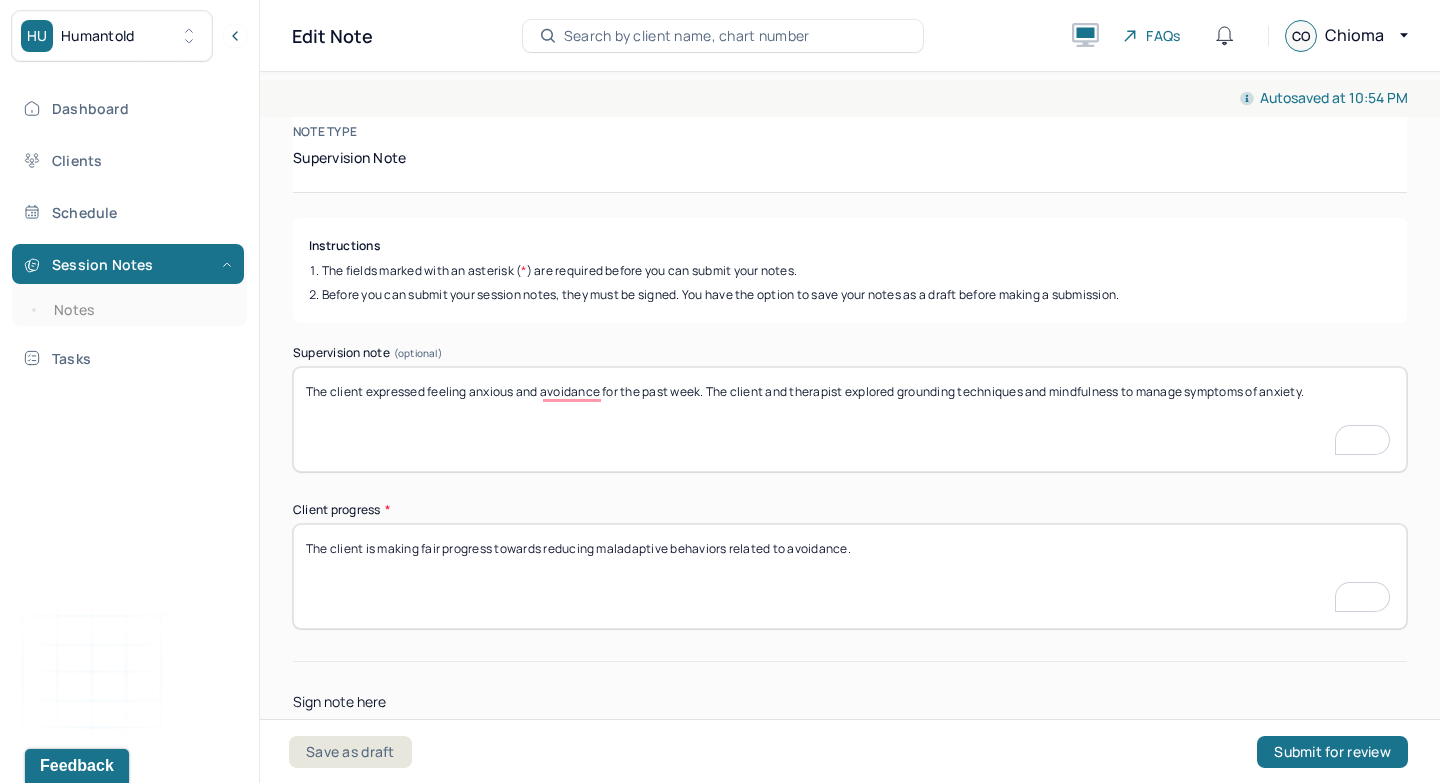 click on "The client expressed feeling anxious and avoidance for the past week. The client and therapist explored grounding techniques and mindfulness to manage symptoms of anxiety." at bounding box center (850, 419) 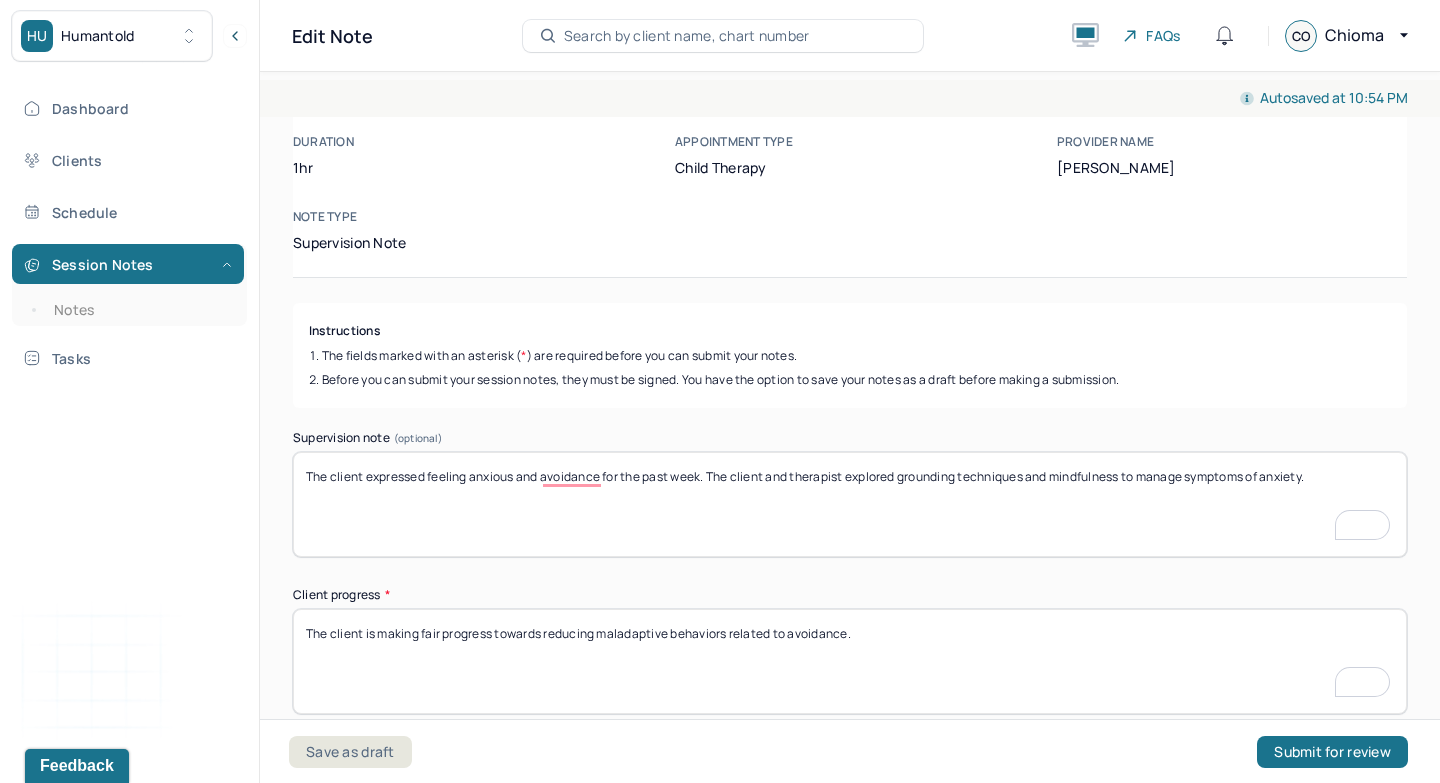 scroll, scrollTop: 97, scrollLeft: 0, axis: vertical 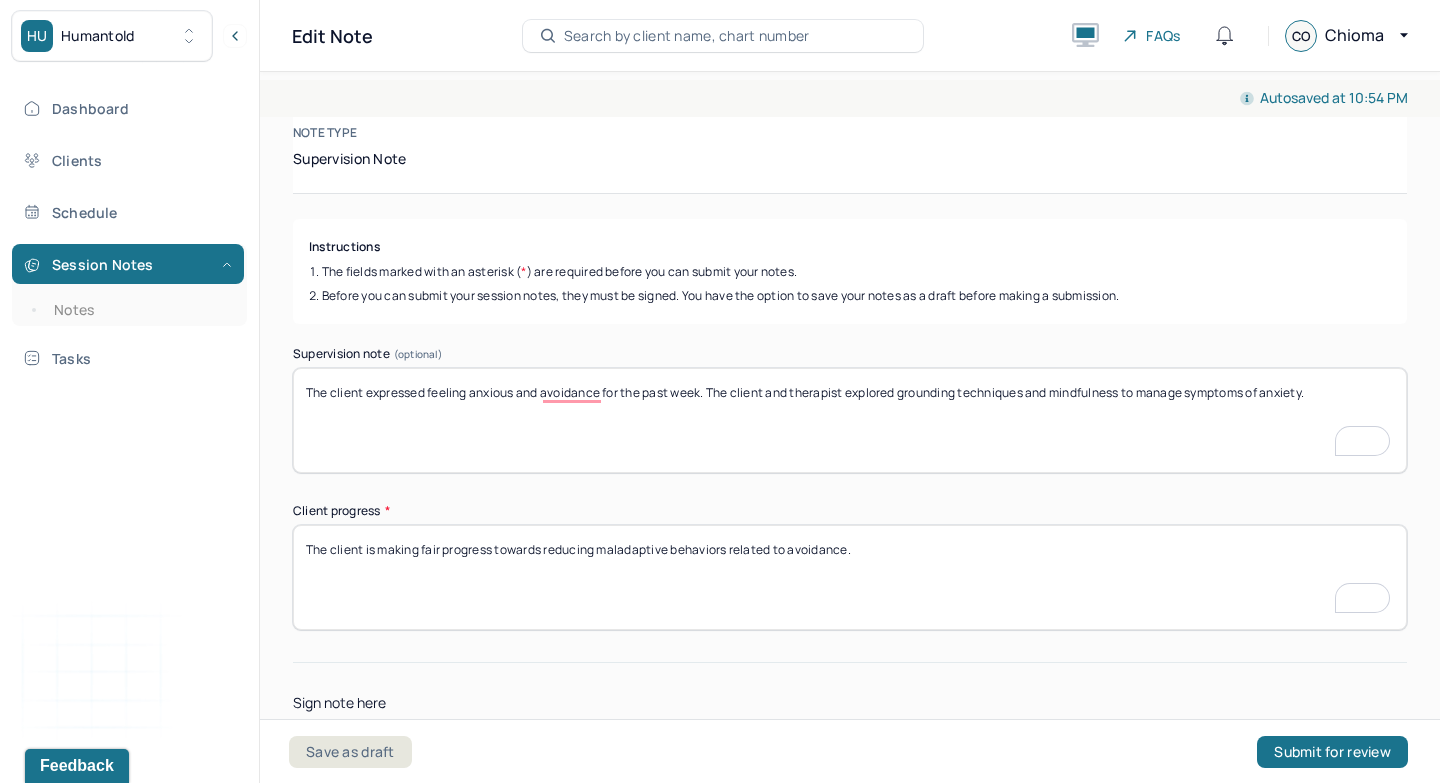 click on "The client expressed feeling anxious and avoidance for the past week. The client and therapist explored grounding techniques and mindfulness to manage symptoms of anxiety." at bounding box center (850, 420) 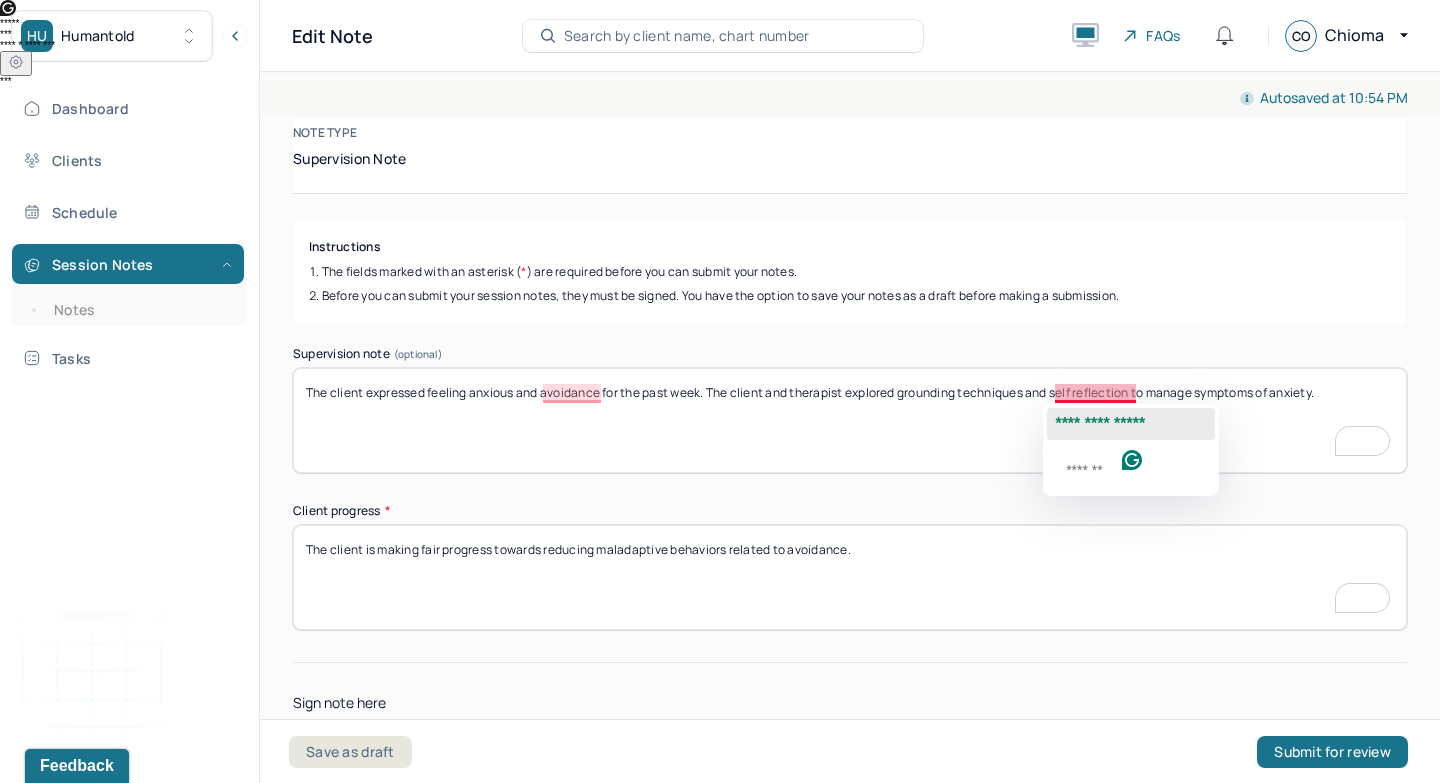 click on "**********" 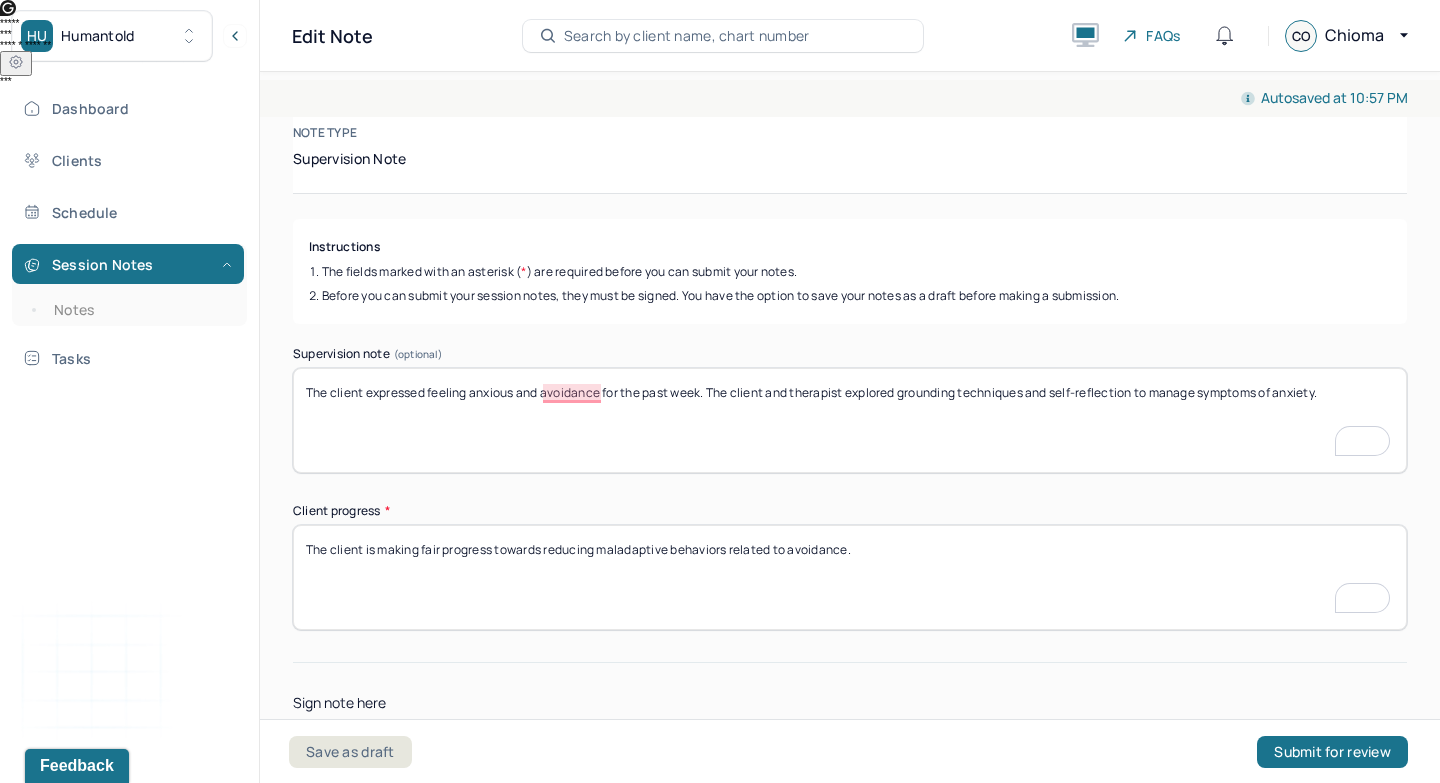 scroll, scrollTop: 249, scrollLeft: 0, axis: vertical 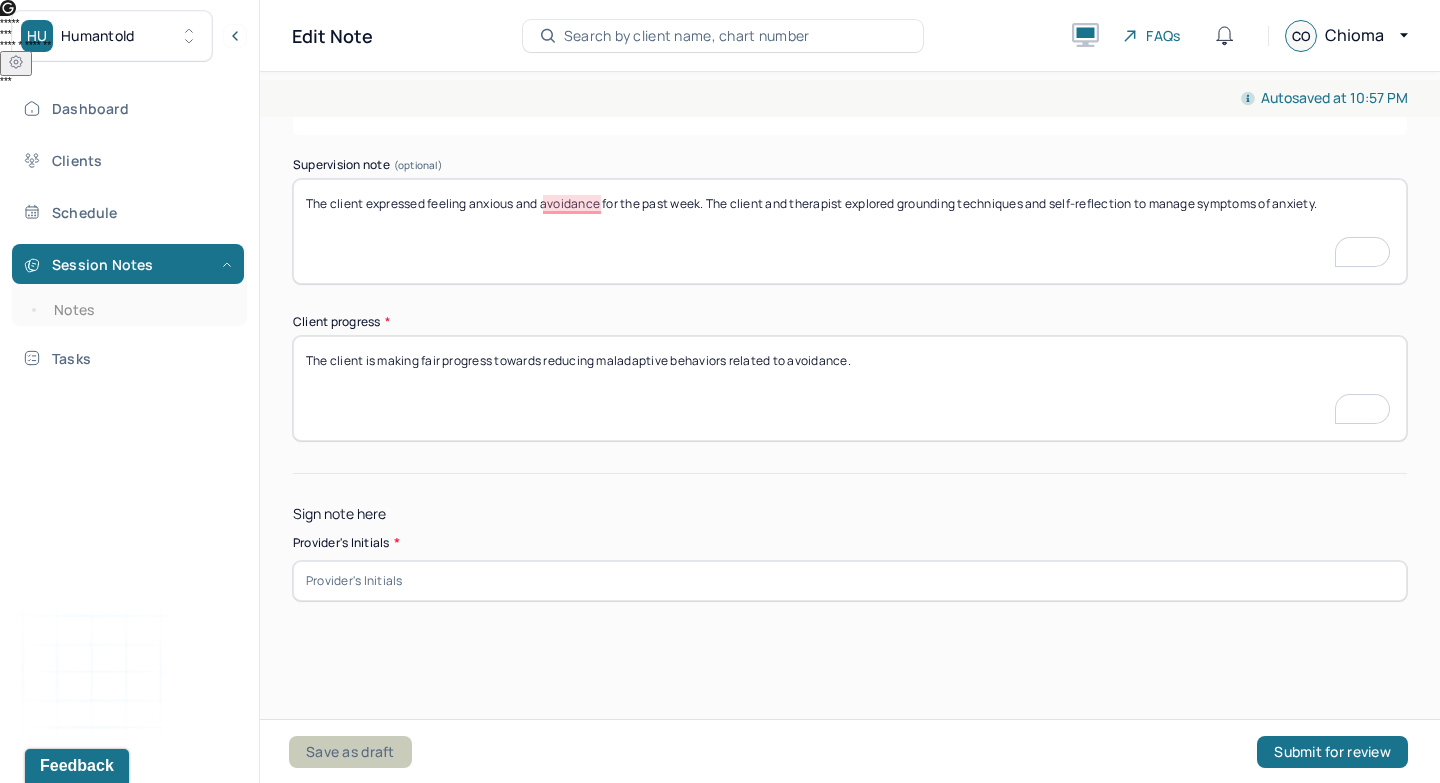 type on "The client expressed feeling anxious and avoidance for the past week. The client and therapist explored grounding techniques and self-reflection to manage symptoms of anxiety." 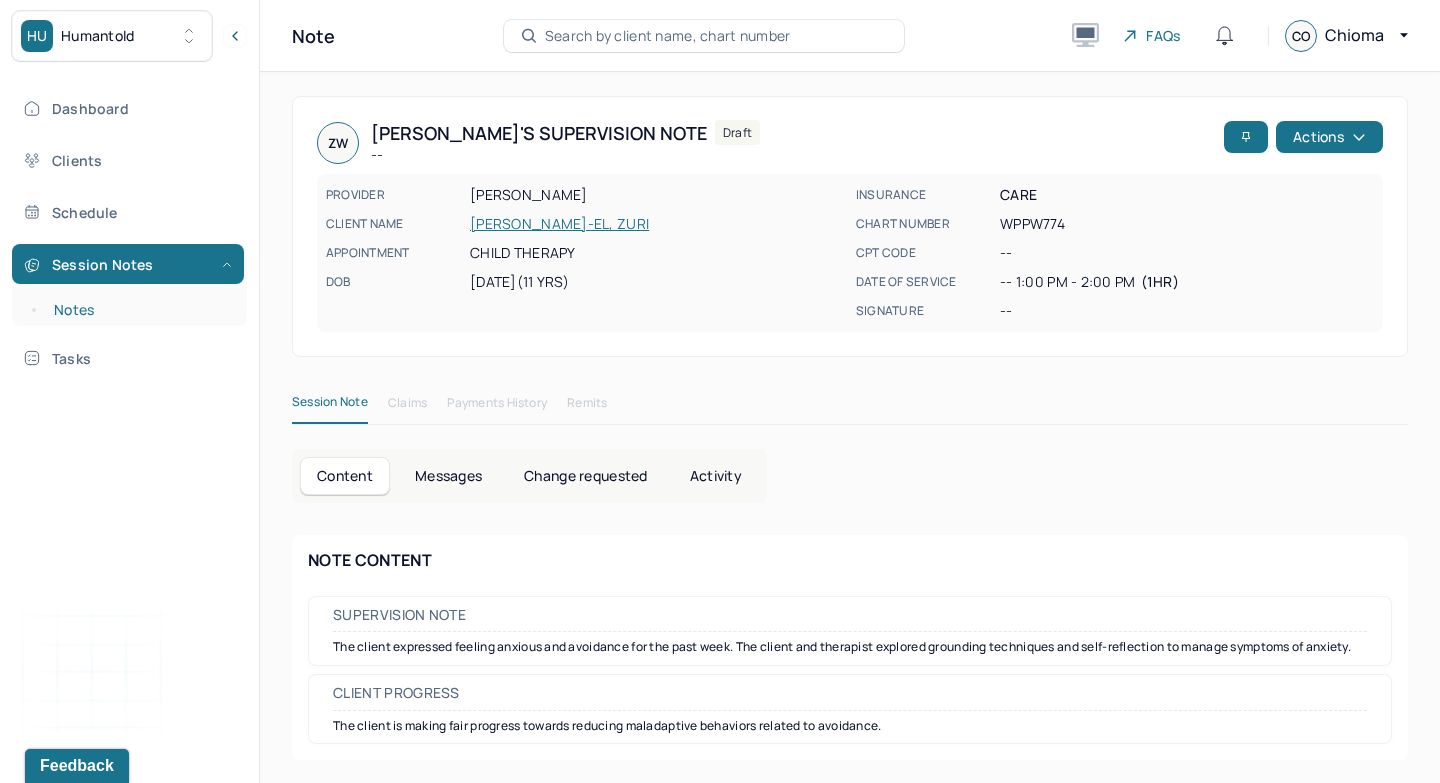 click on "Notes" at bounding box center [139, 310] 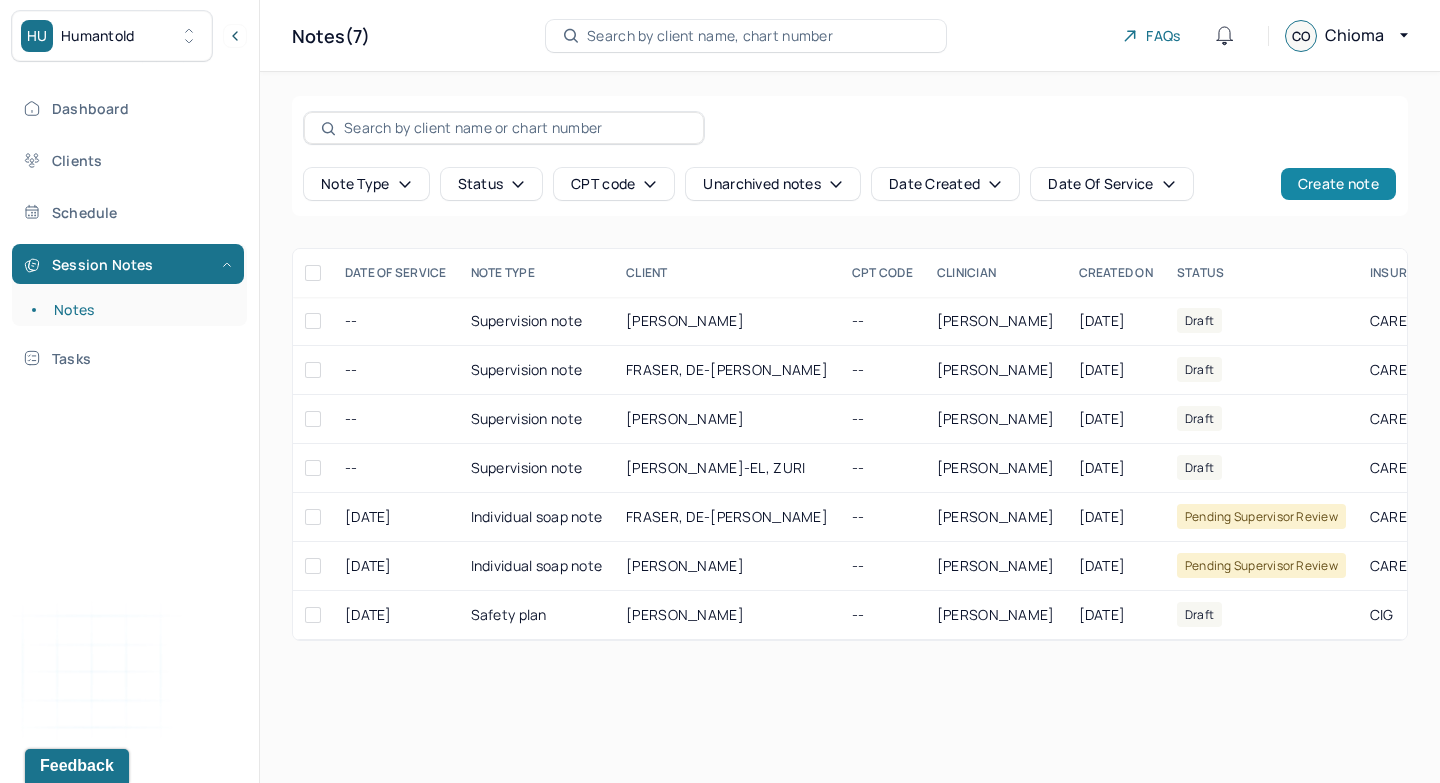 click on "Create note" at bounding box center [1338, 184] 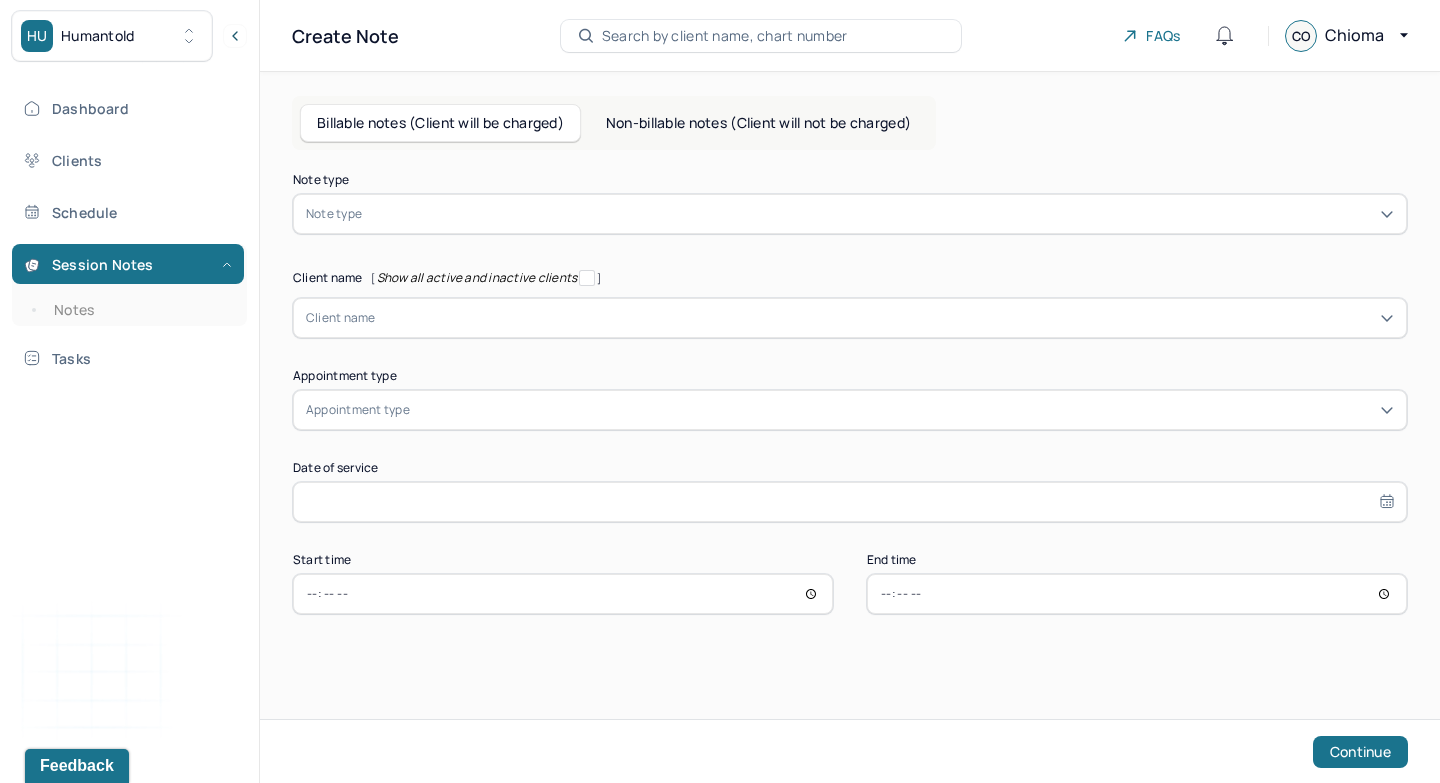 click on "Non-billable notes (Client will not be charged)" at bounding box center [758, 123] 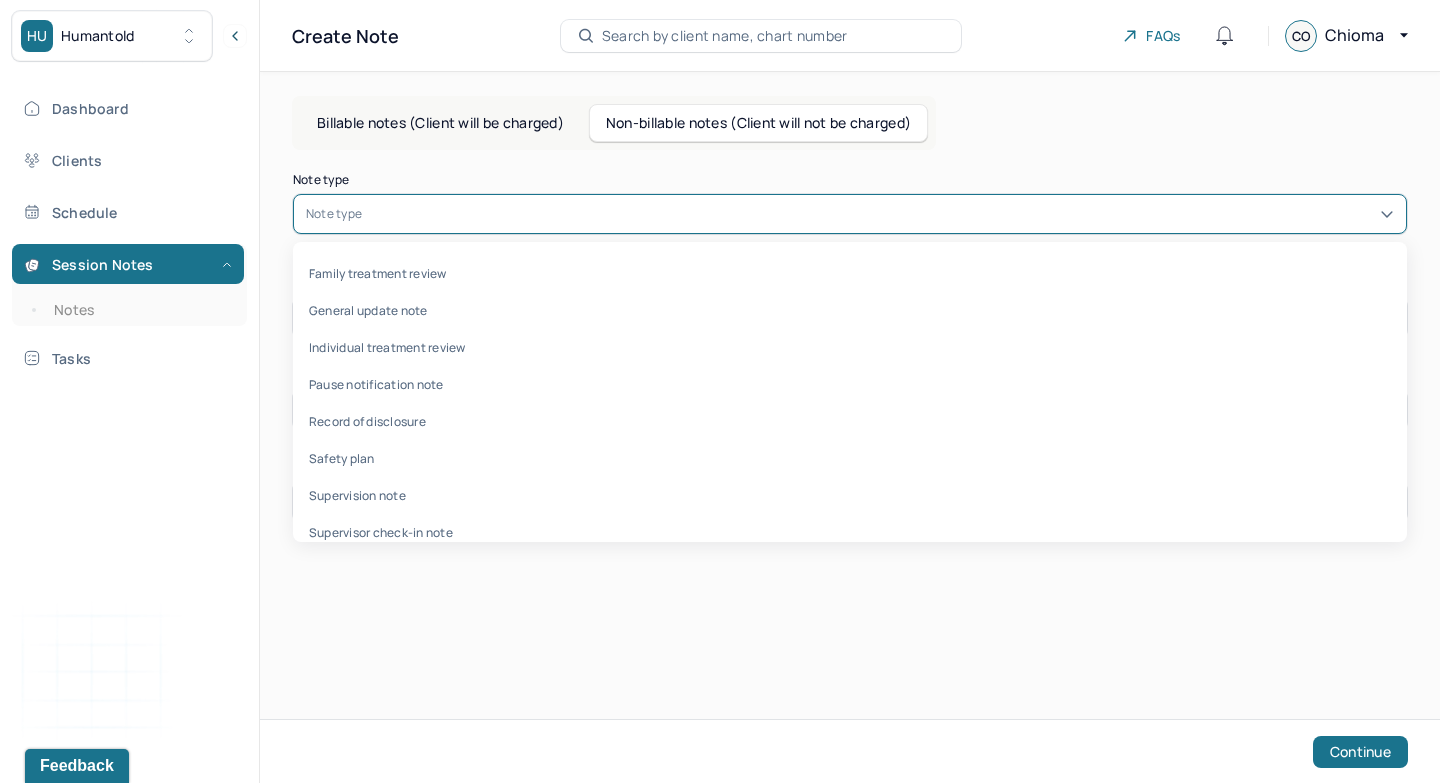 click at bounding box center [880, 214] 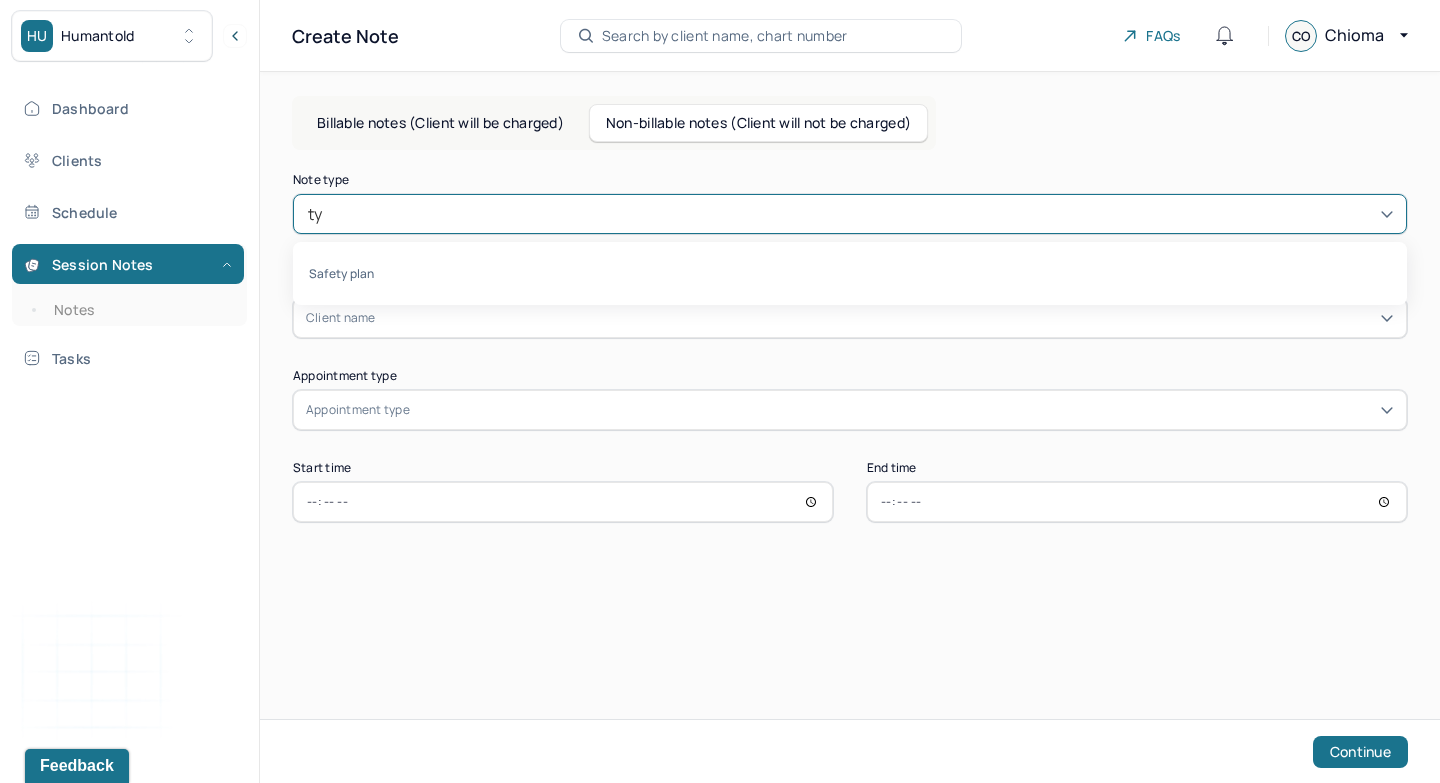 type on "t" 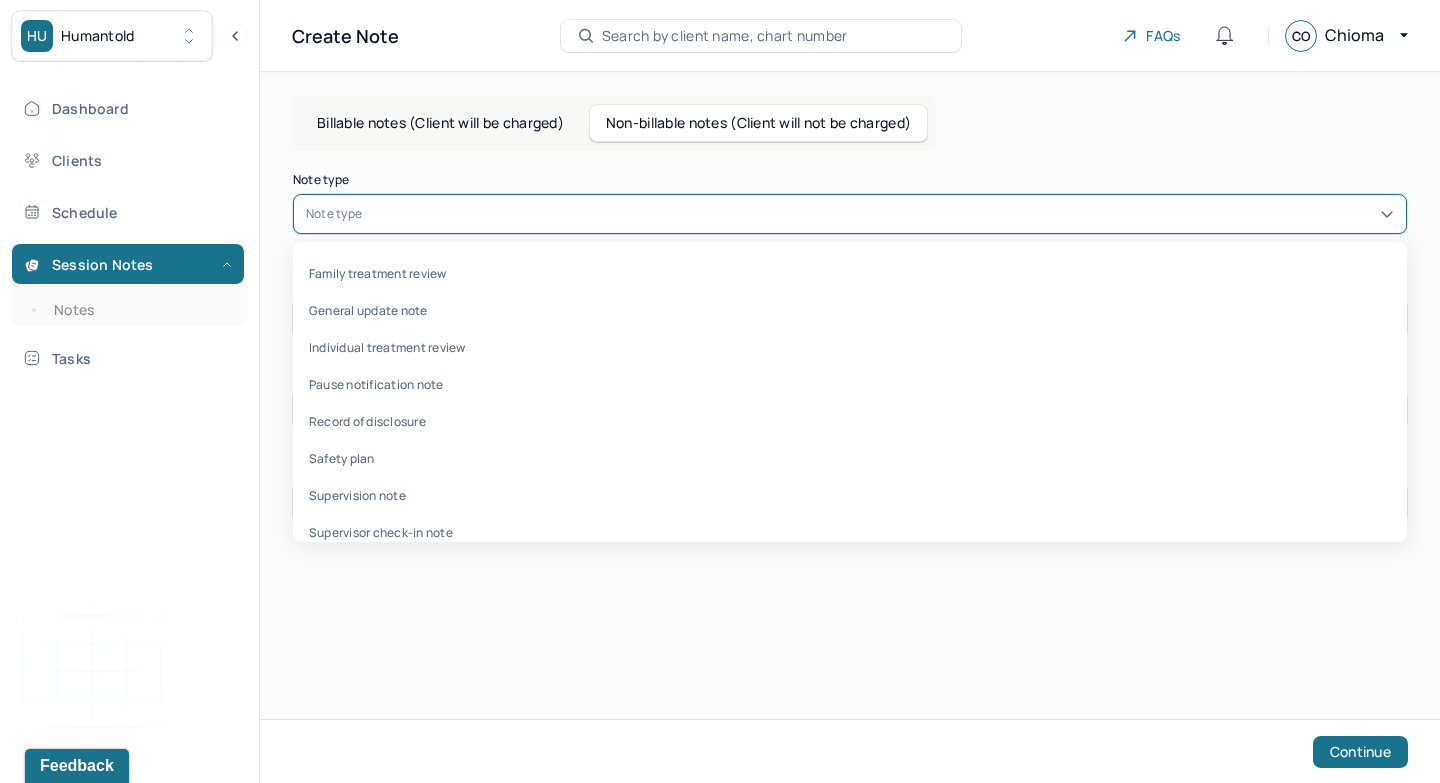 type on "s" 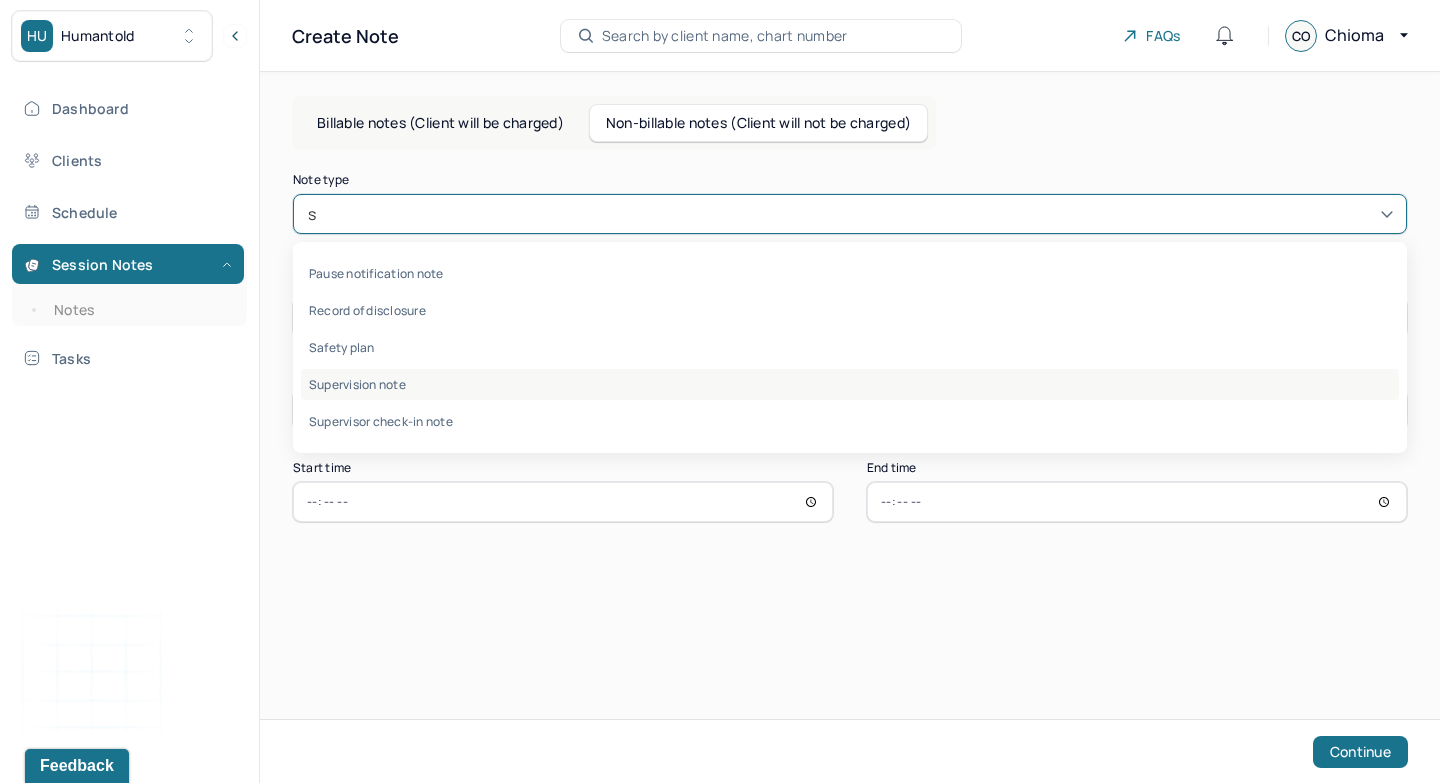 click on "Supervision note" at bounding box center (850, 384) 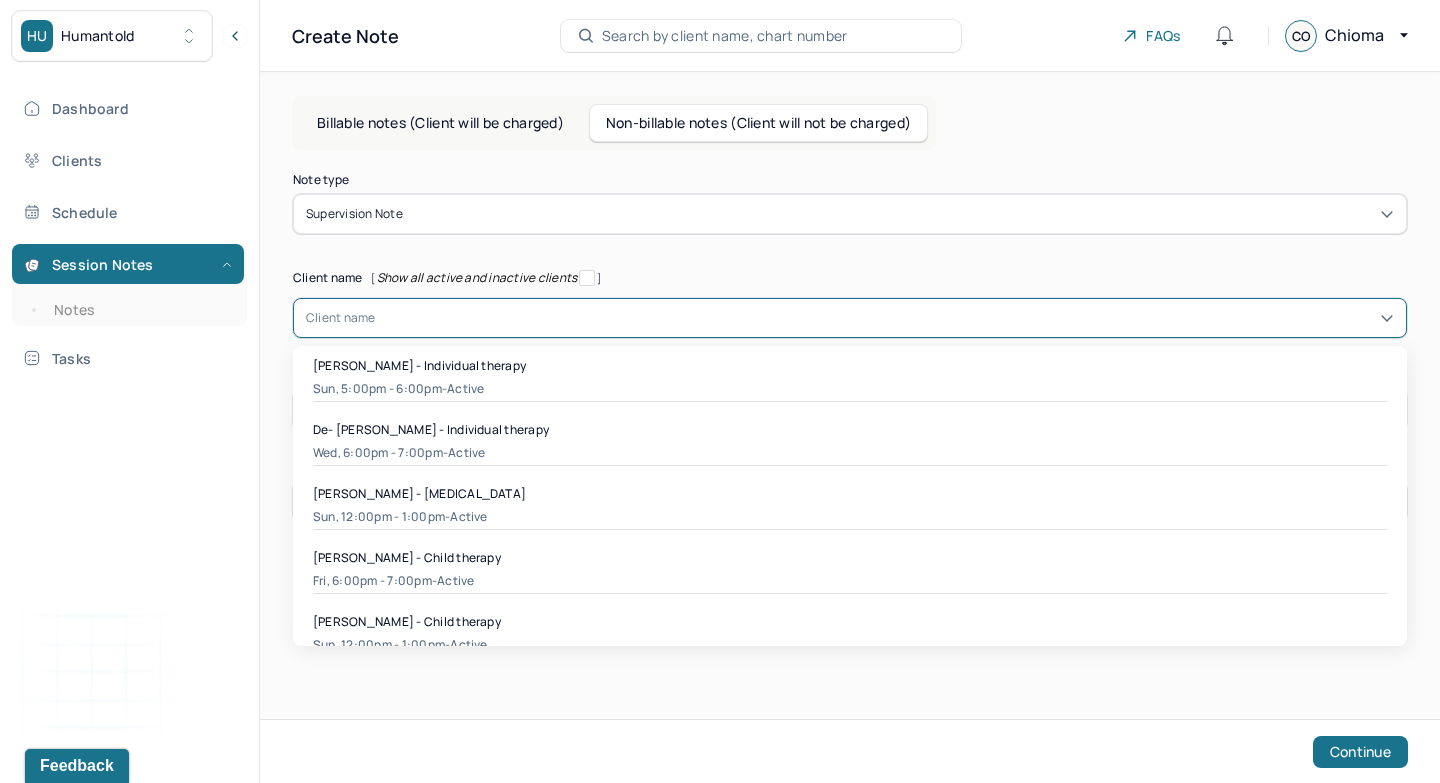 click at bounding box center [885, 318] 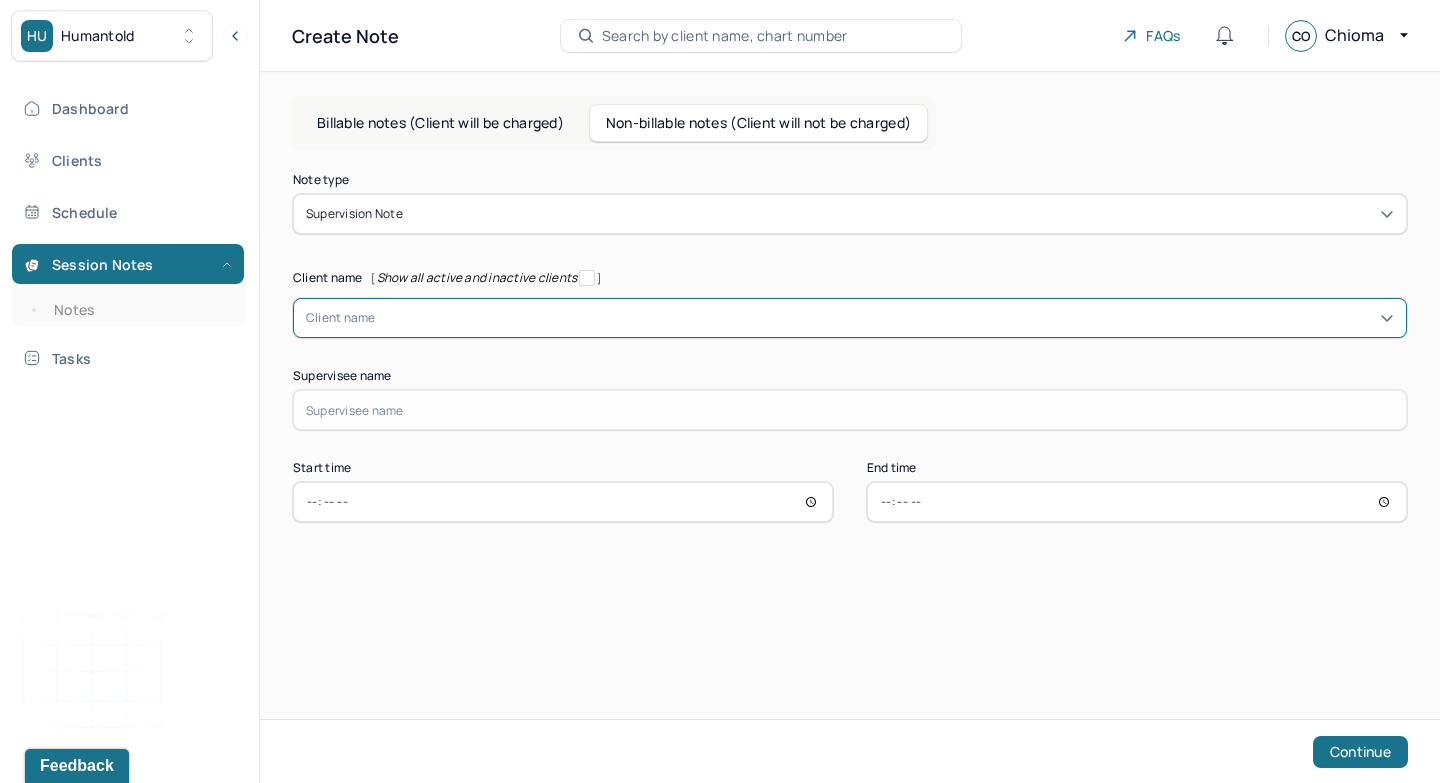 type on "t" 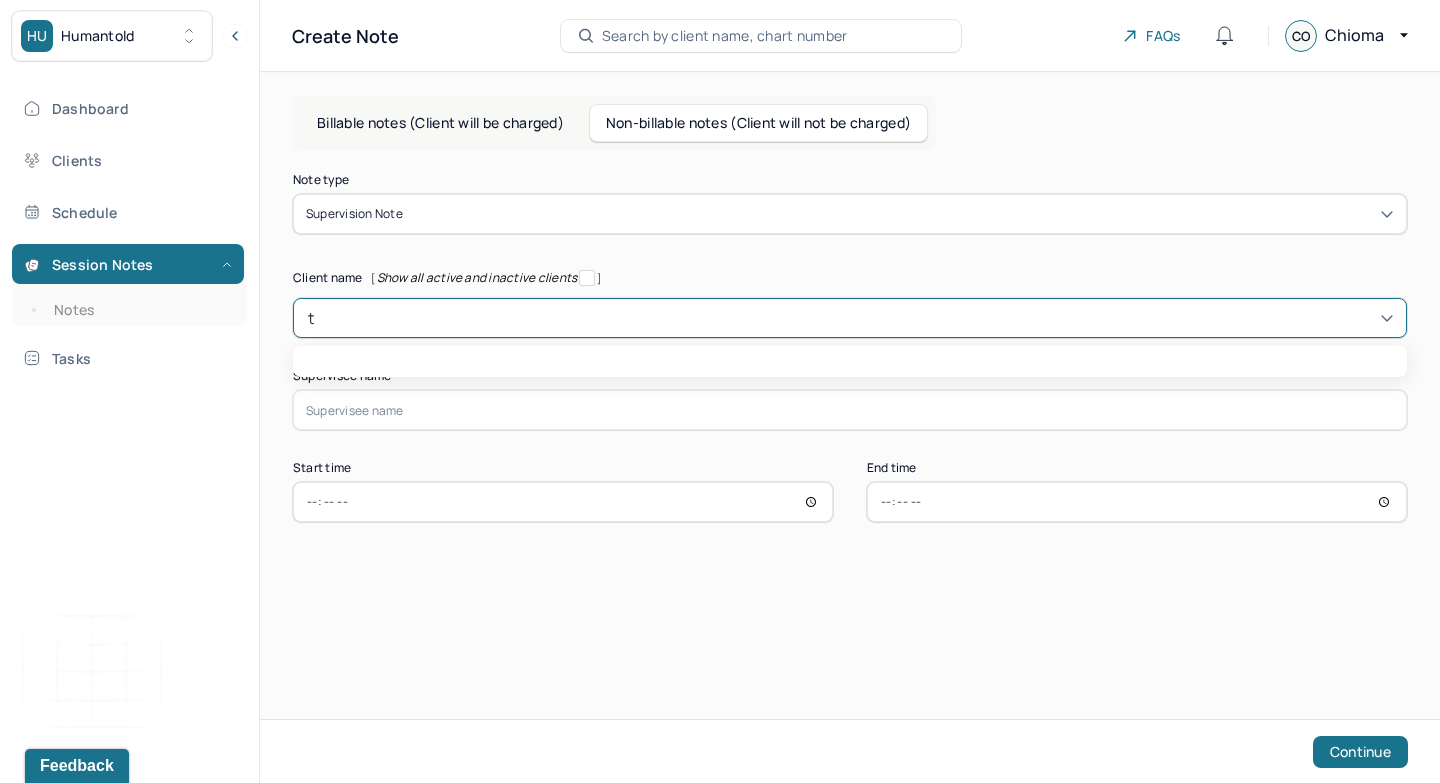 type on "ty" 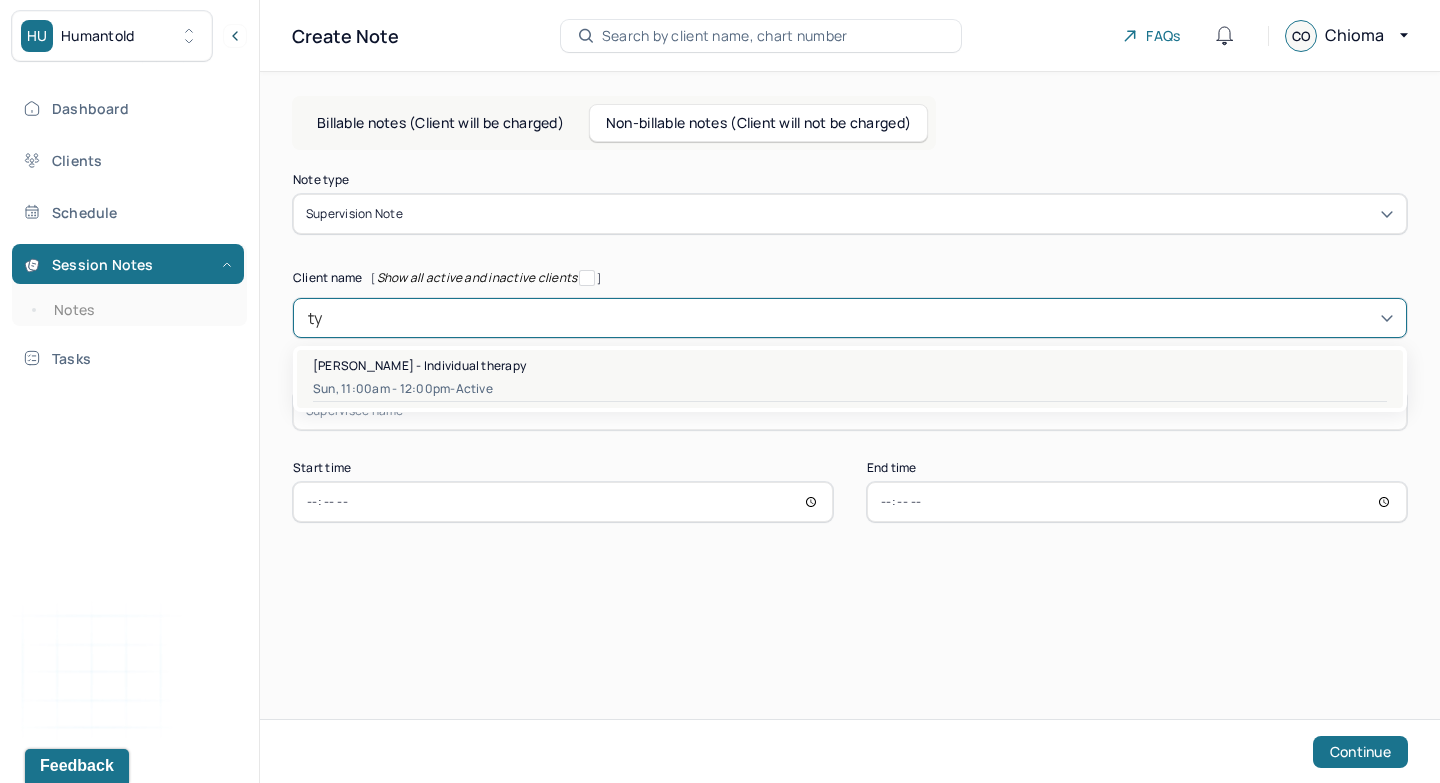 click on "active" at bounding box center [474, 389] 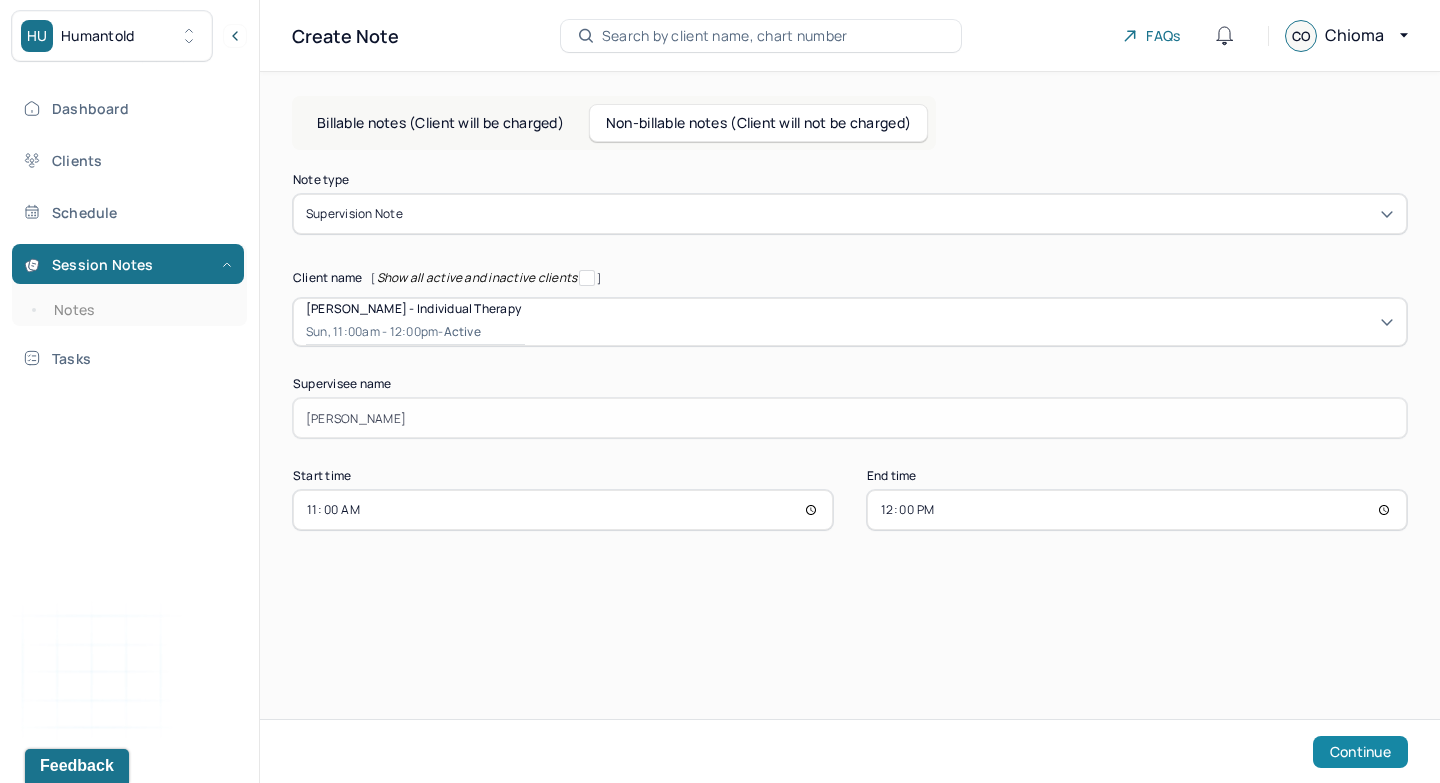click on "Continue" at bounding box center (1360, 752) 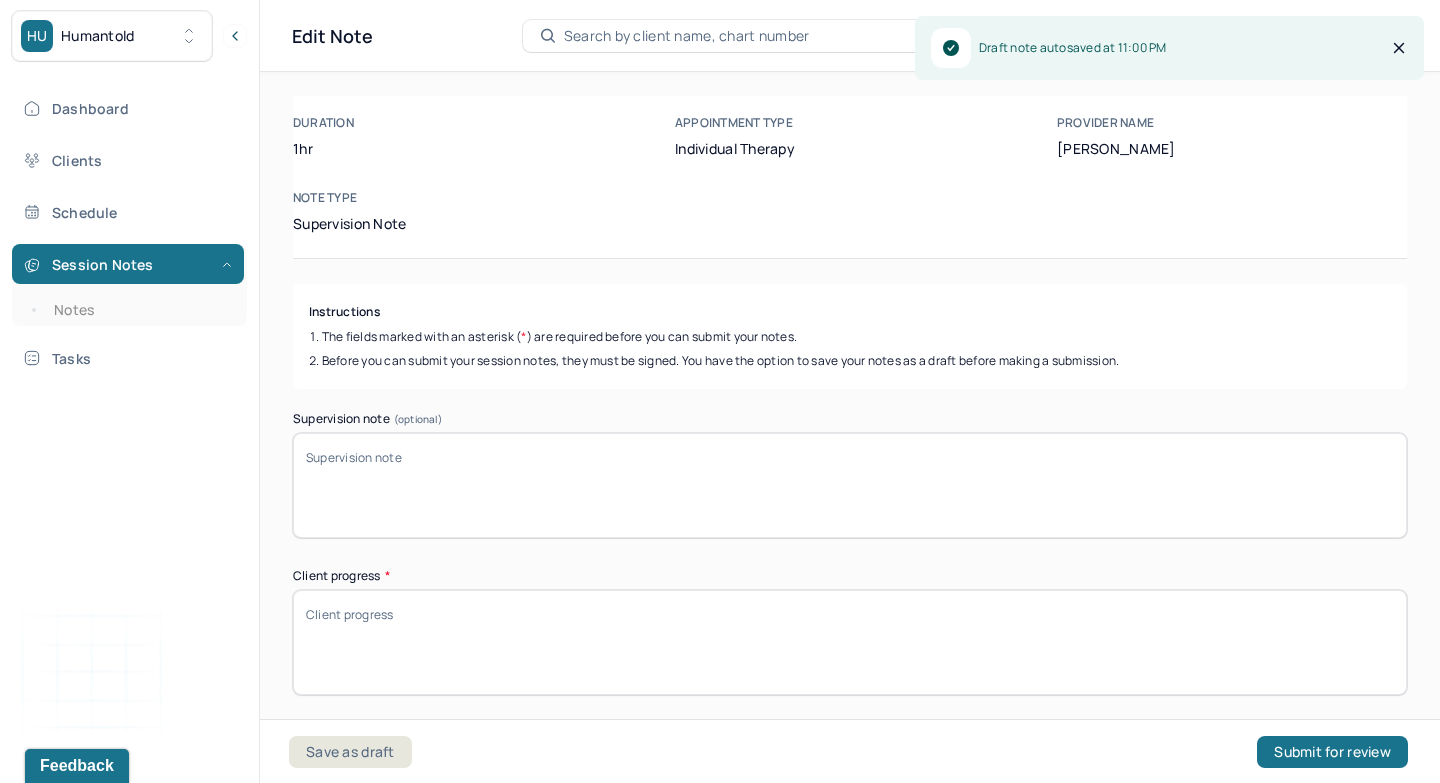 scroll, scrollTop: 123, scrollLeft: 0, axis: vertical 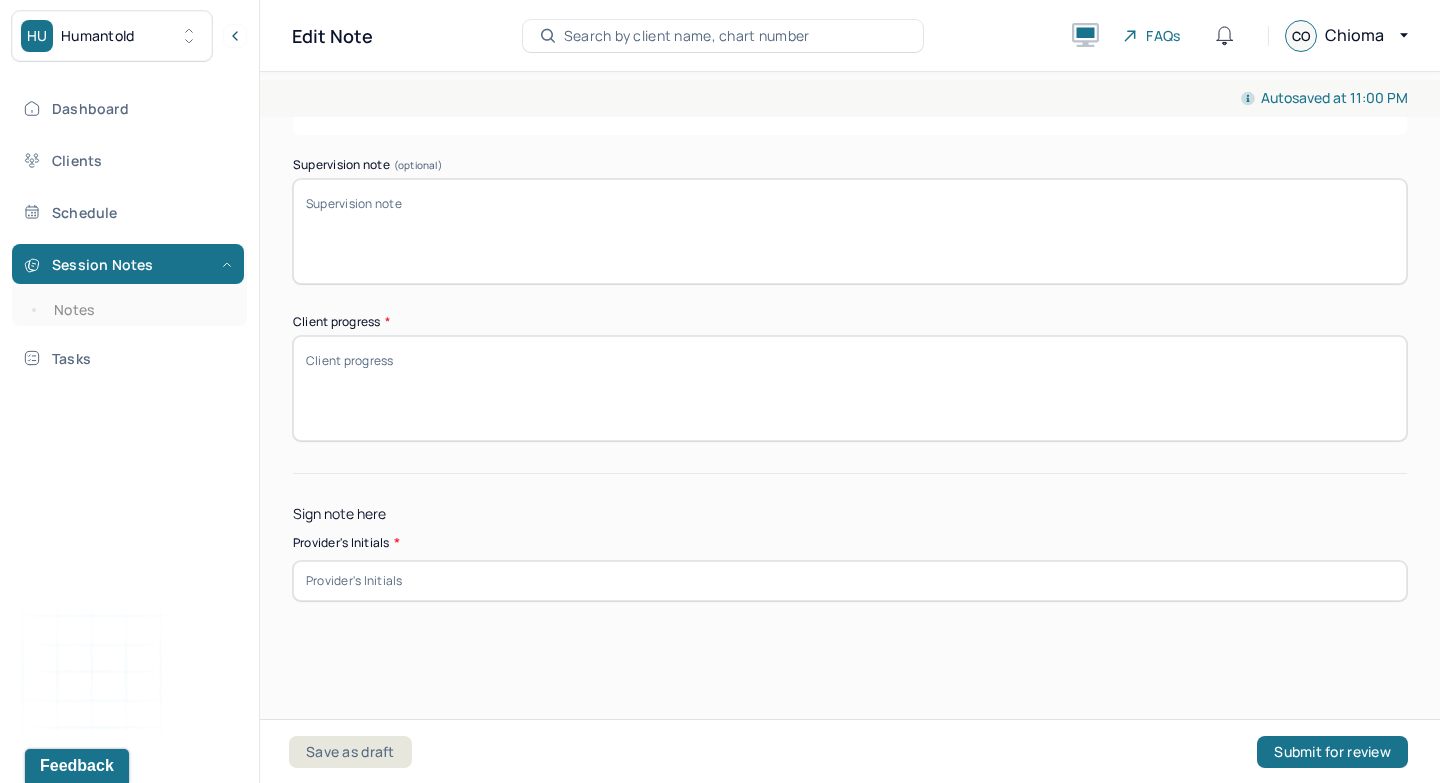 click on "Client progress *" at bounding box center [850, 388] 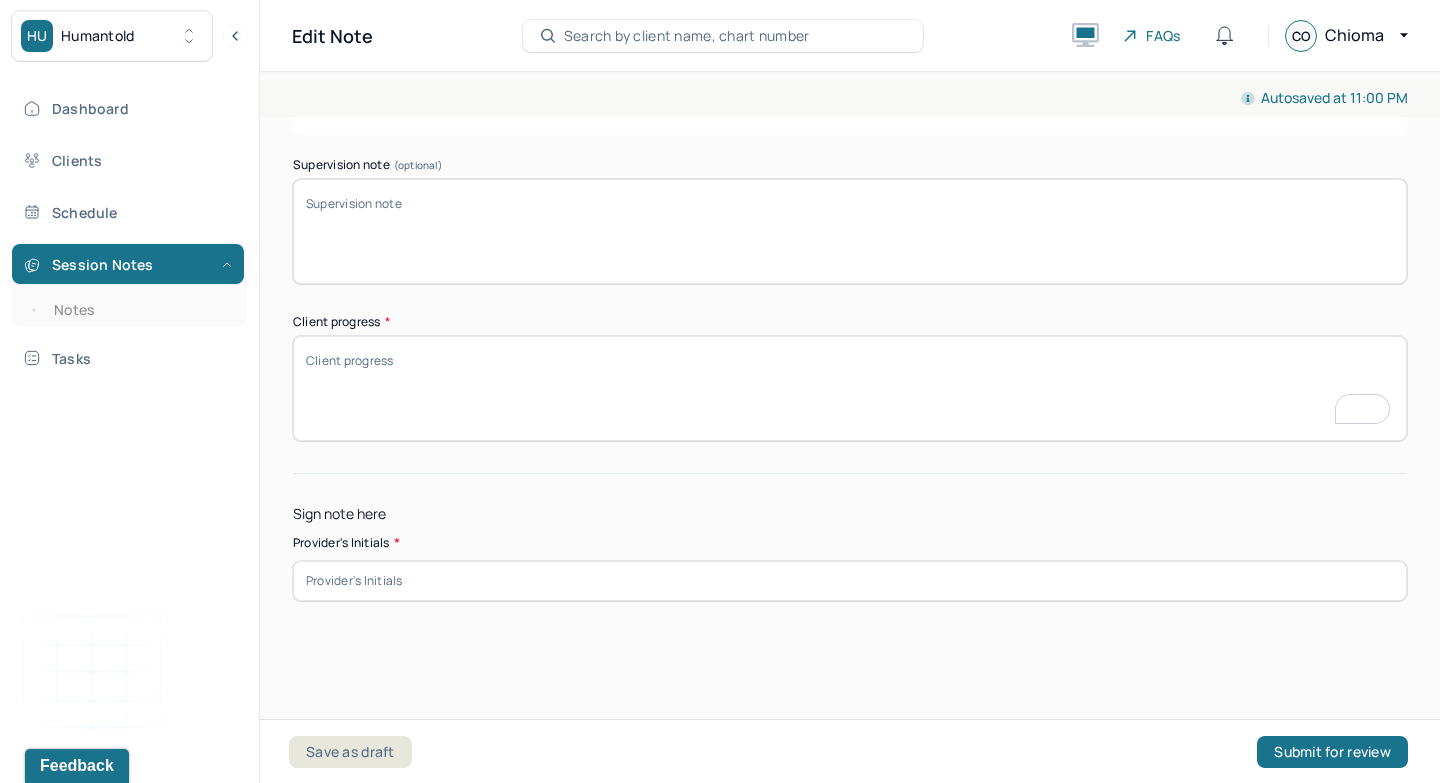 paste on "The client is making fair progress in challenging cognitive distortions related to present life stressors." 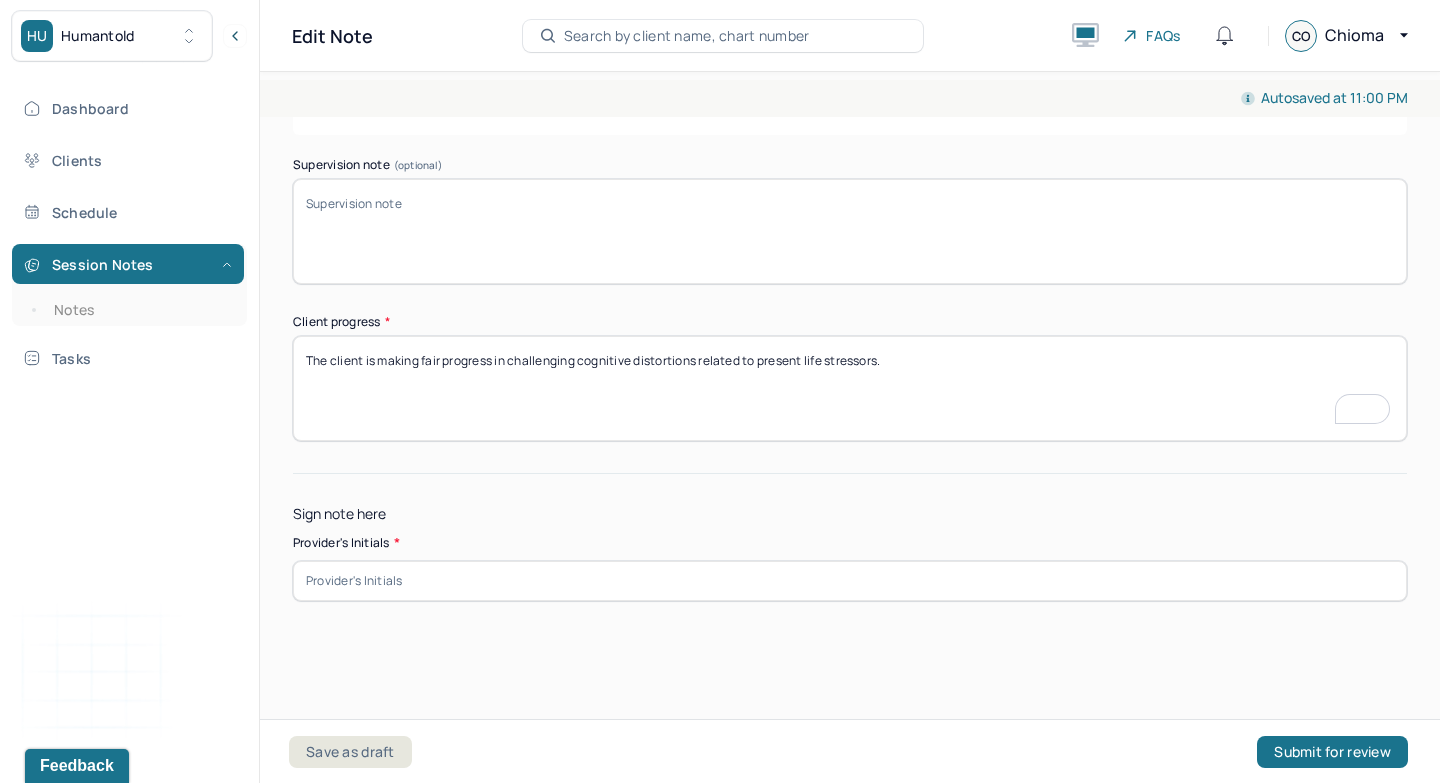 scroll, scrollTop: 373, scrollLeft: 0, axis: vertical 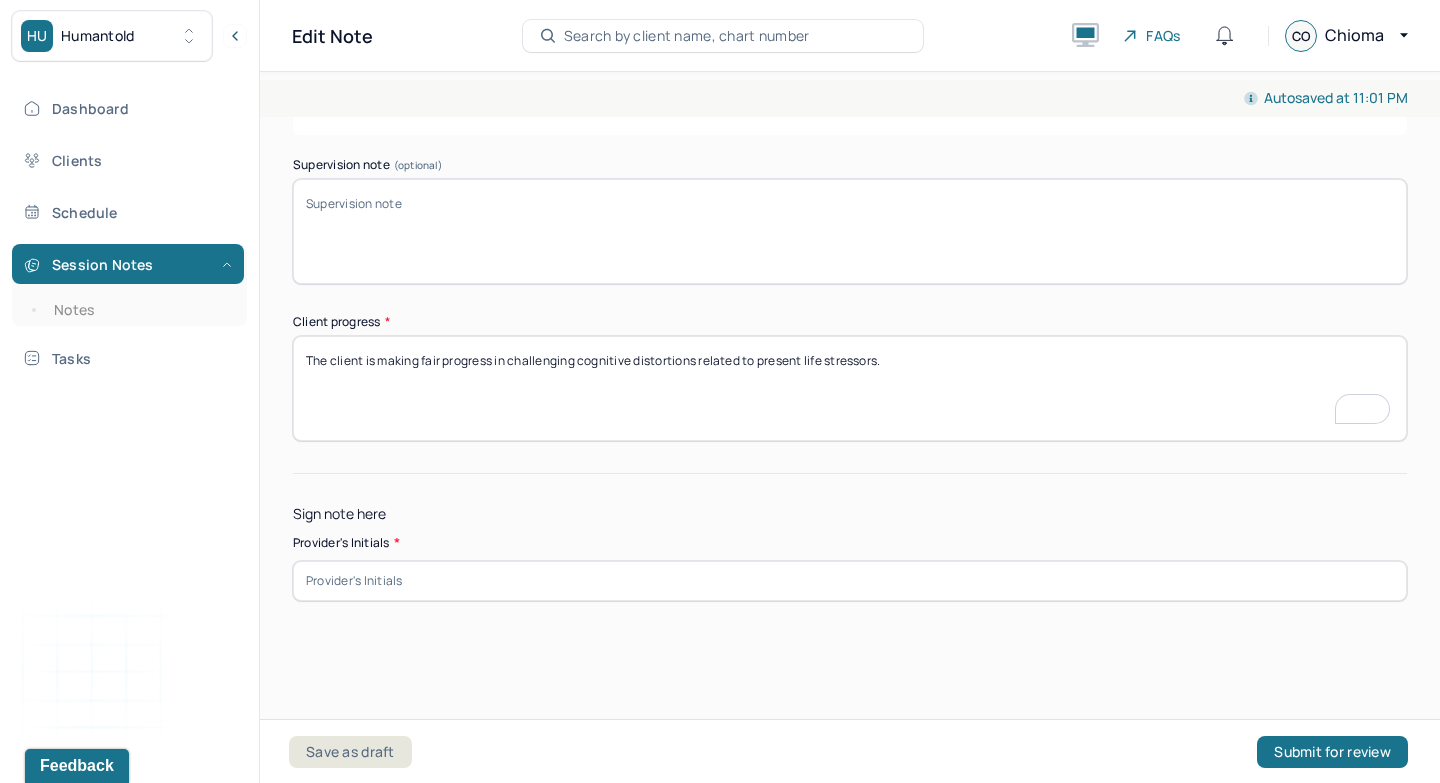 type on "The client is making fair progress in challenging cognitive distortions related to present life stressors." 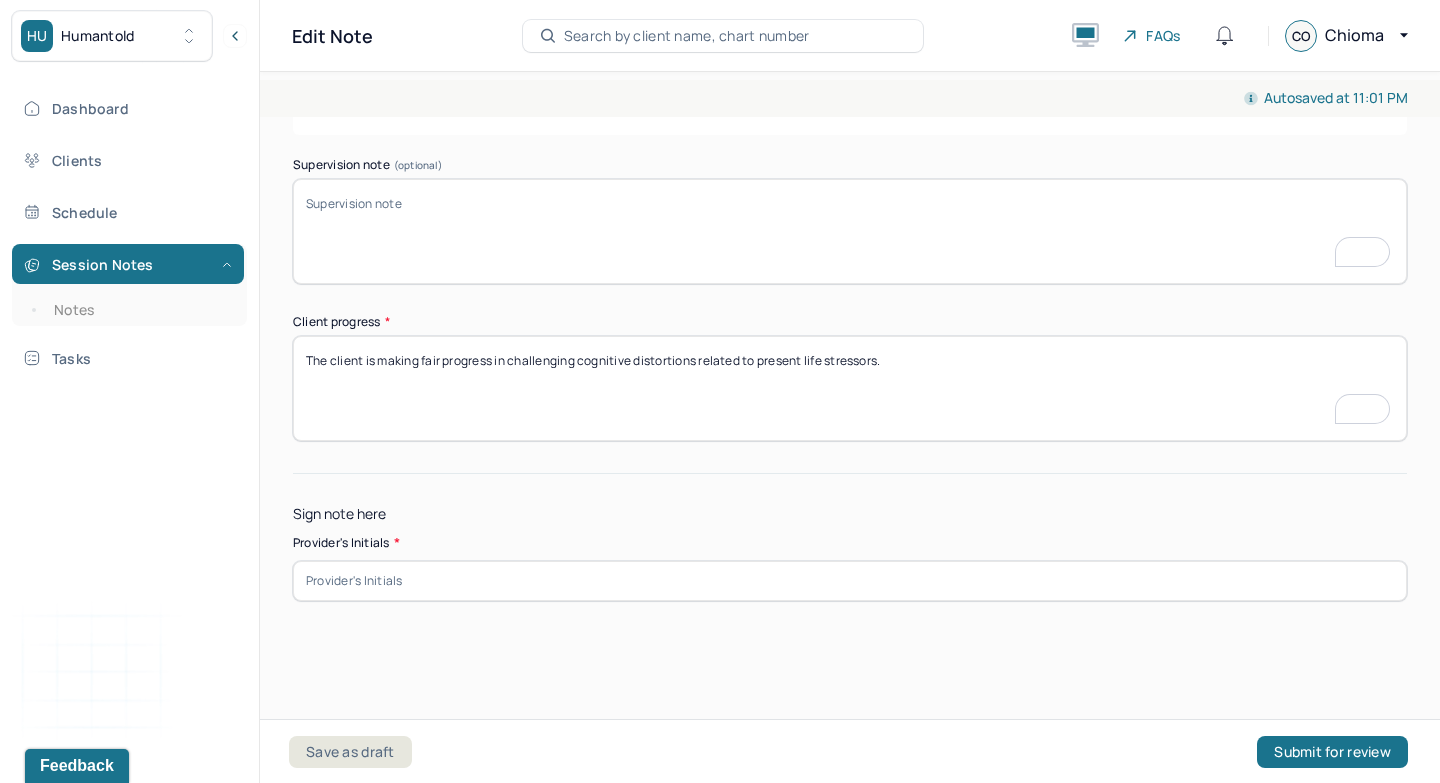 scroll, scrollTop: 373, scrollLeft: 0, axis: vertical 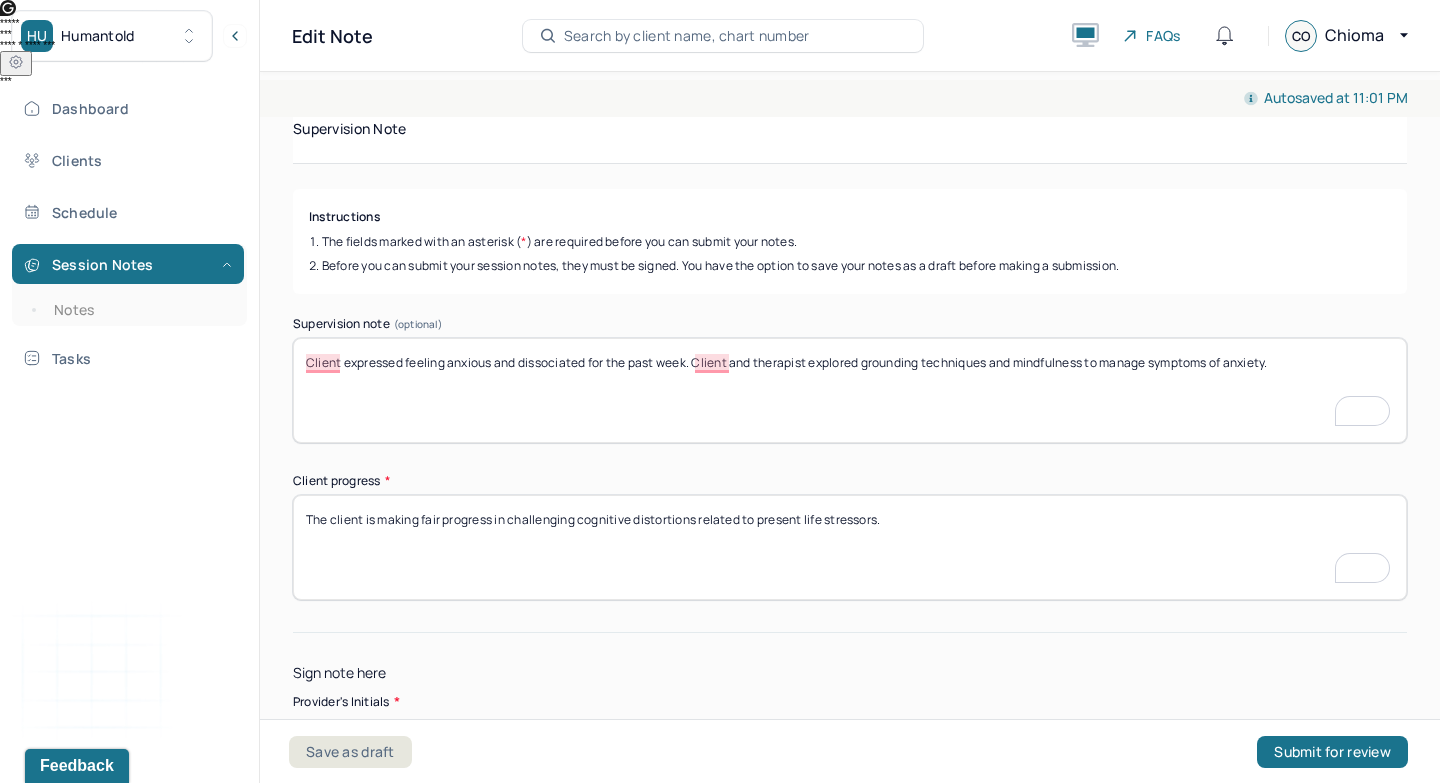click on "Client expressed feeling anxious and dissociated for the past week. Client and therapist explored grounding techniques and mindfulness to manage symptoms of anxiety." at bounding box center (850, 390) 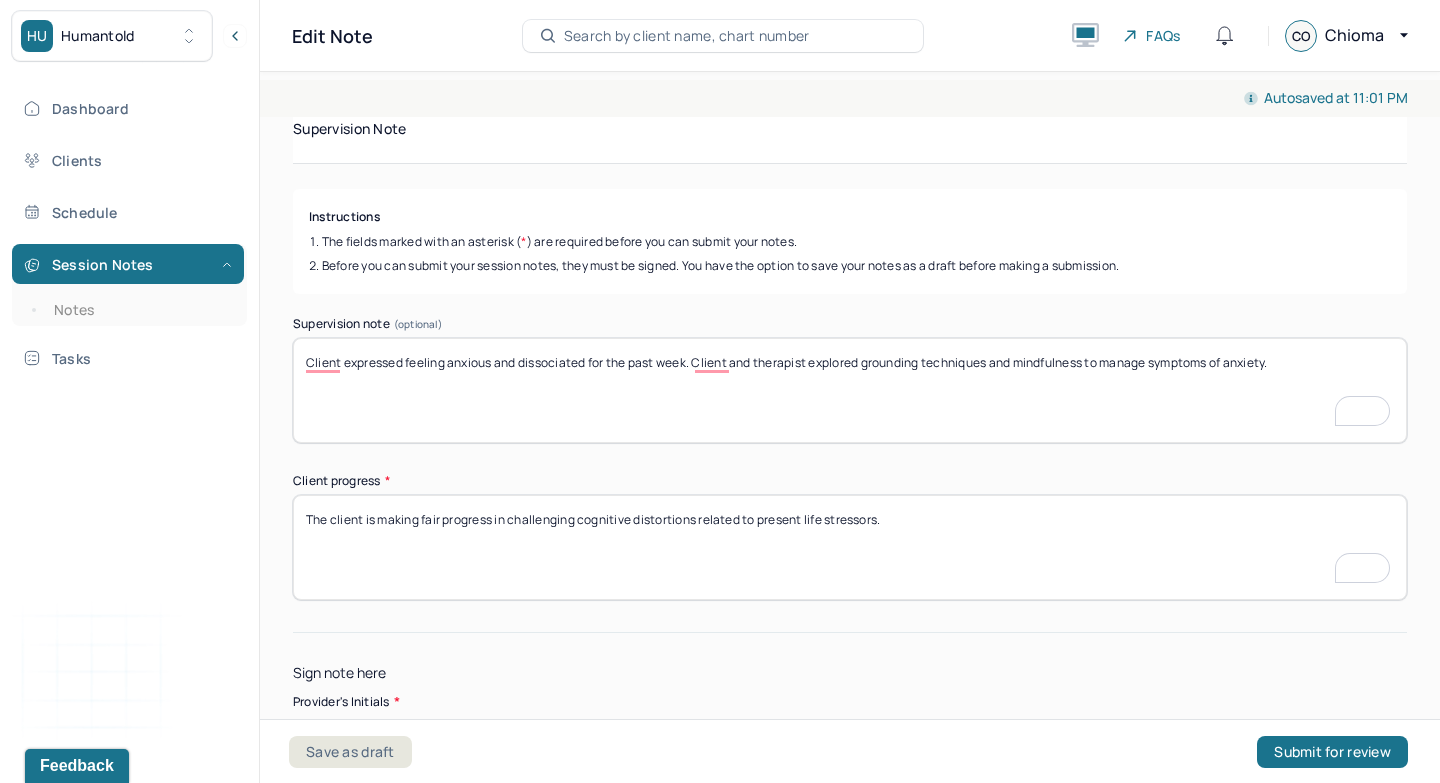 click on "Client expressed feeling anxious and dissociated for the past week. Client and therapist explored grounding techniques and mindfulness to manage symptoms of anxiety." at bounding box center (850, 390) 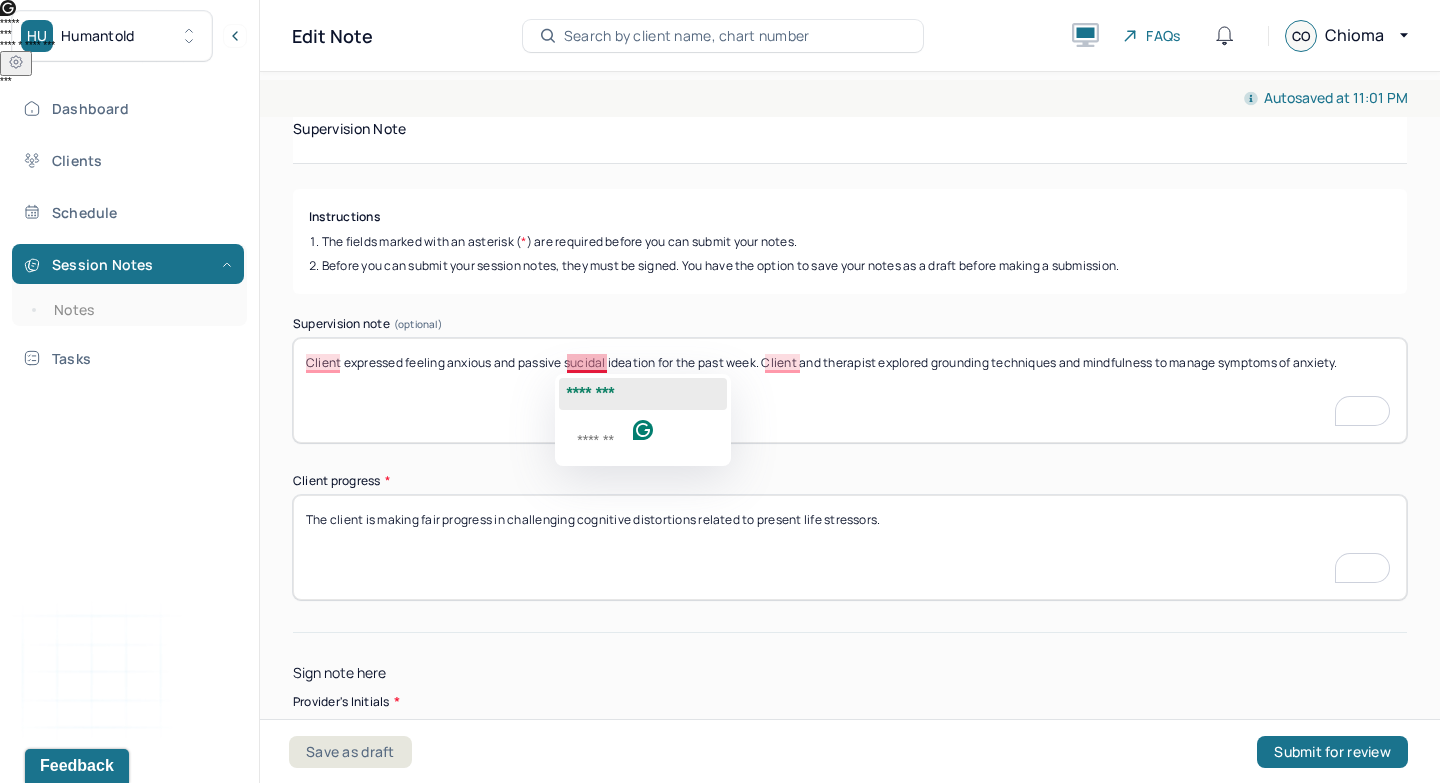 click on "********" 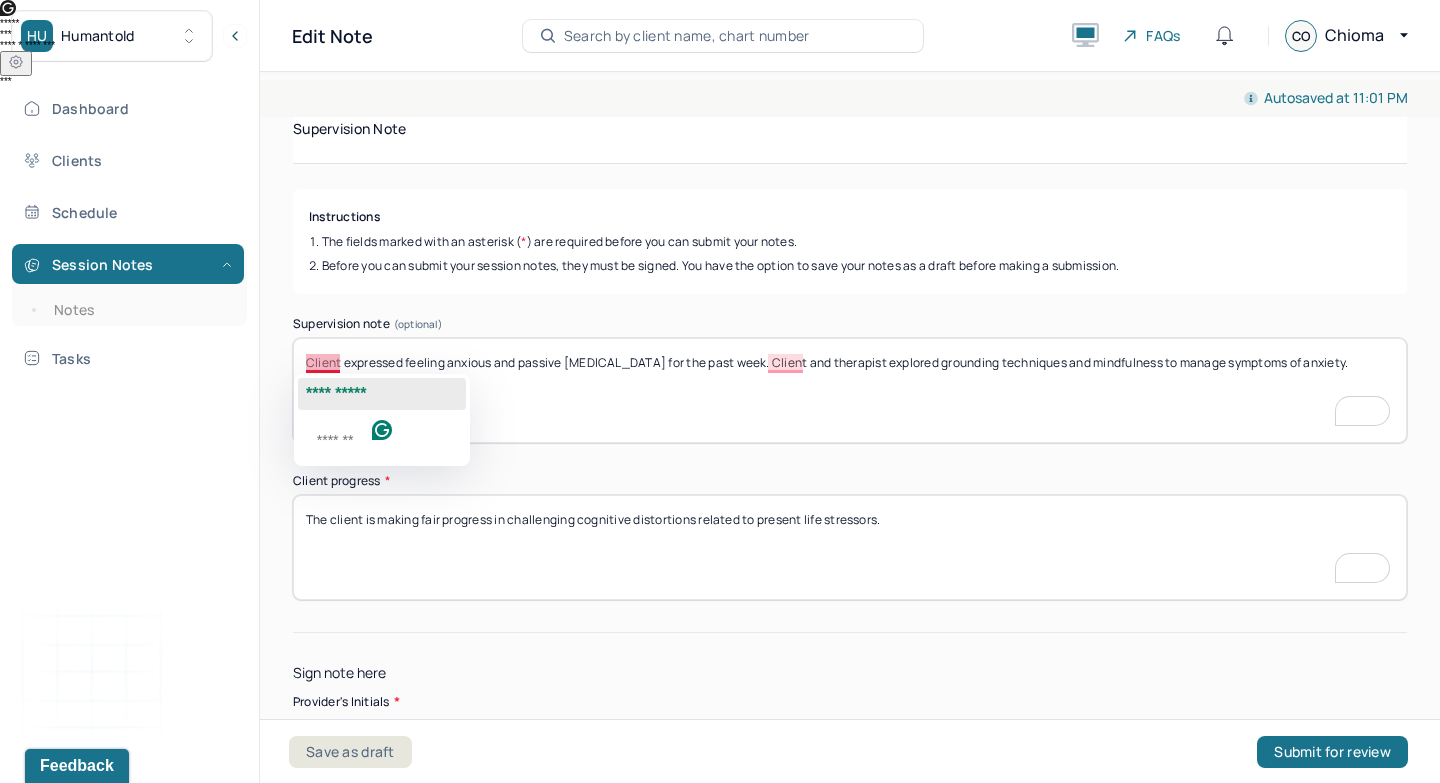 click on "**********" 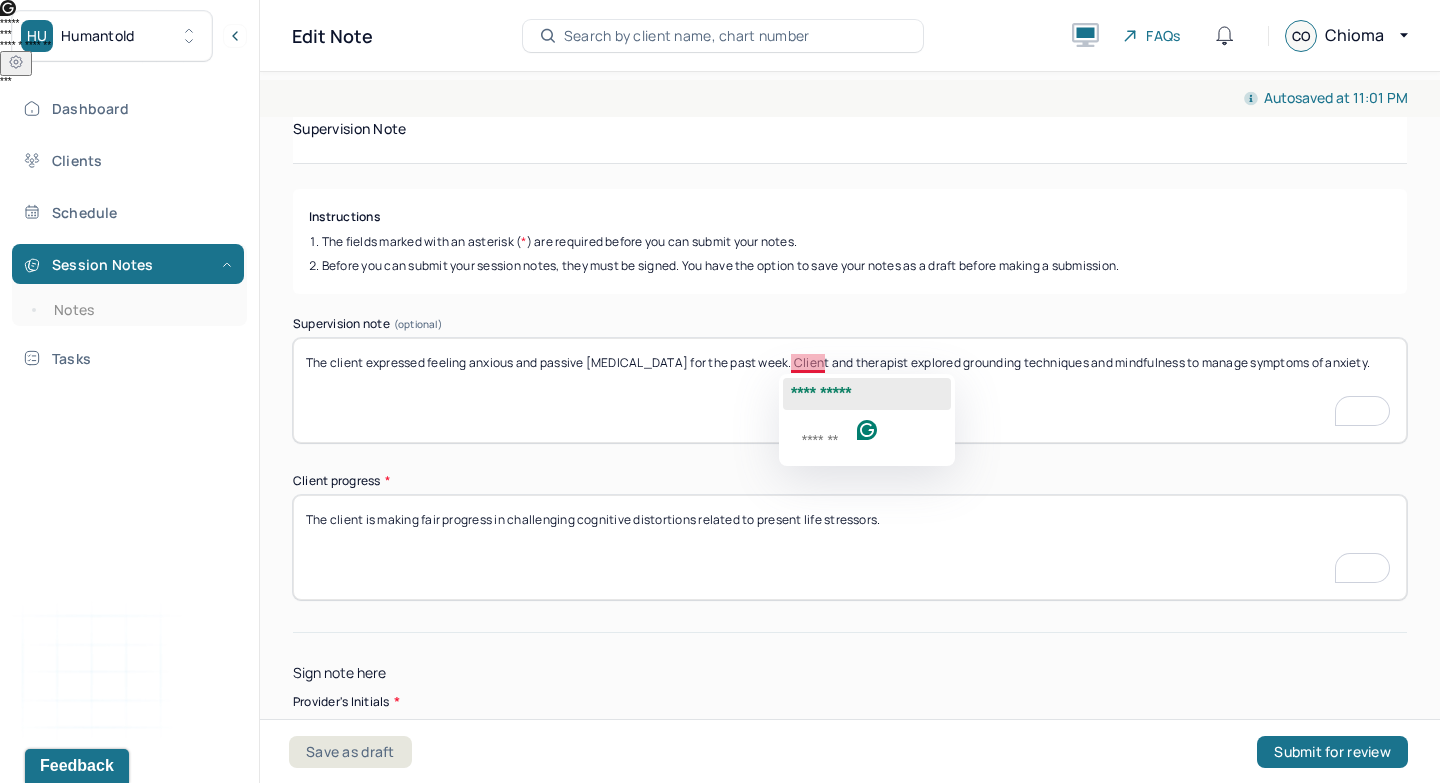 click on "**********" 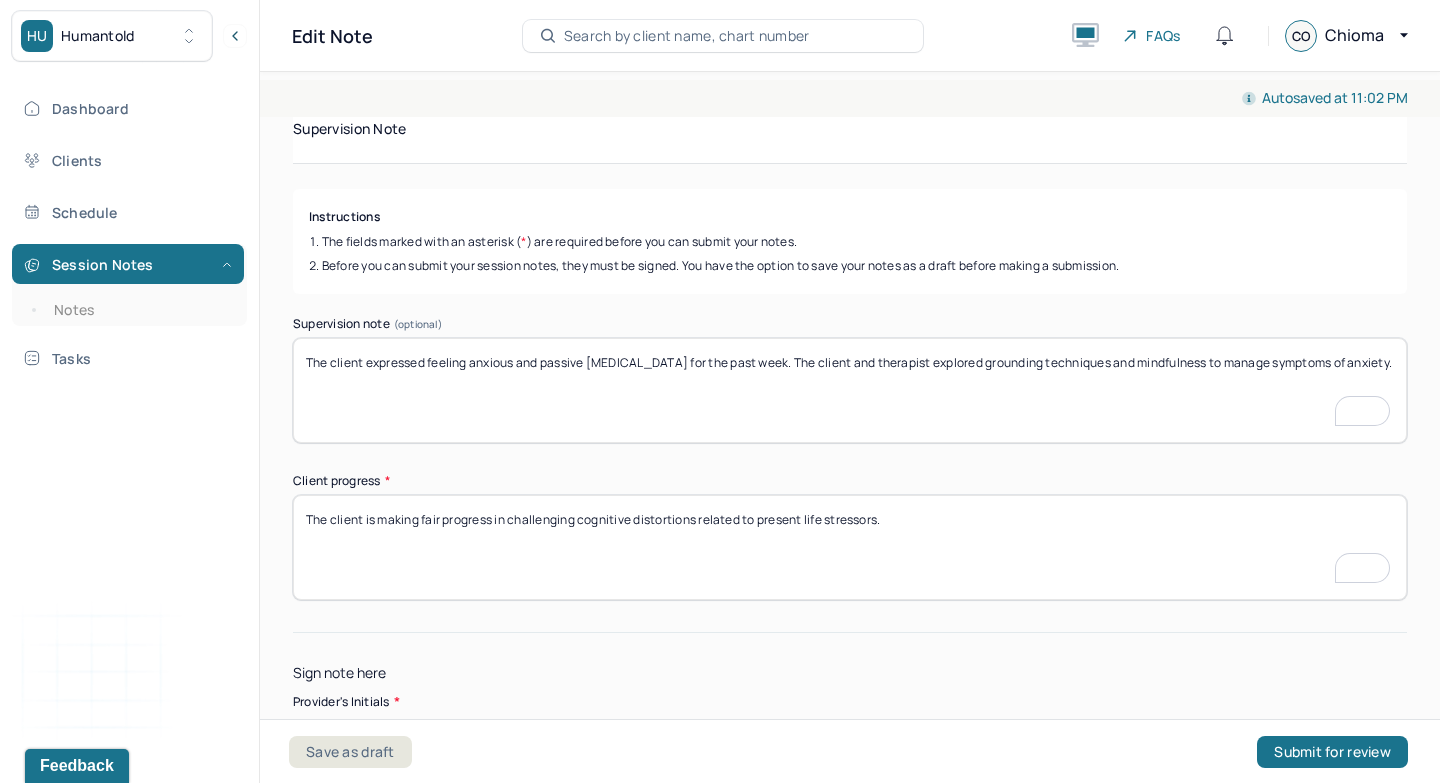 type on "The client expressed feeling anxious and passive [MEDICAL_DATA] for the past week. The client and therapist explored grounding techniques and mindfulness to manage symptoms of anxiety." 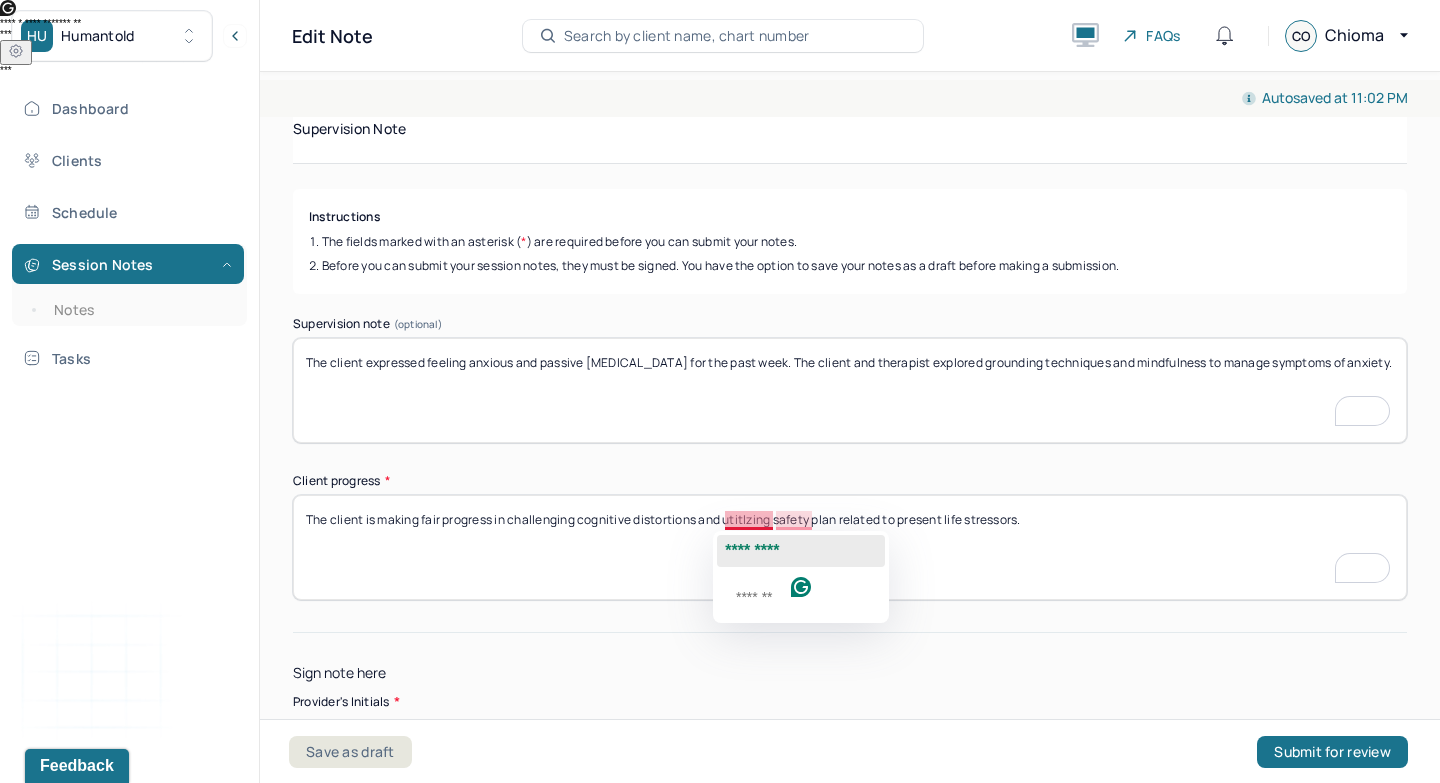 click on "*********" 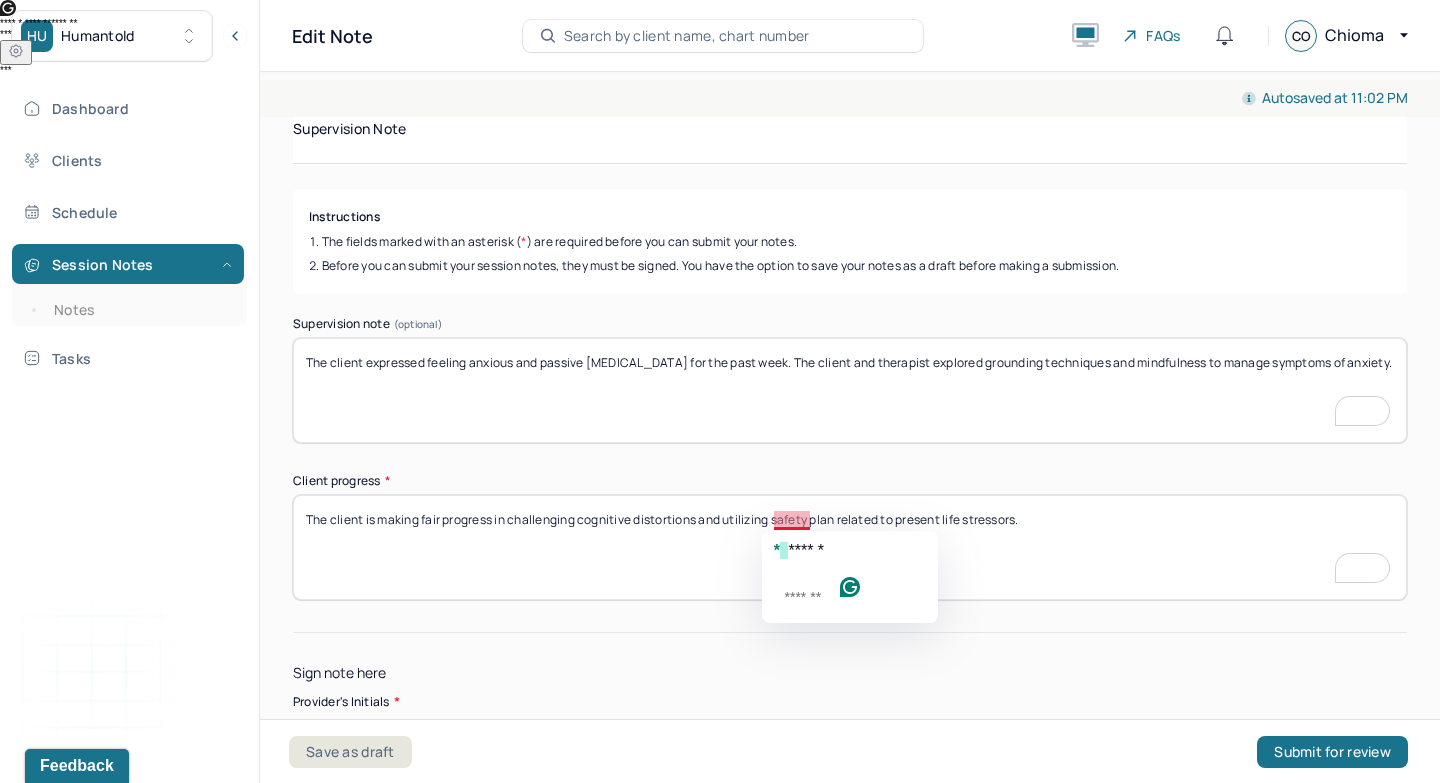 click on "The client is making fair progress in challenging cognitive distortions and utilizing safety plan related to present life stressors." at bounding box center [850, 547] 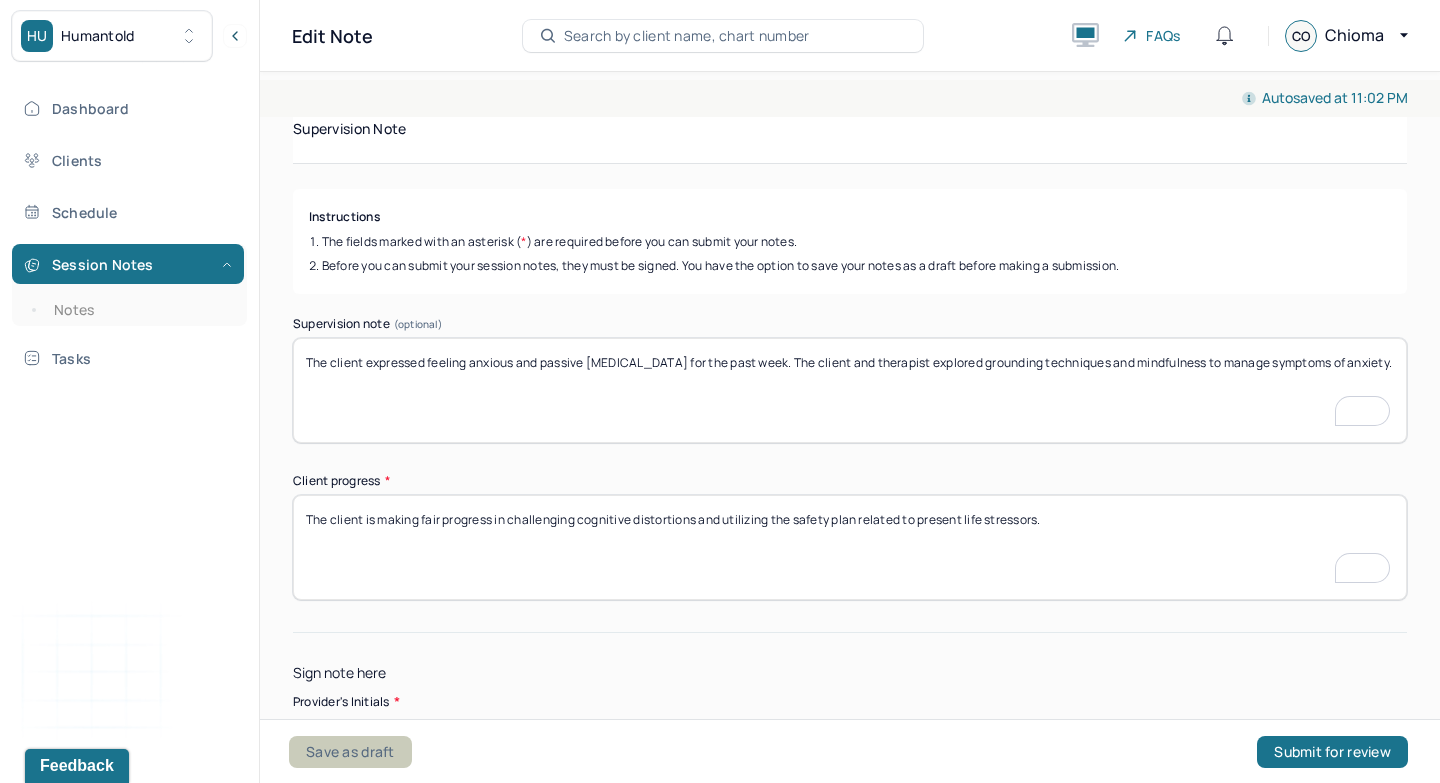 type on "The client is making fair progress in challenging cognitive distortions and utilizing the safety plan related to present life stressors." 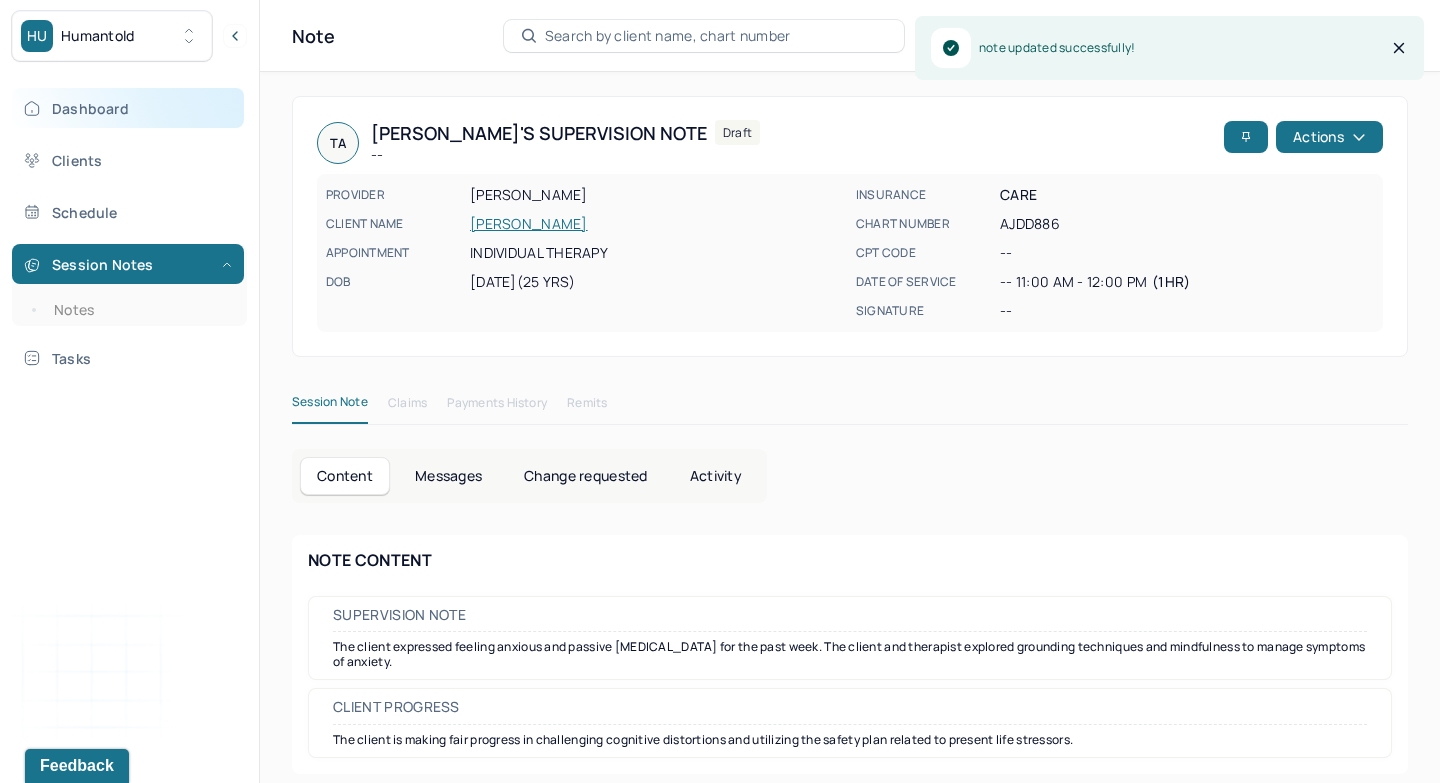 click on "Dashboard" at bounding box center [128, 108] 